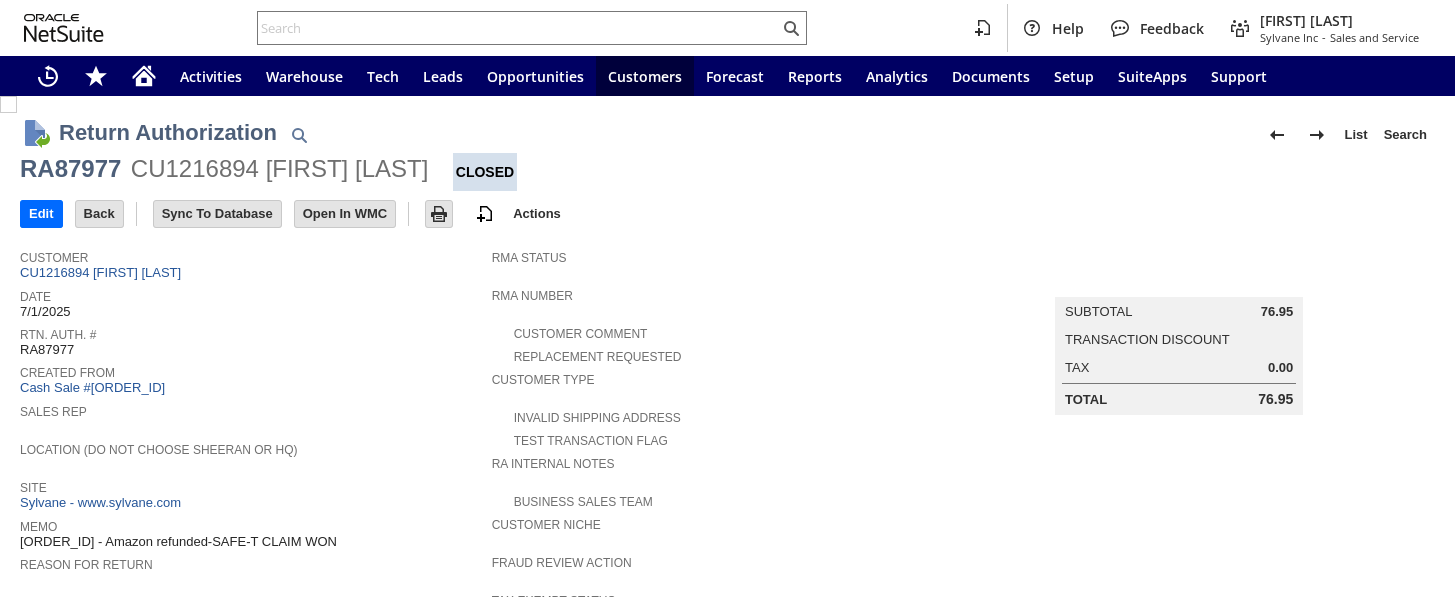 scroll, scrollTop: 0, scrollLeft: 0, axis: both 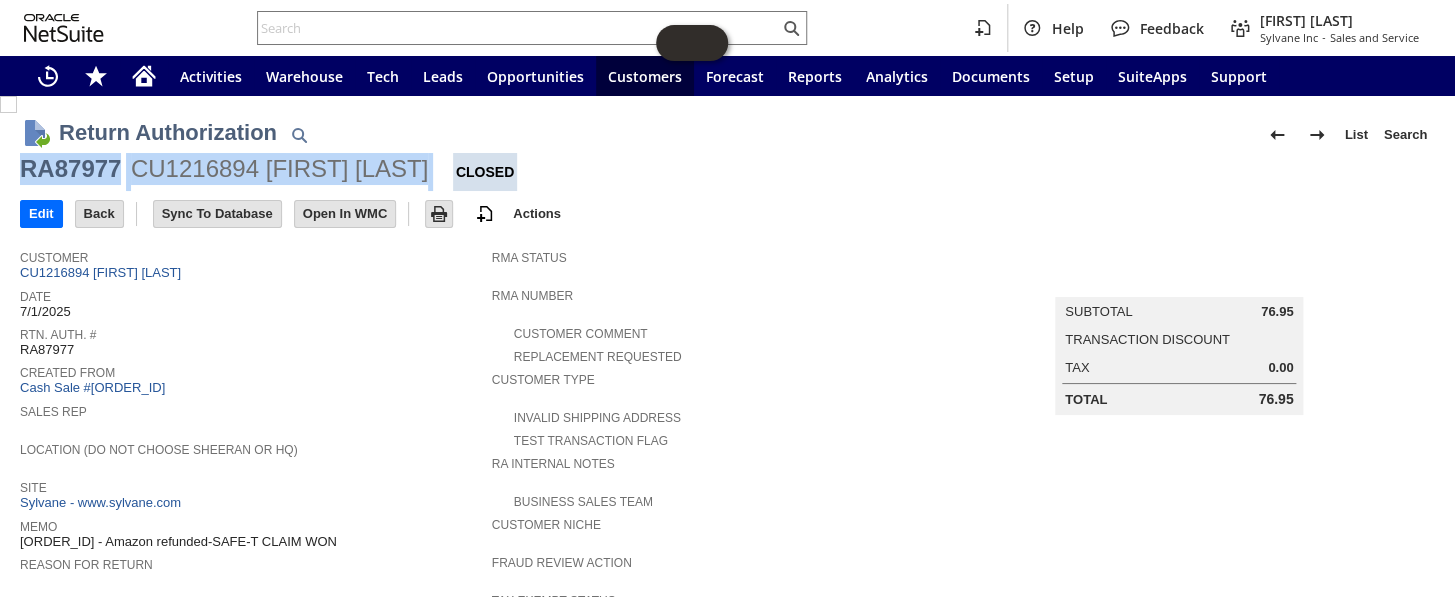 drag, startPoint x: 420, startPoint y: 165, endPoint x: 0, endPoint y: 182, distance: 420.3439 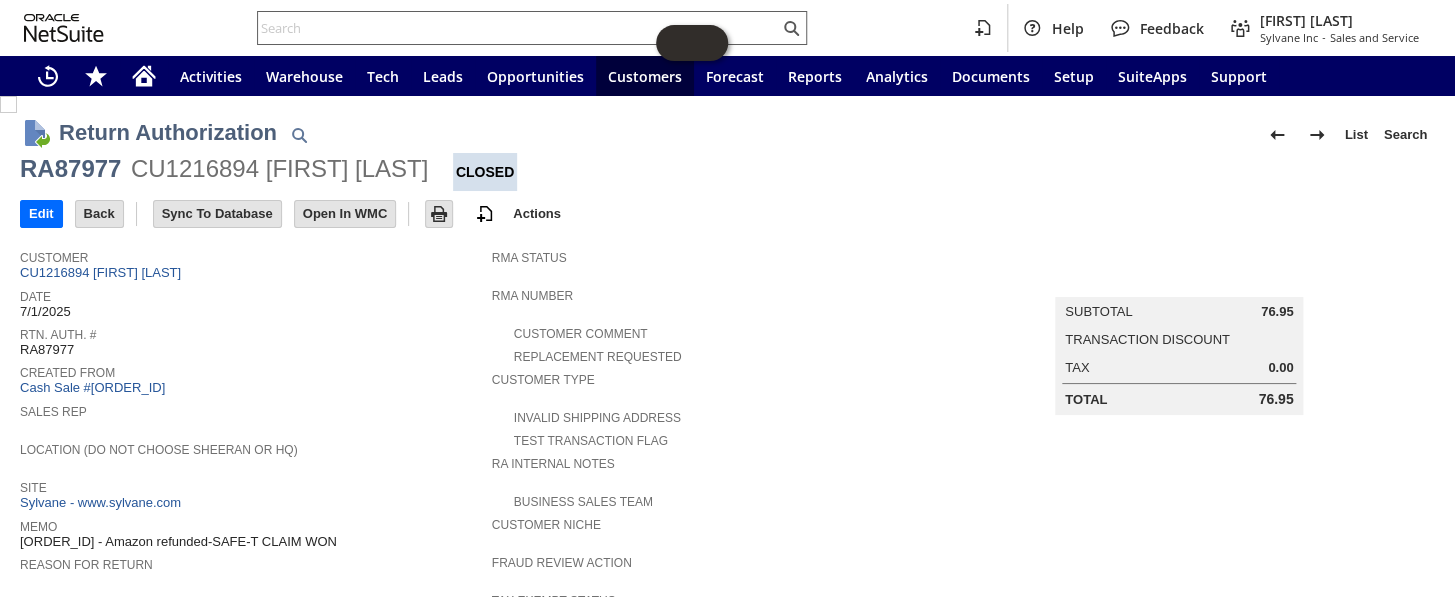 click at bounding box center [518, 28] 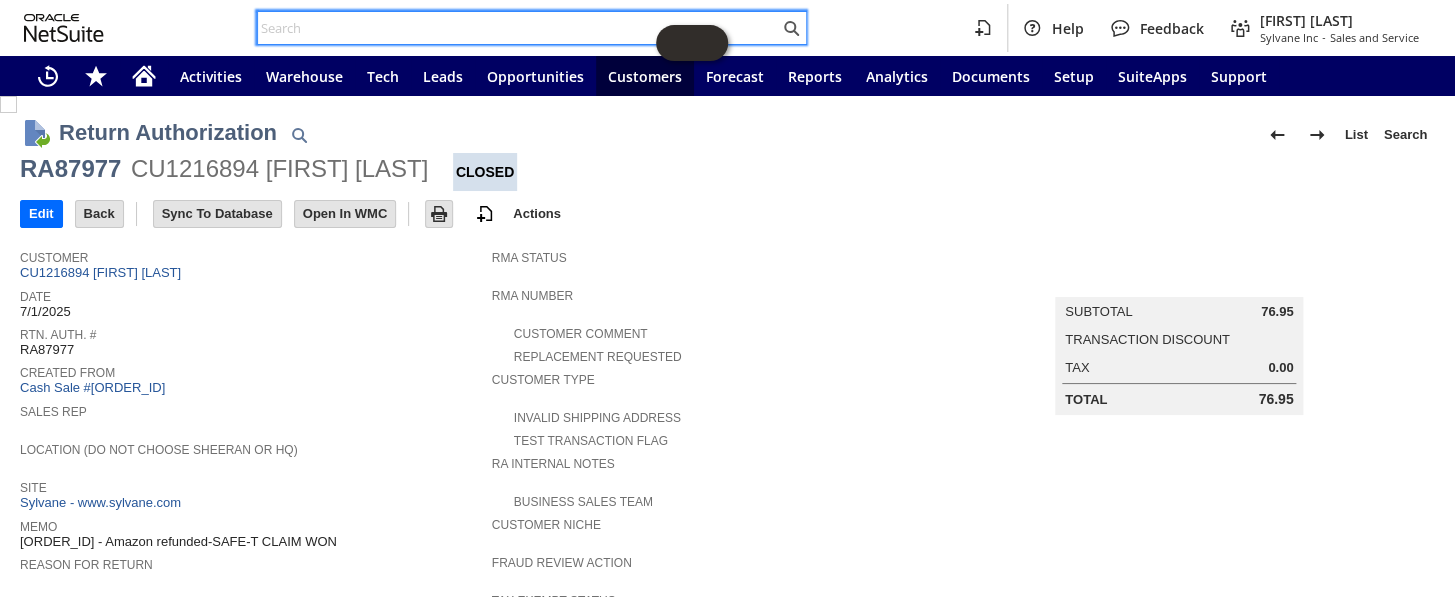 paste on "[ORDER_ID]" 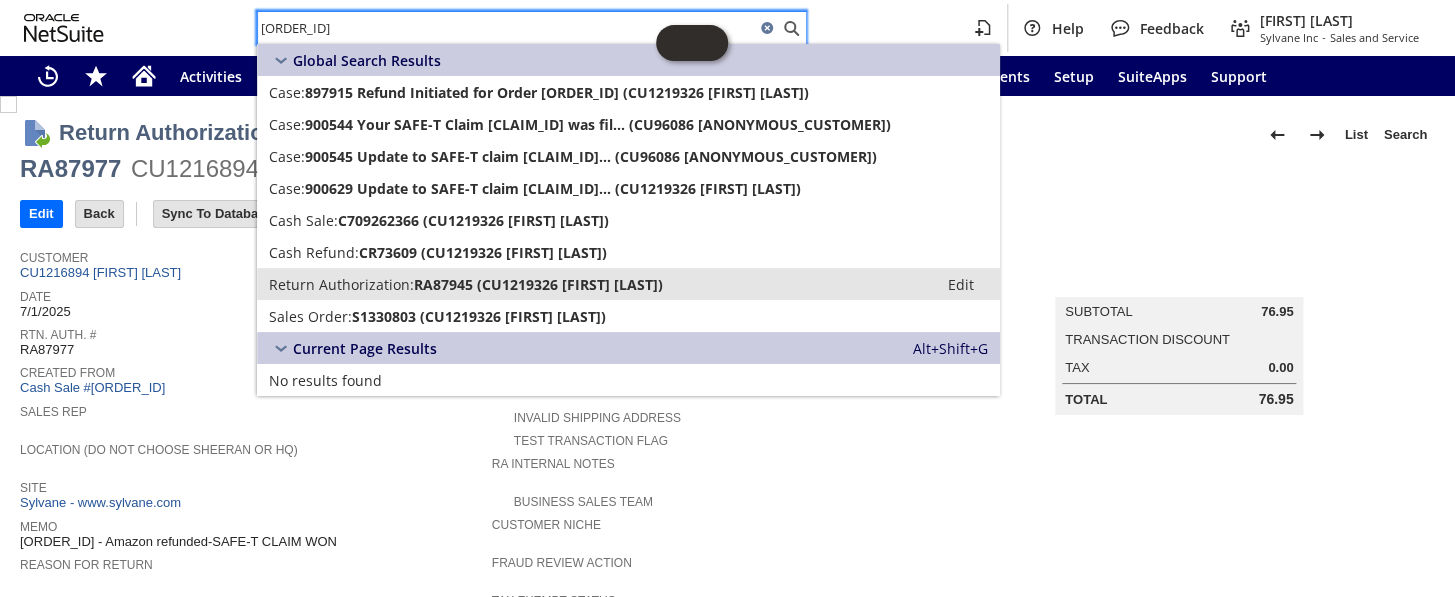 type on "[ORDER_ID]" 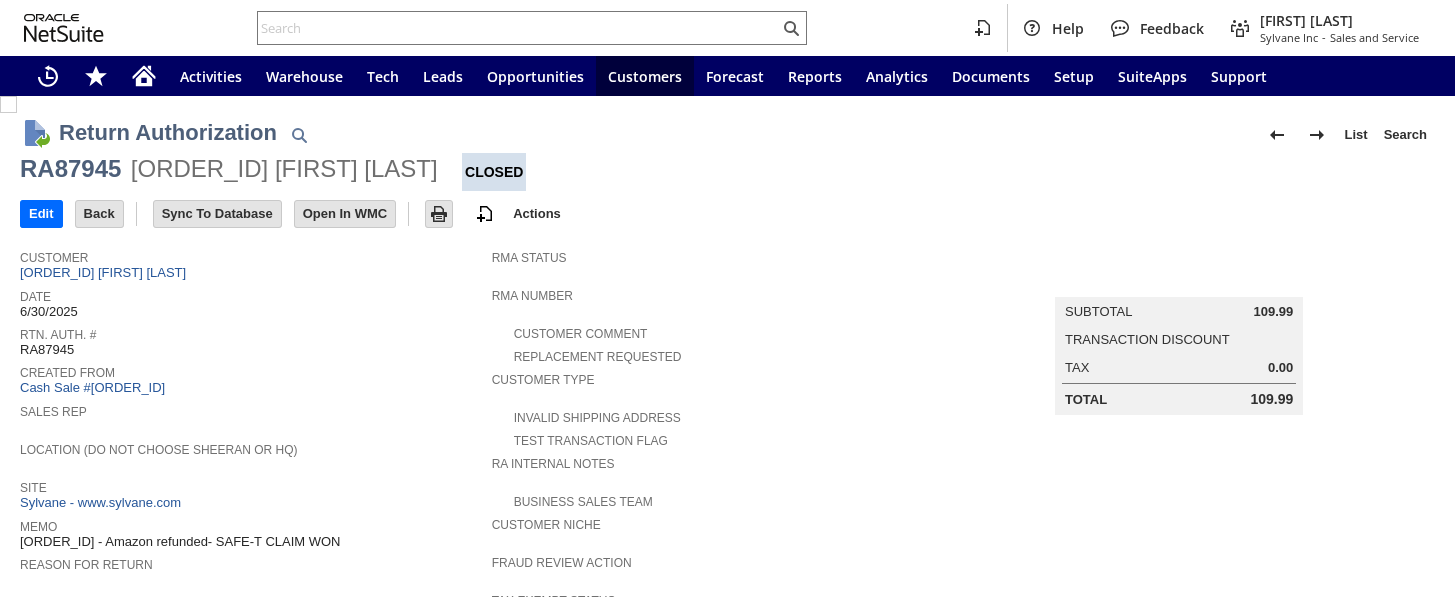 scroll, scrollTop: 0, scrollLeft: 0, axis: both 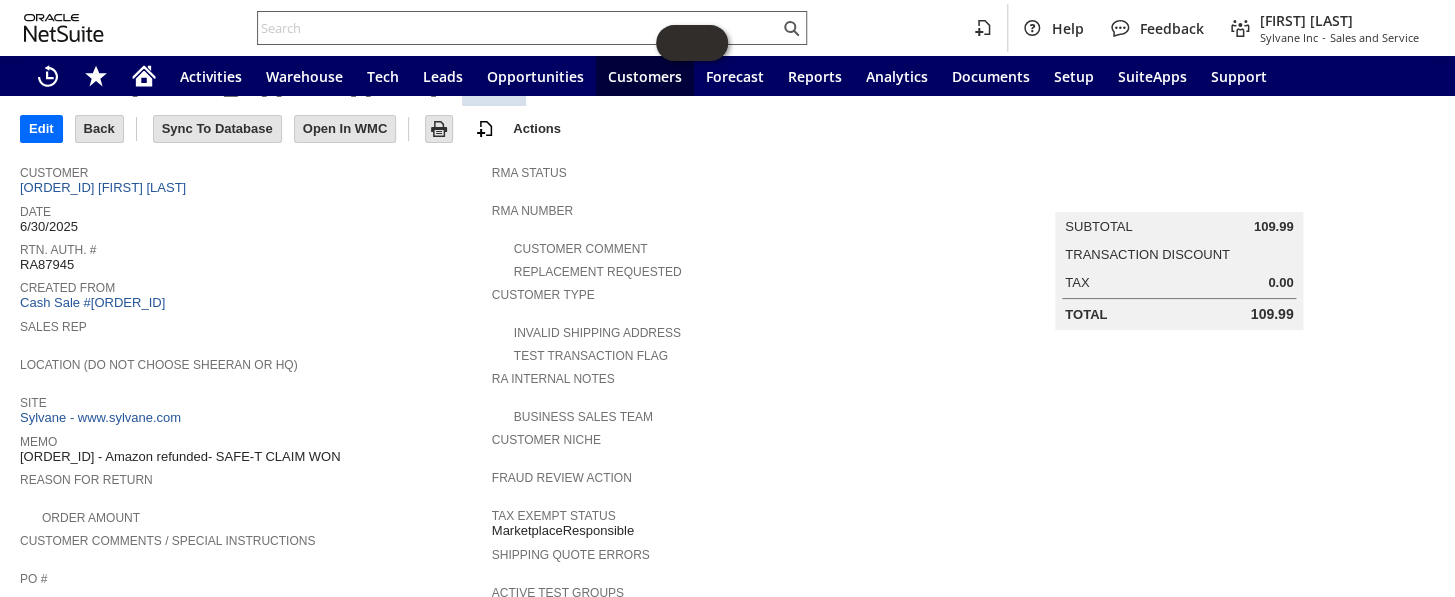 click at bounding box center (518, 28) 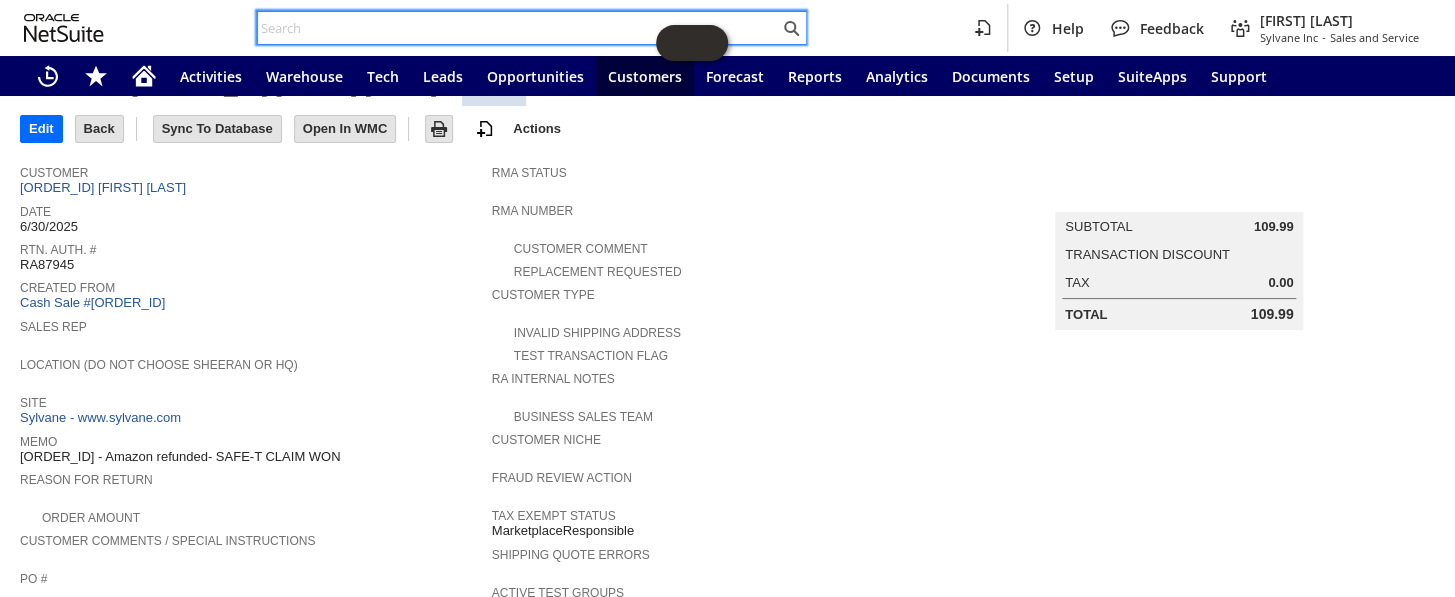 paste on "112-5977567-7057835" 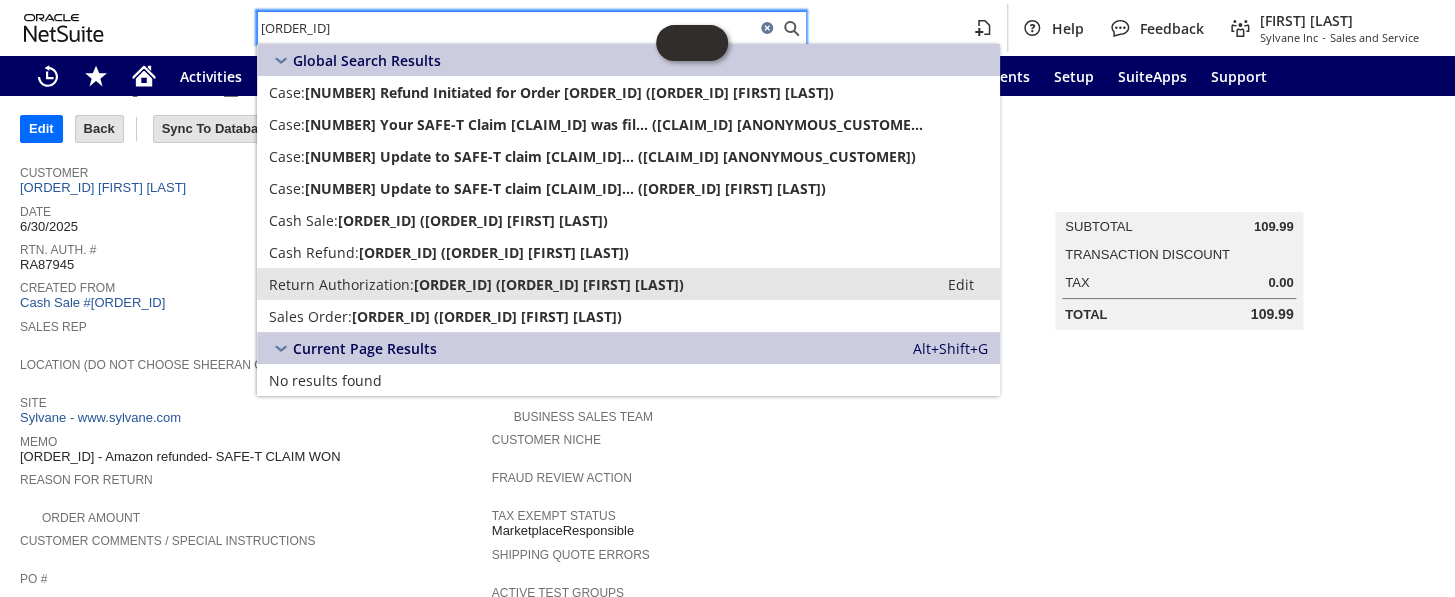 type on "112-5977567-7057835" 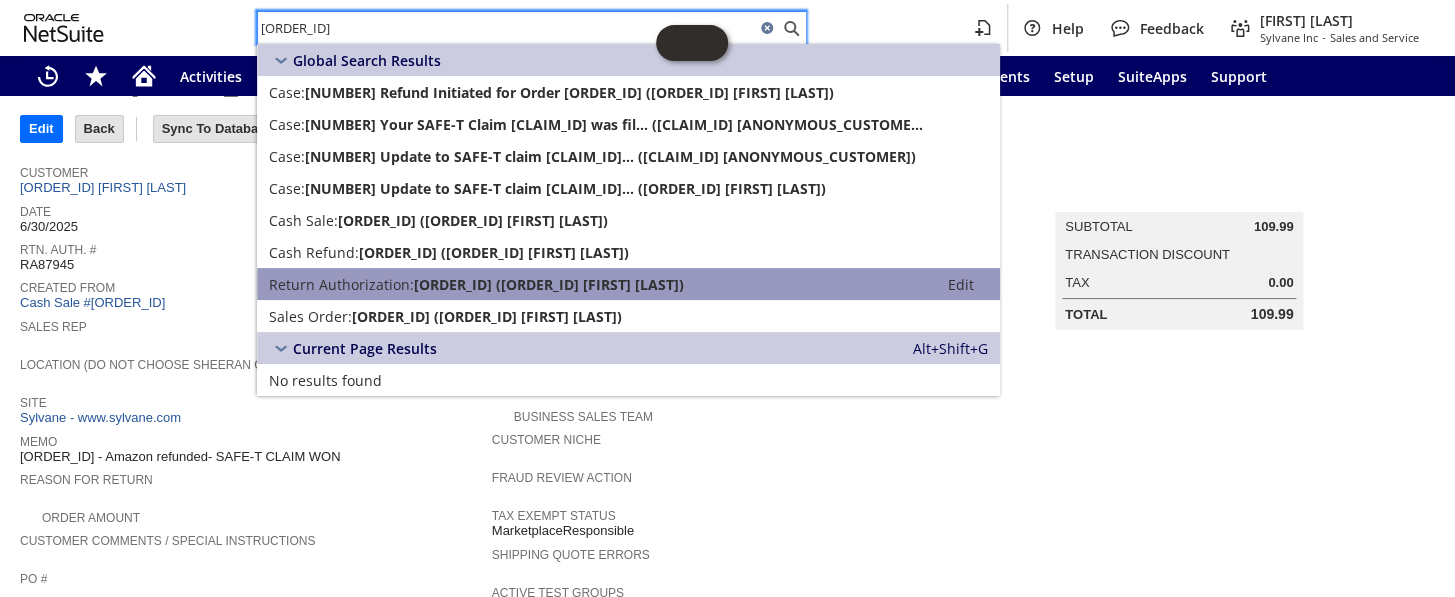 click on "Return Authorization:" at bounding box center [341, 284] 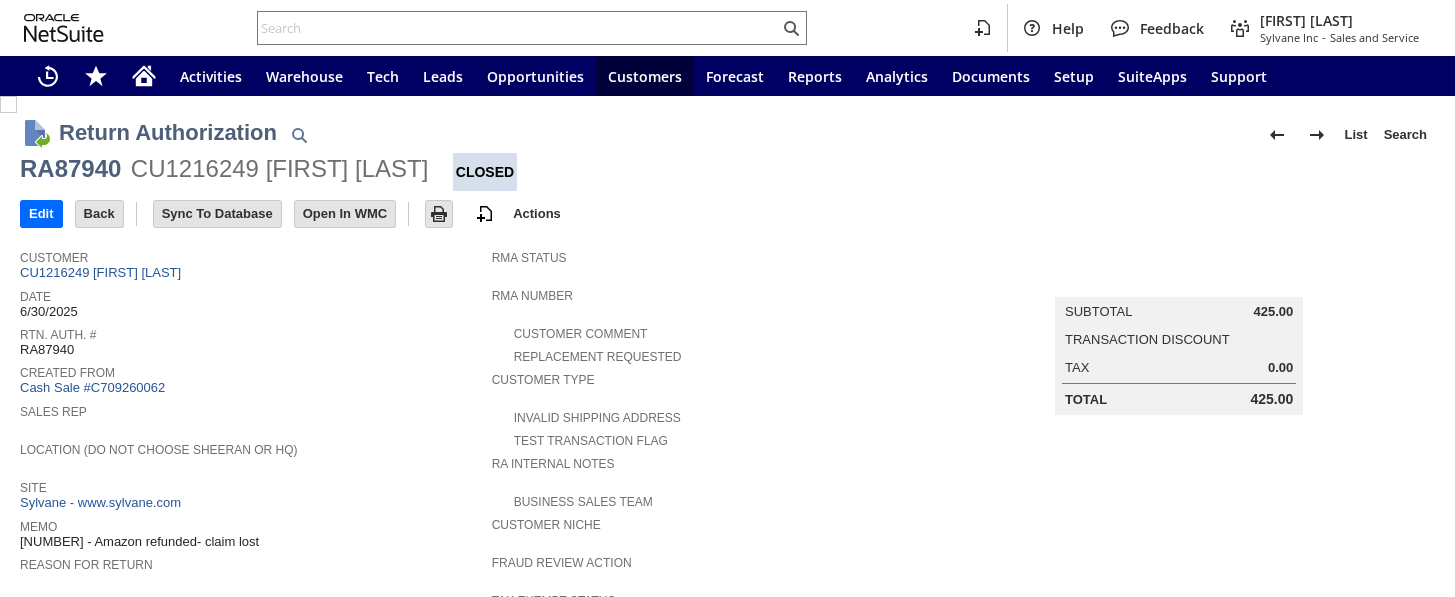 scroll, scrollTop: 0, scrollLeft: 0, axis: both 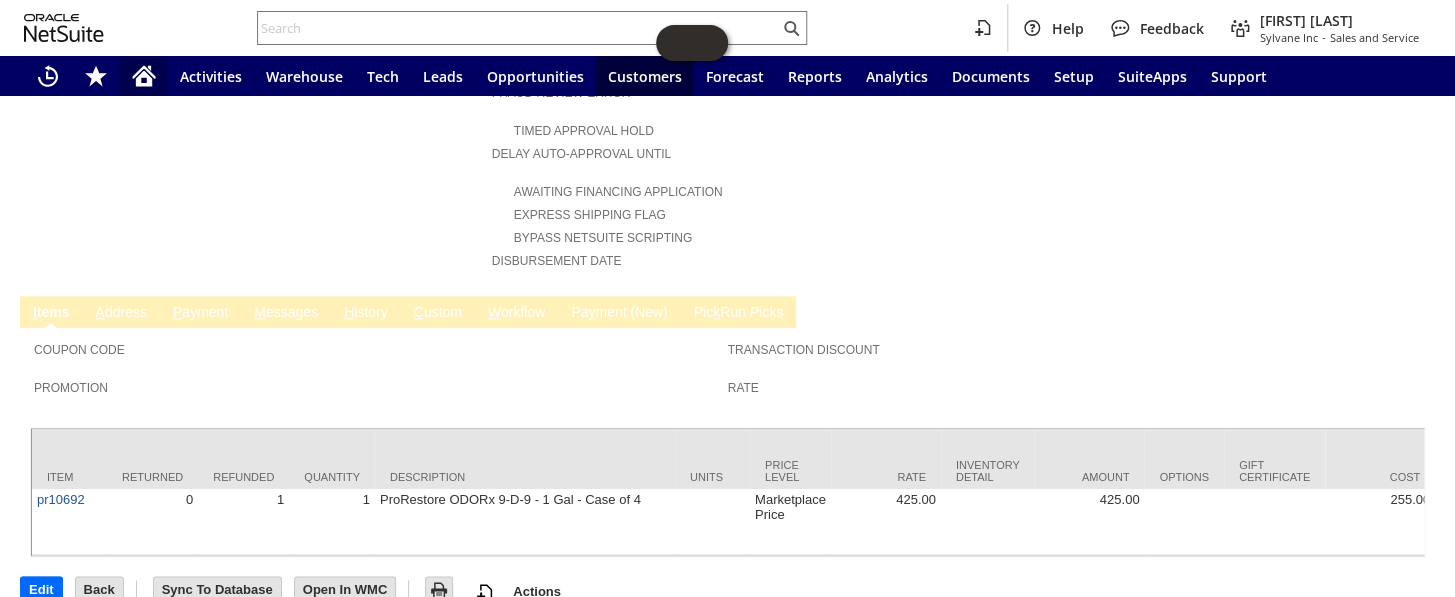 click 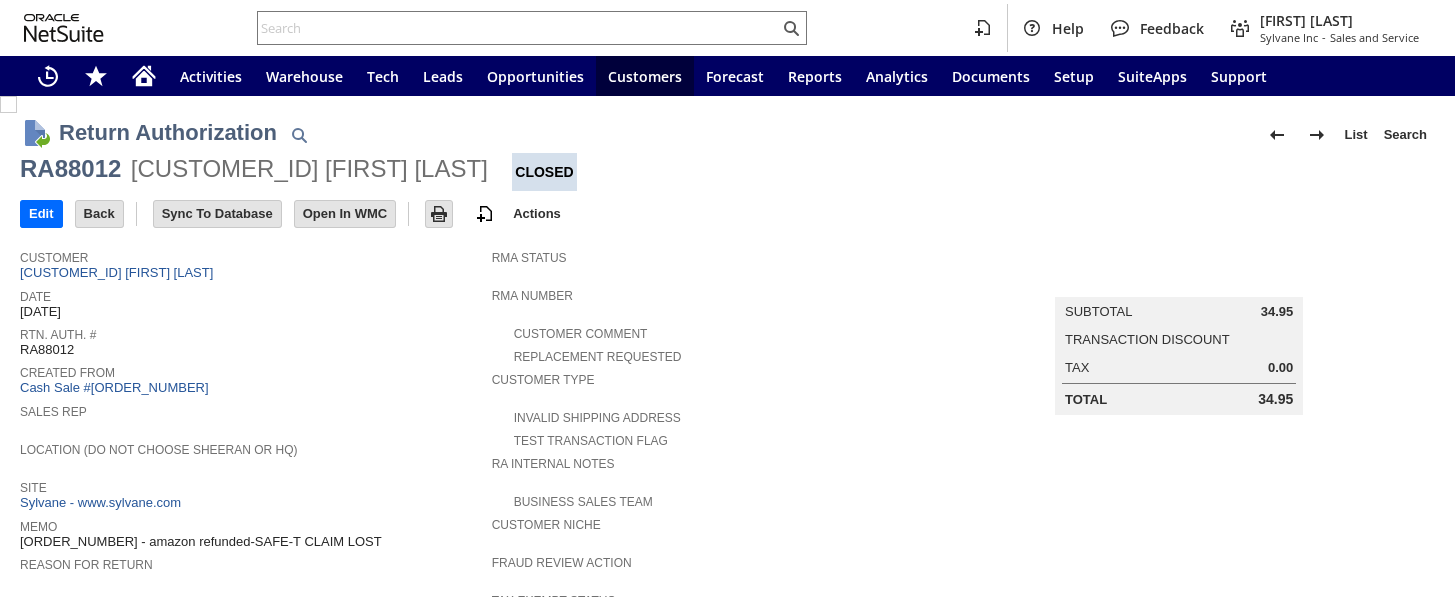 scroll, scrollTop: 0, scrollLeft: 0, axis: both 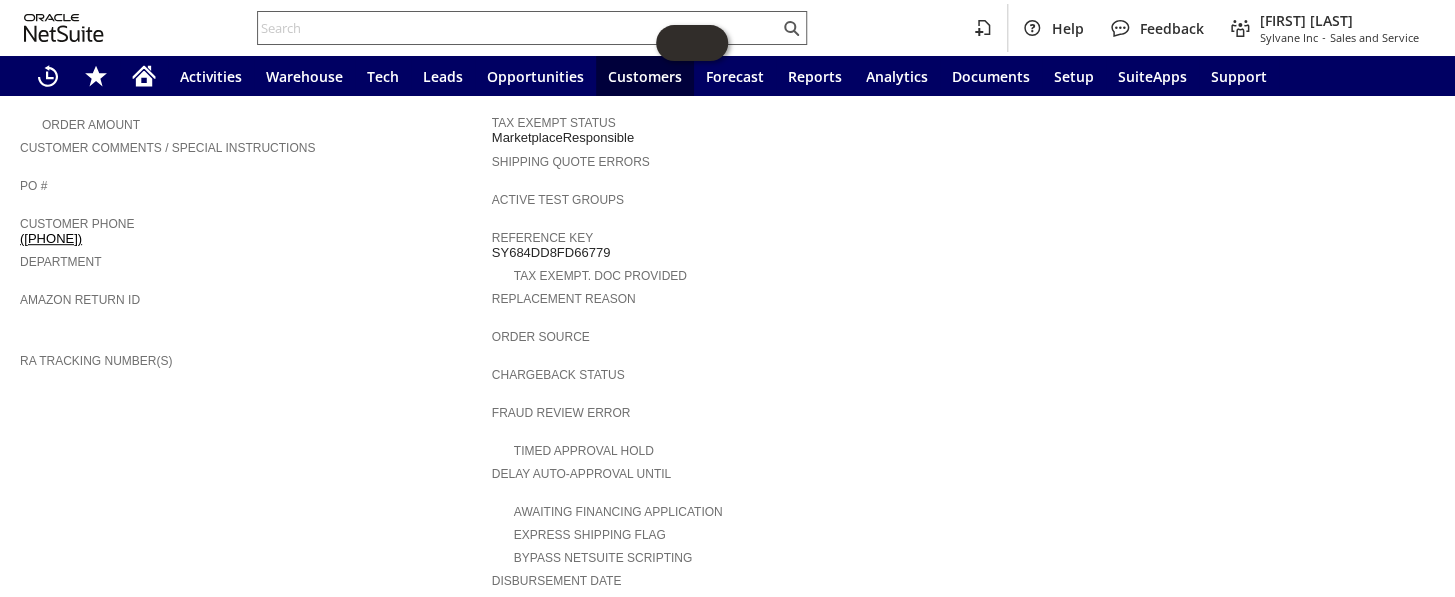 click at bounding box center (518, 28) 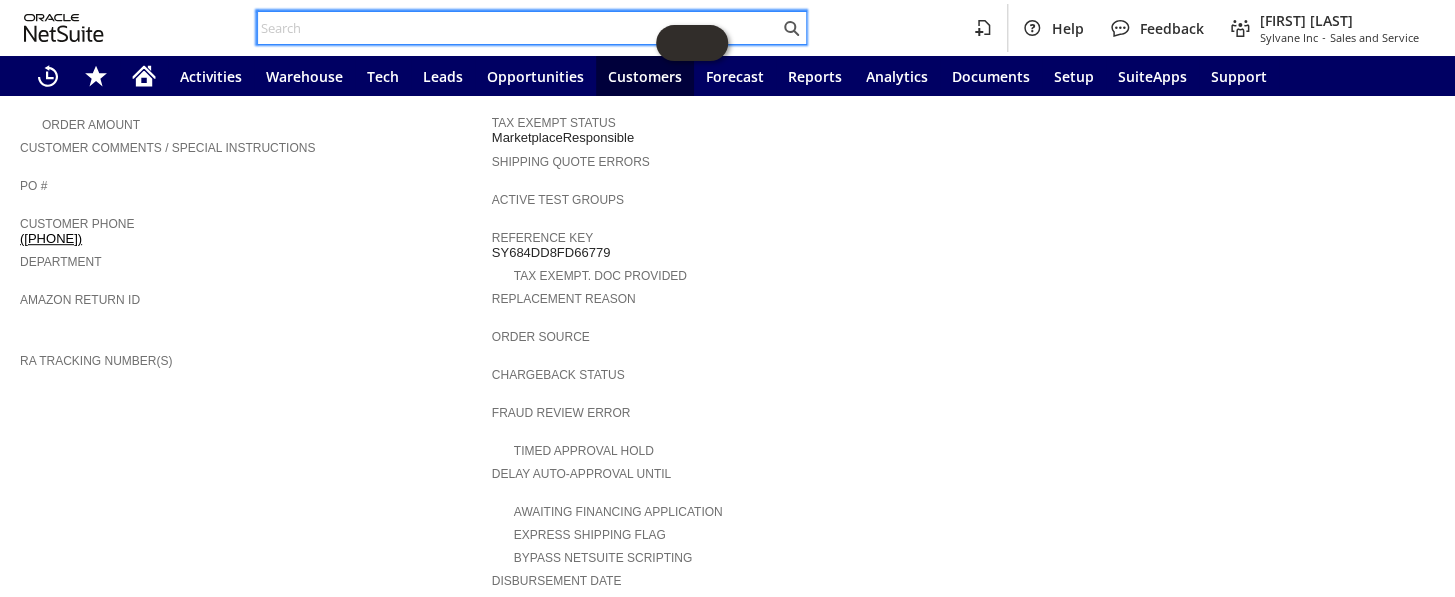 paste on "113-5949402-4925847" 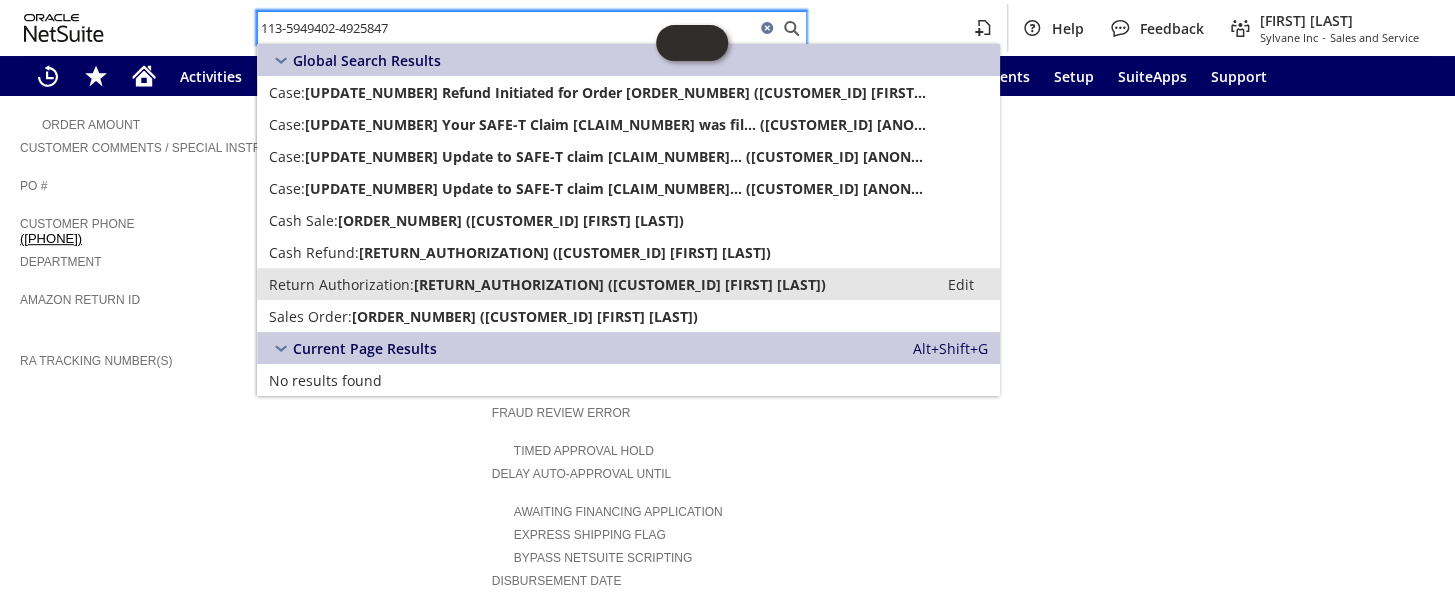type on "113-5949402-4925847" 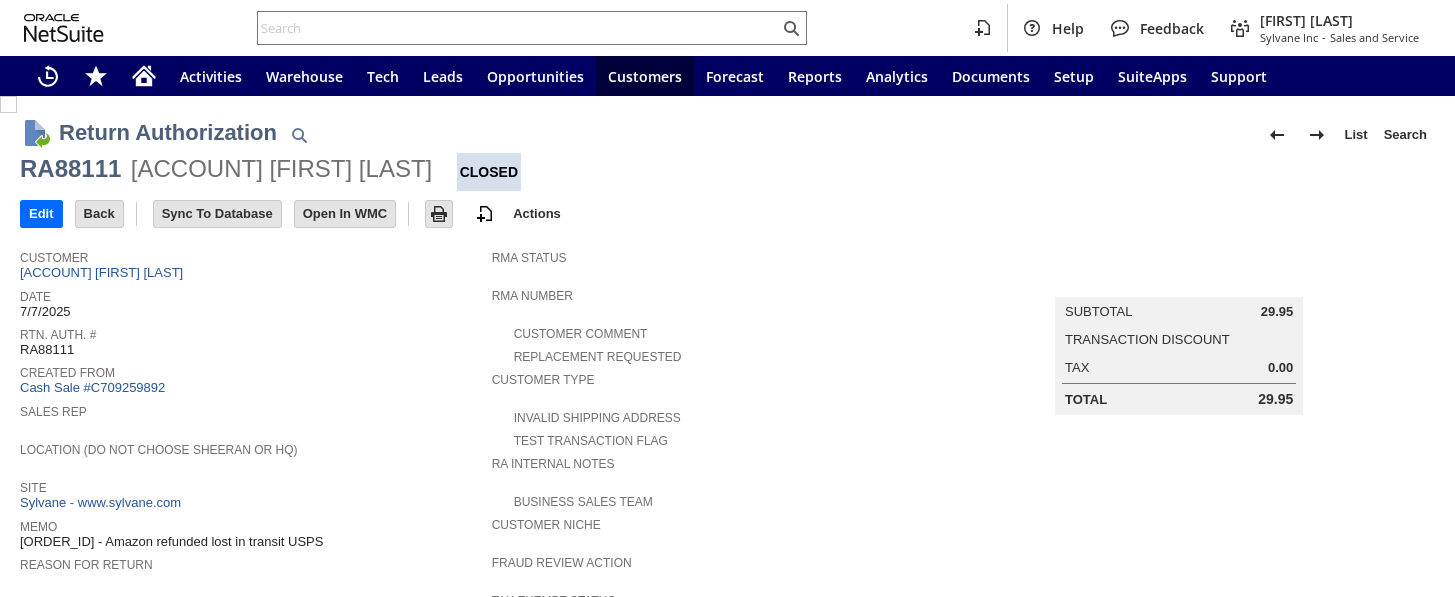 scroll, scrollTop: 0, scrollLeft: 0, axis: both 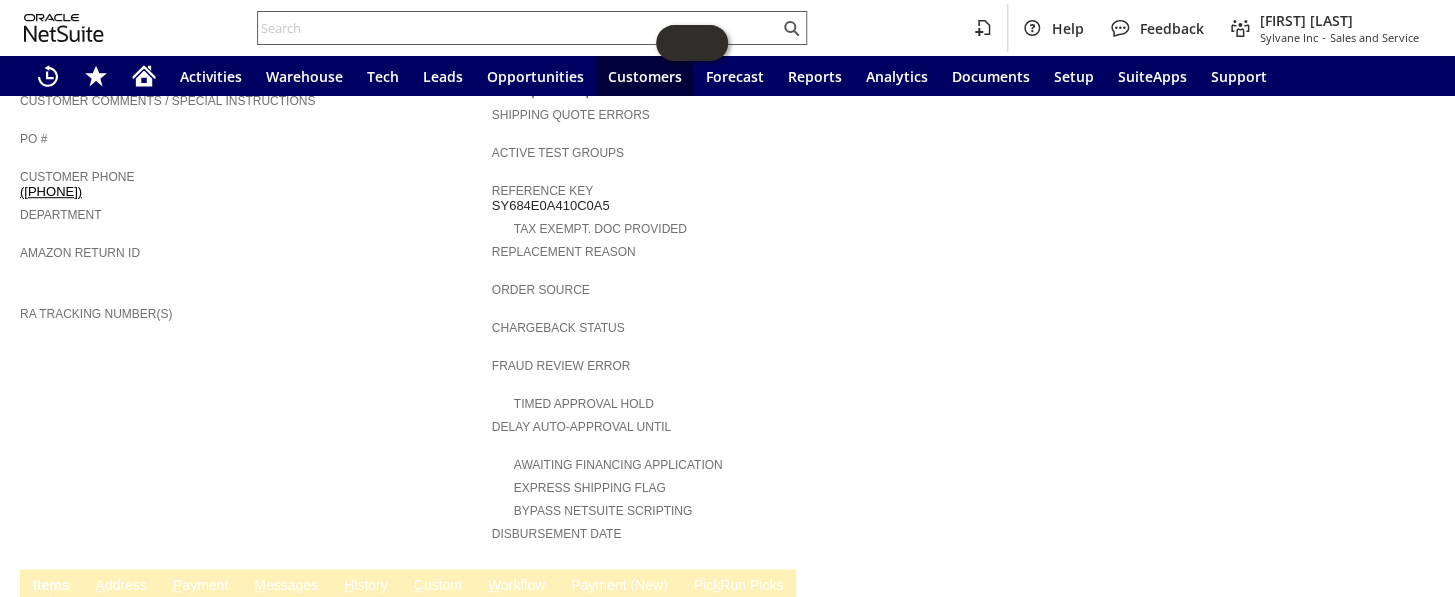 click at bounding box center [518, 28] 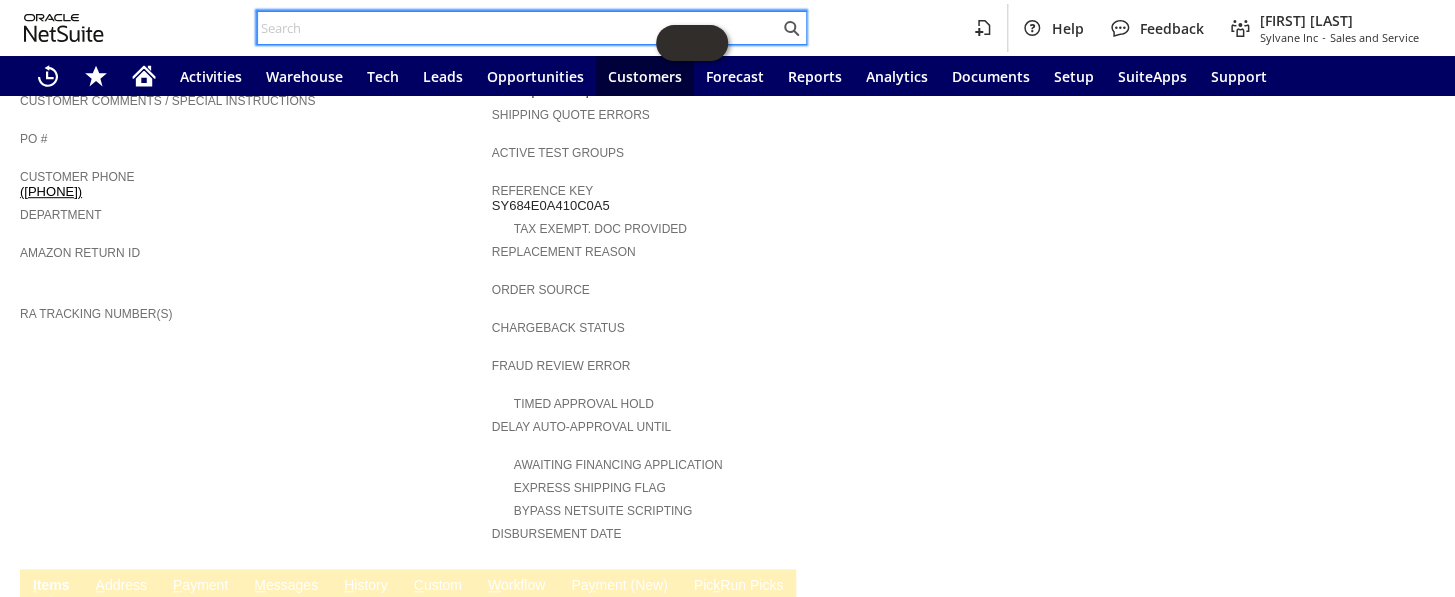paste on "112-1351499-9994612" 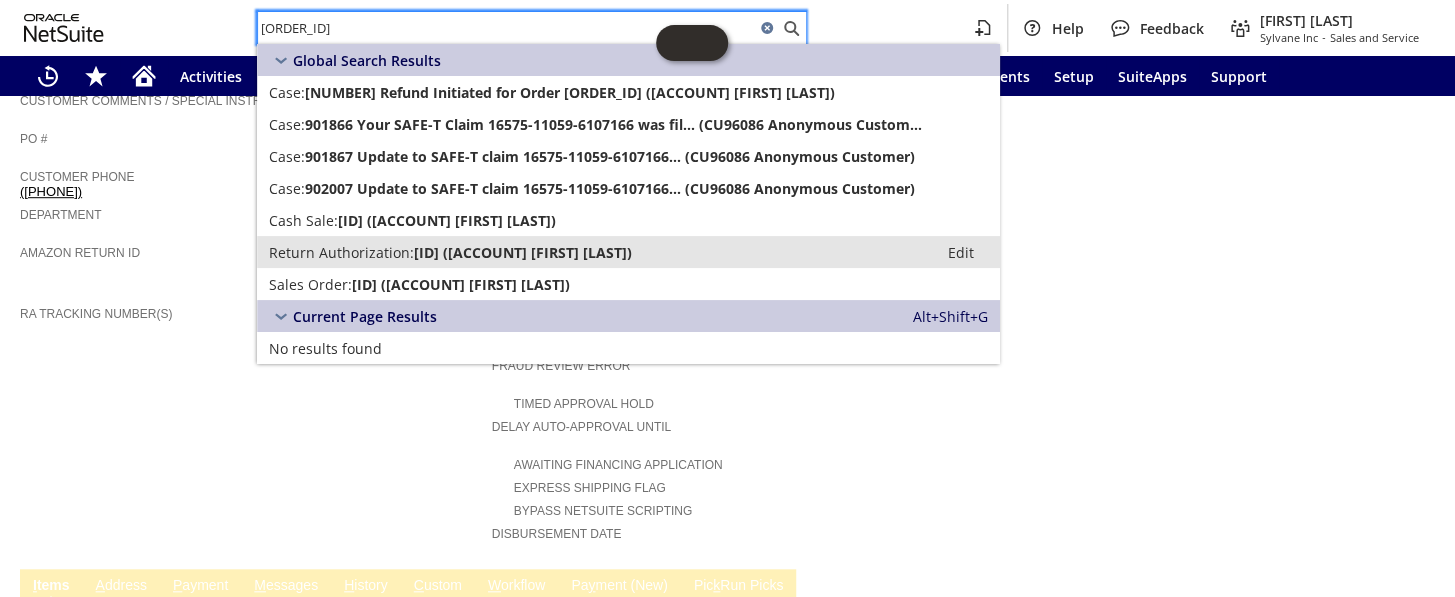 type on "112-1351499-9994612" 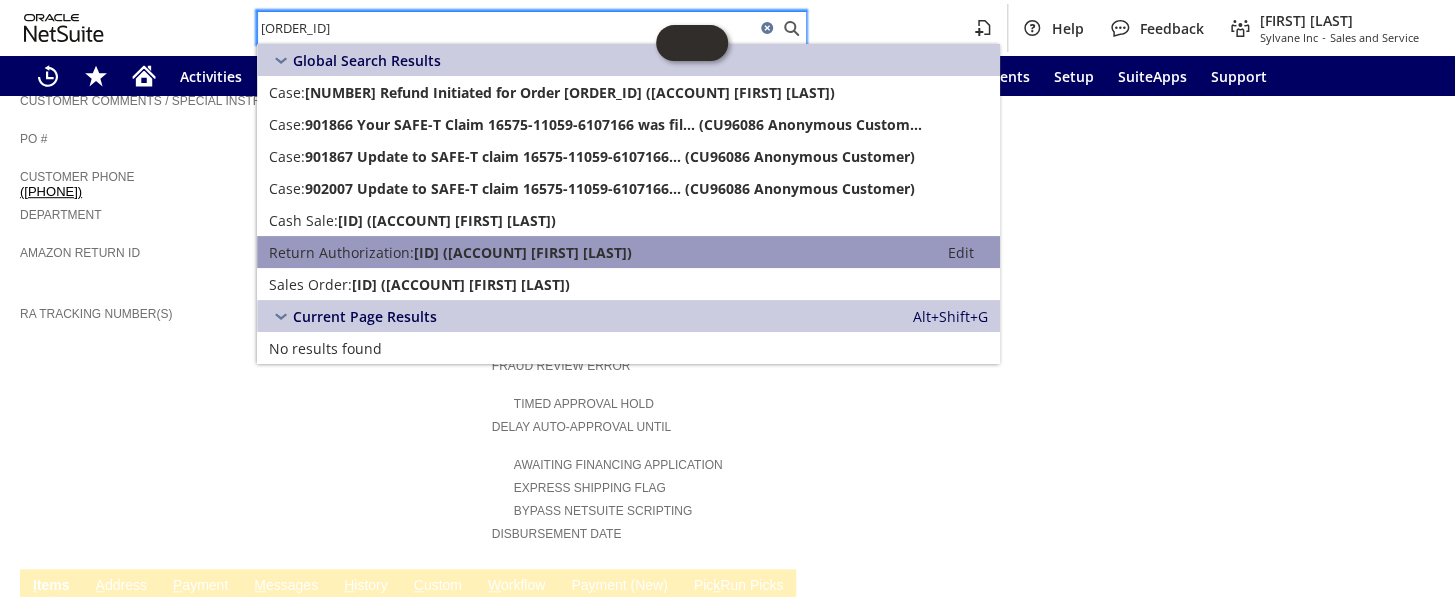 click on "Return Authorization:" at bounding box center (341, 252) 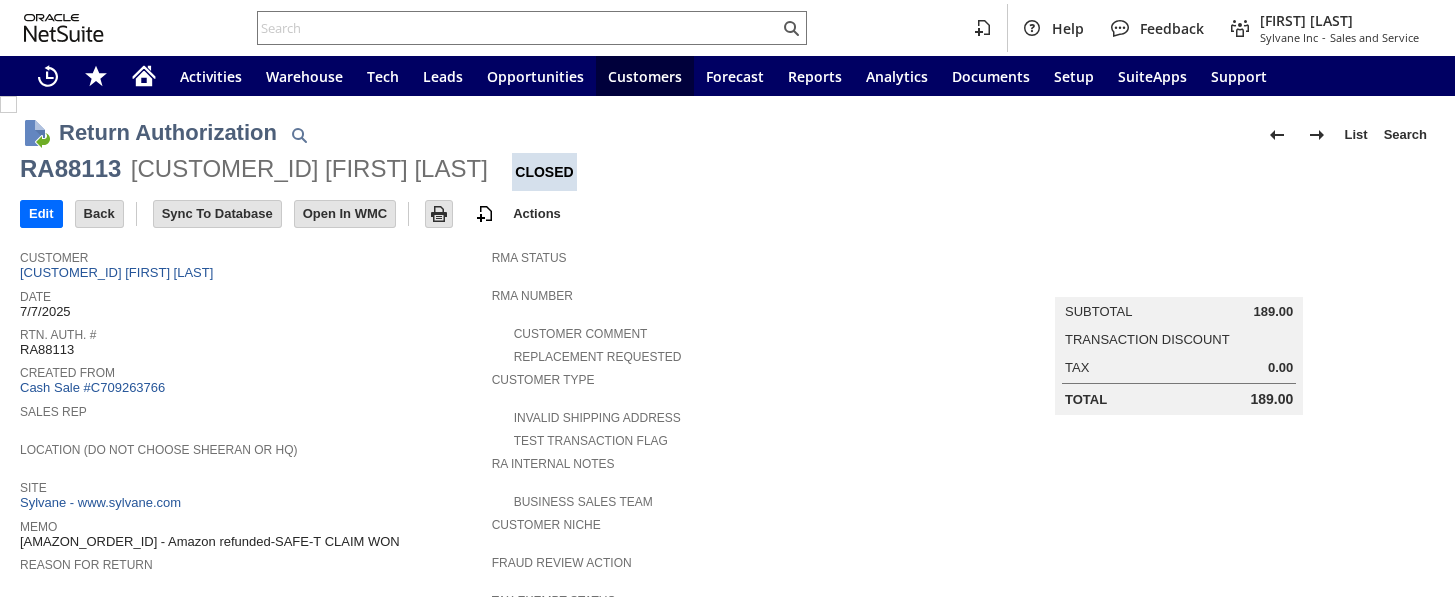 scroll, scrollTop: 0, scrollLeft: 0, axis: both 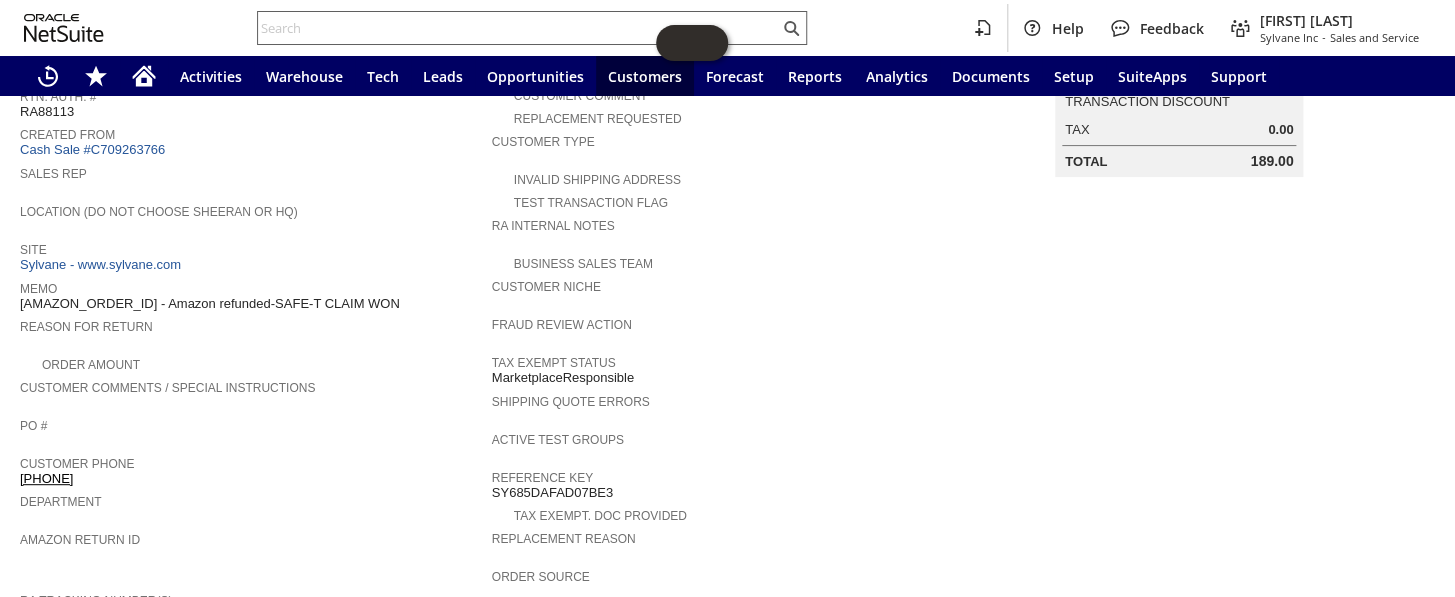 click at bounding box center [518, 28] 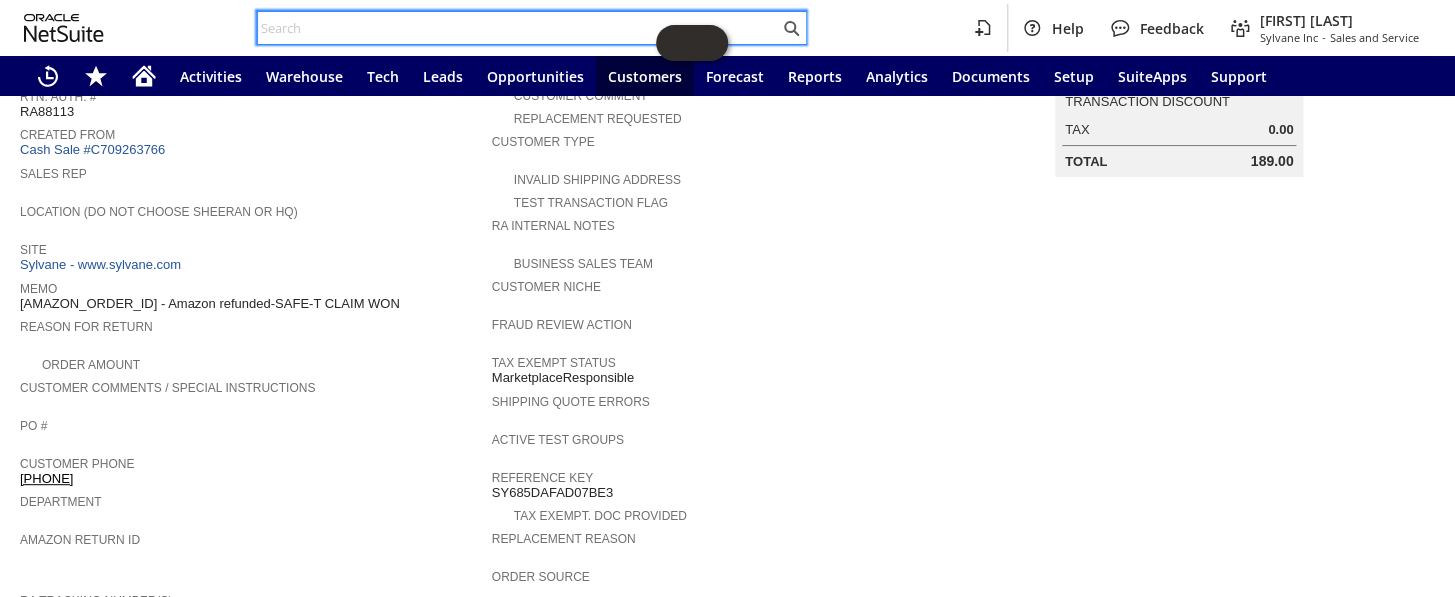 paste on "113-4980092-3460243" 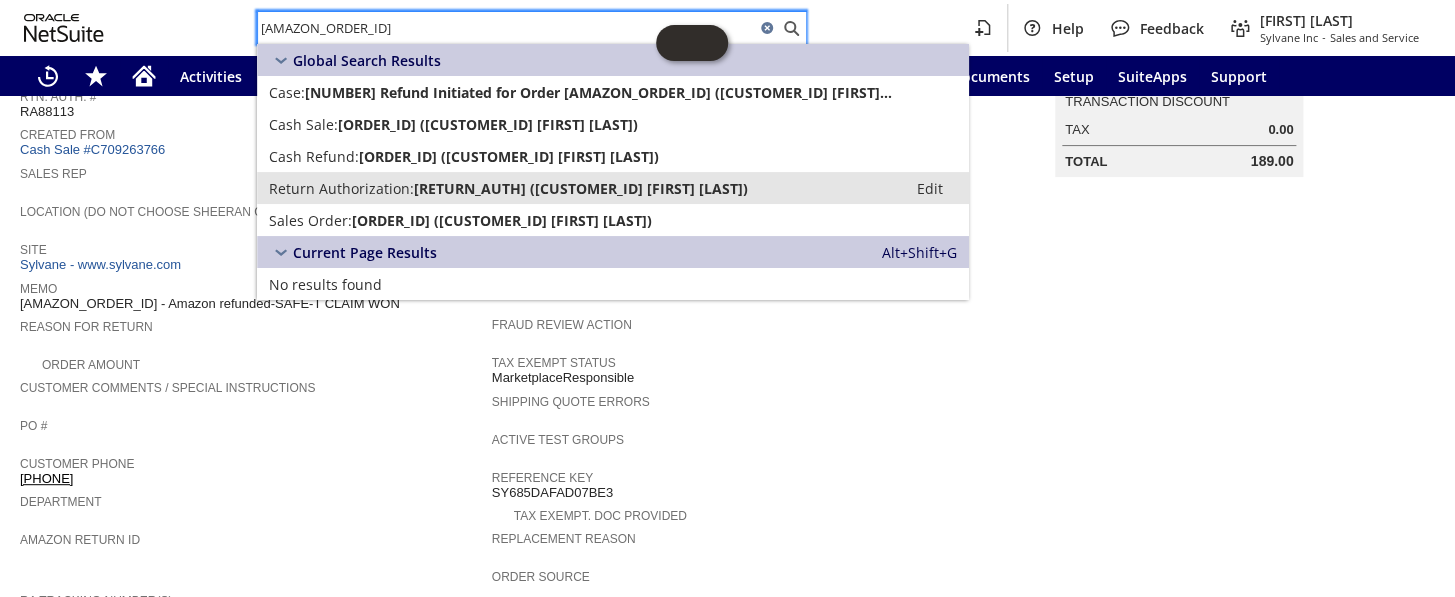 type on "113-4980092-3460243" 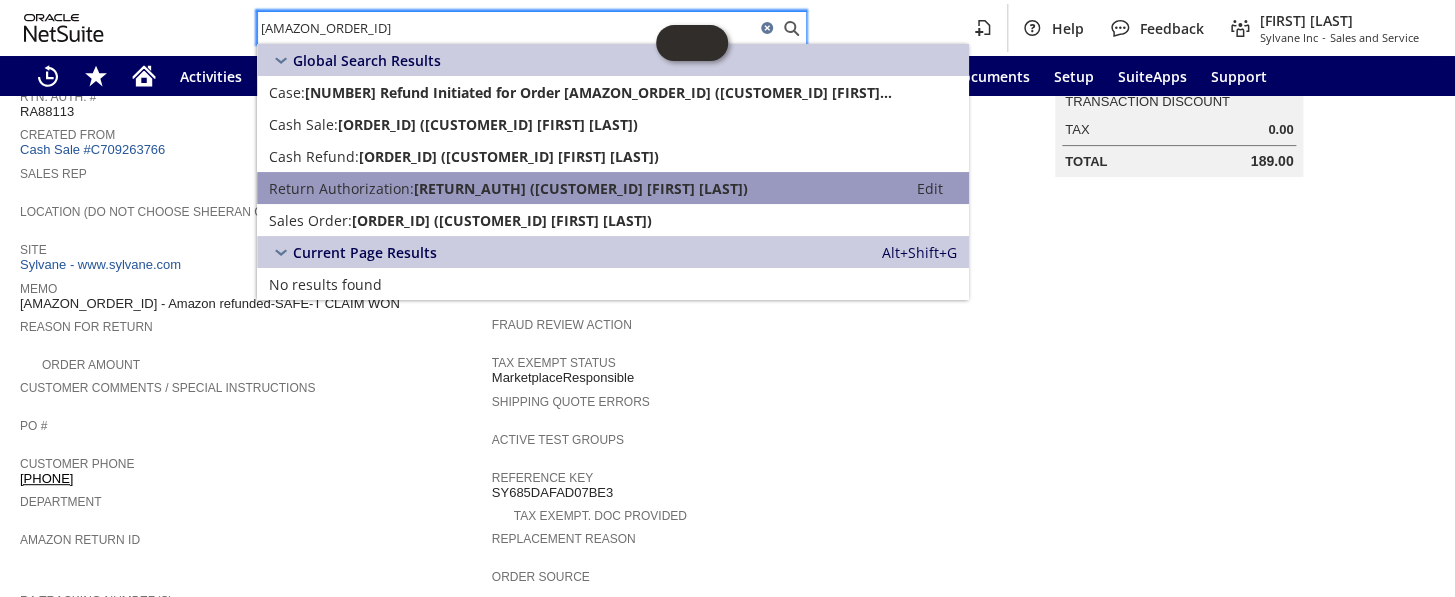 click on "RA88807 (CU1222299 Michael F Caron)" at bounding box center (581, 188) 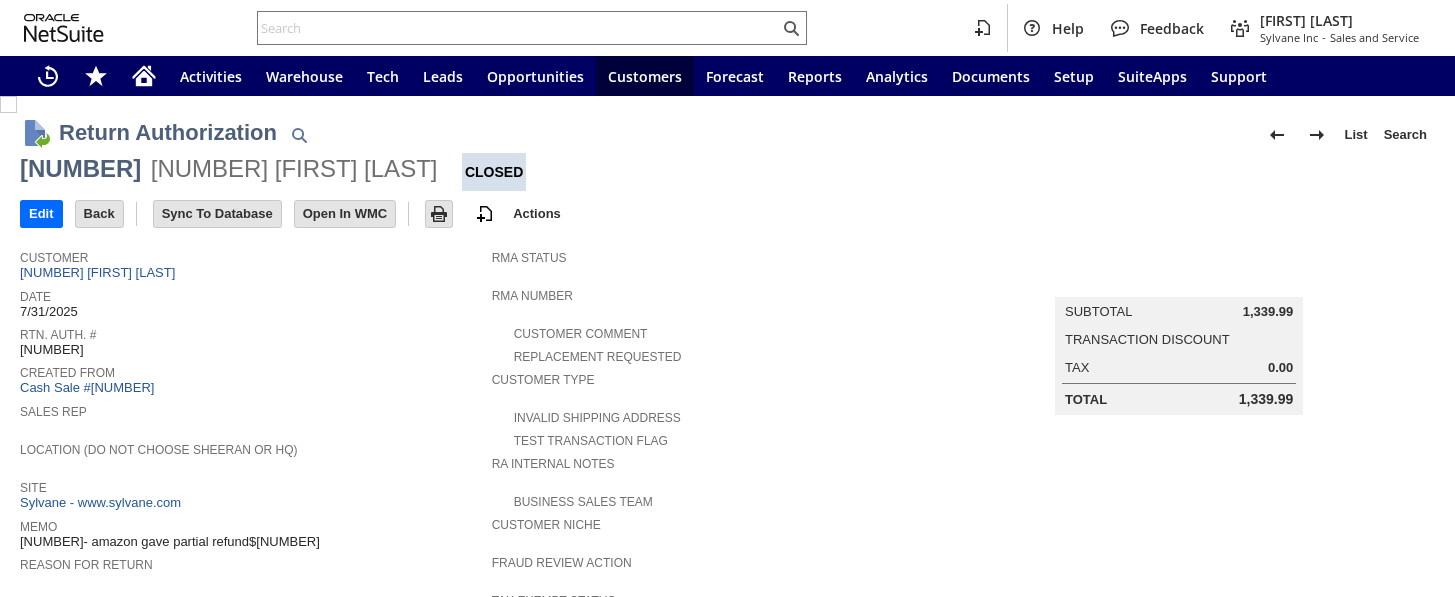 scroll, scrollTop: 0, scrollLeft: 0, axis: both 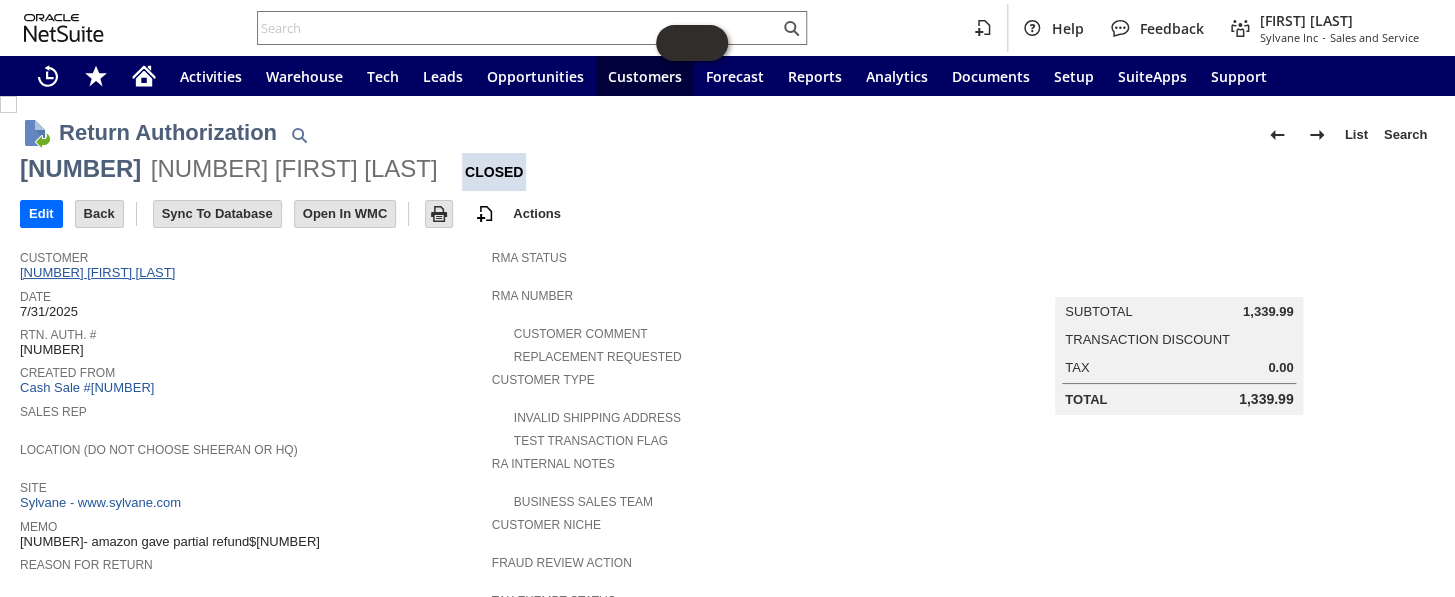 click on "CU1222299 Michael F Caron" at bounding box center (100, 272) 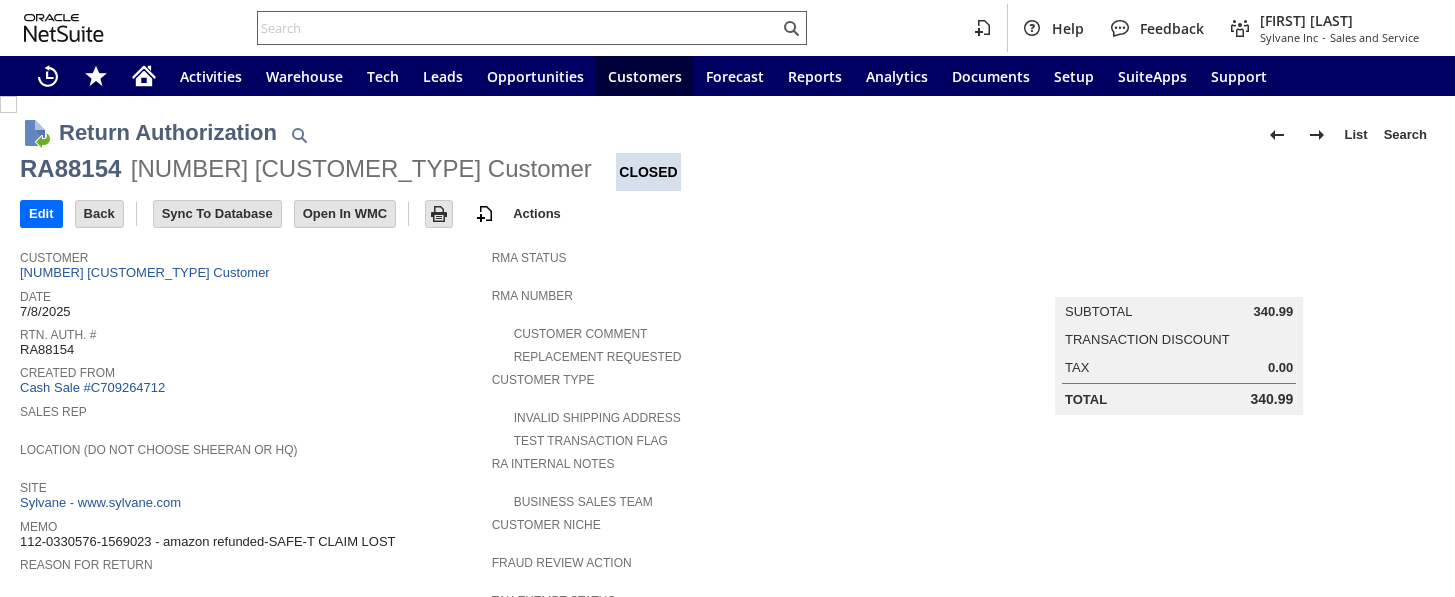 scroll, scrollTop: 0, scrollLeft: 0, axis: both 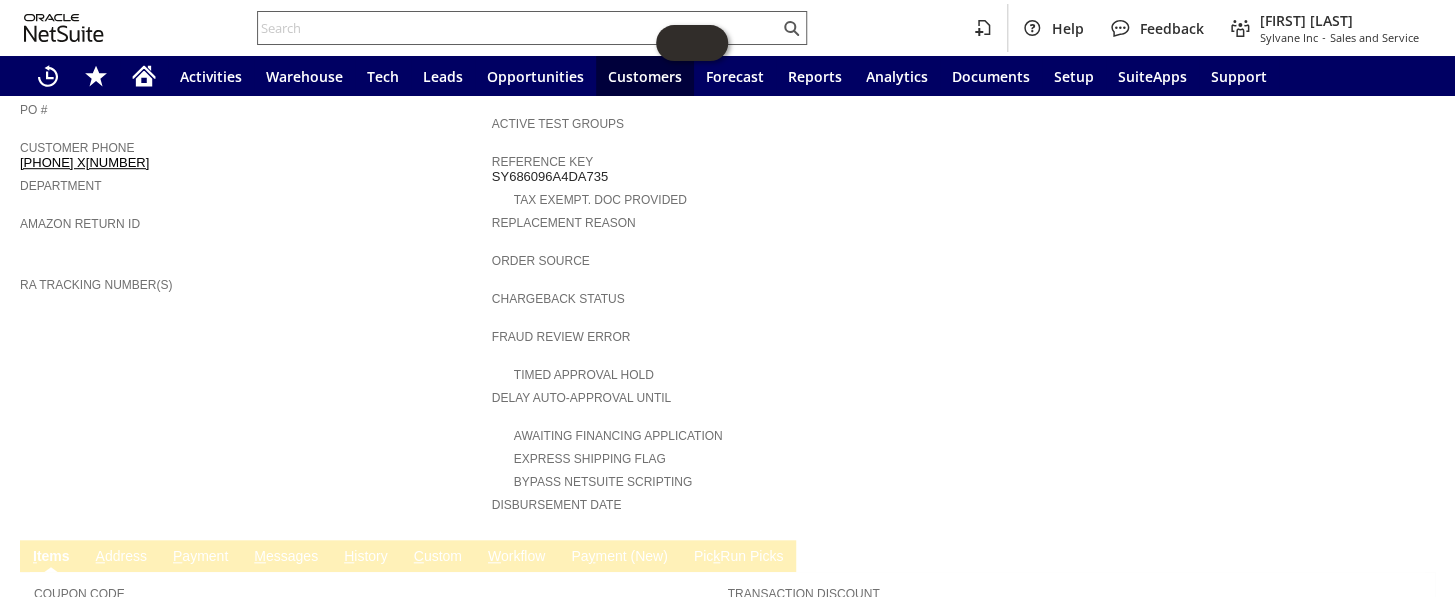click at bounding box center [518, 28] 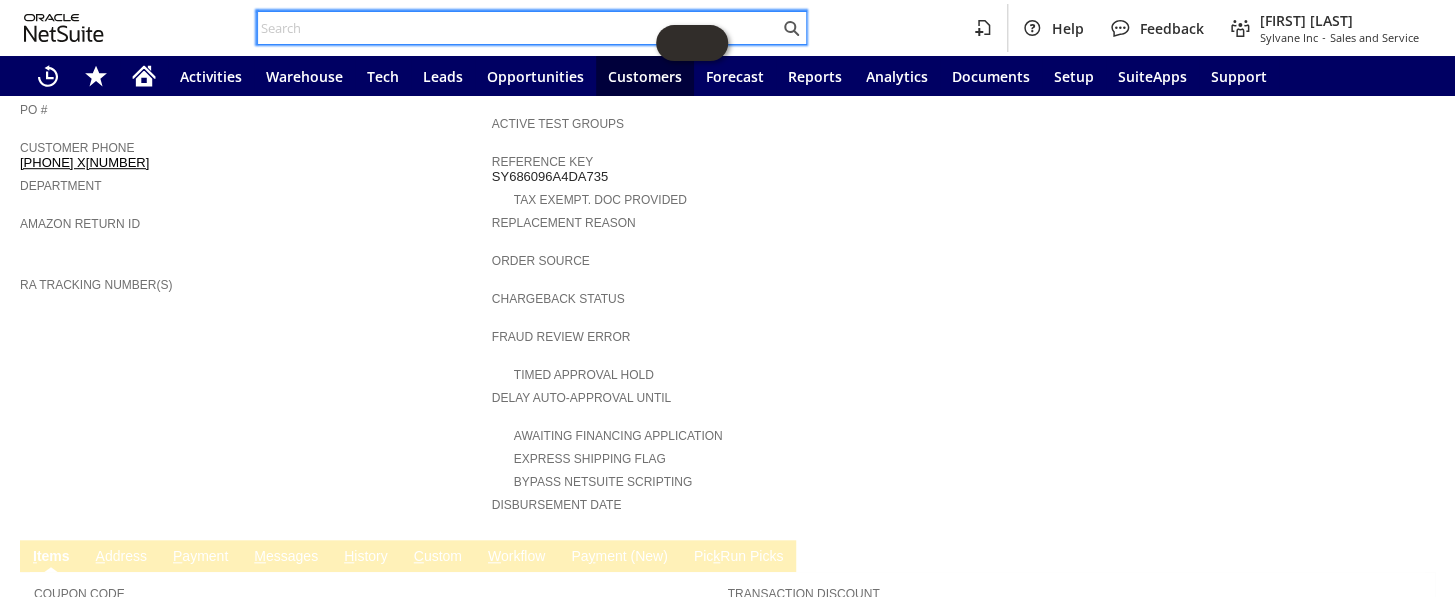paste on "111-8542762-9221824" 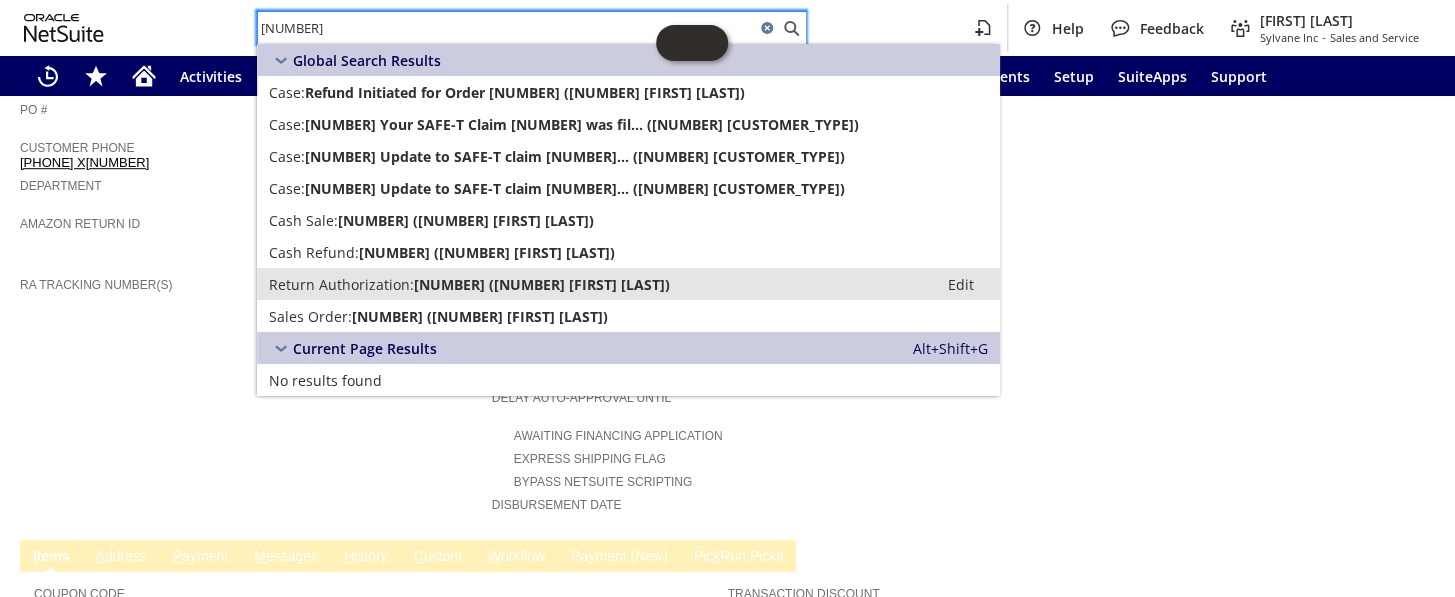 type on "111-8542762-9221824" 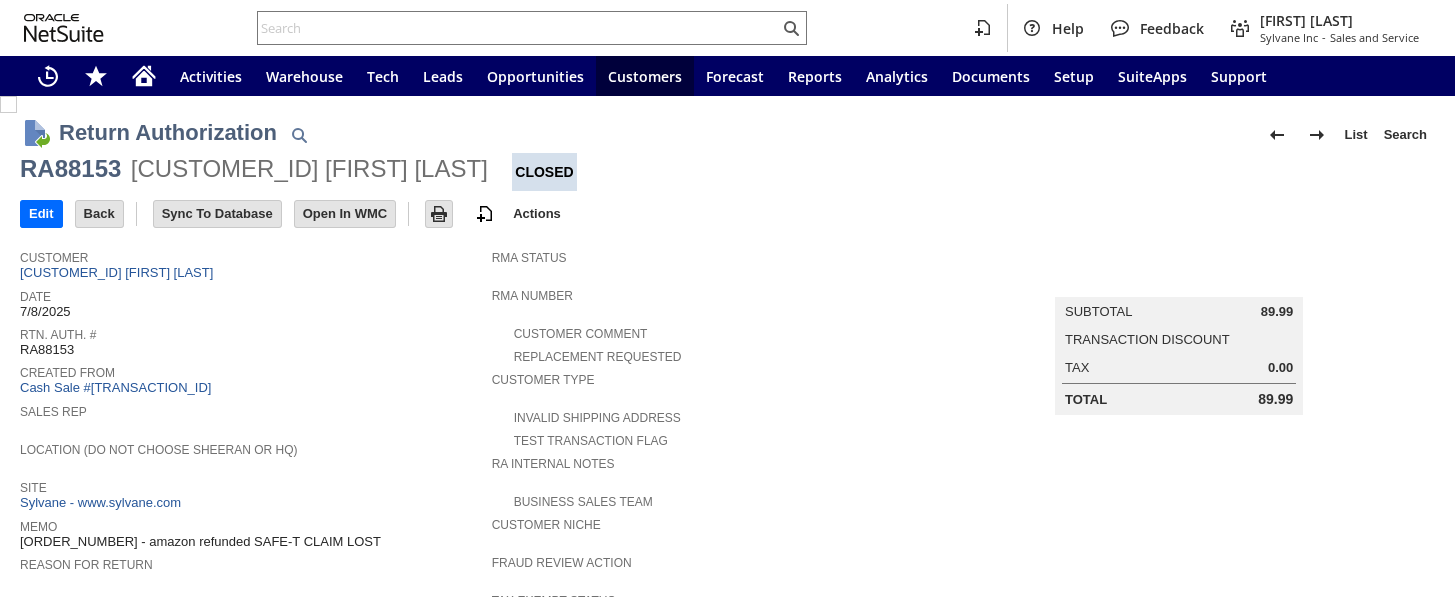 scroll, scrollTop: 0, scrollLeft: 0, axis: both 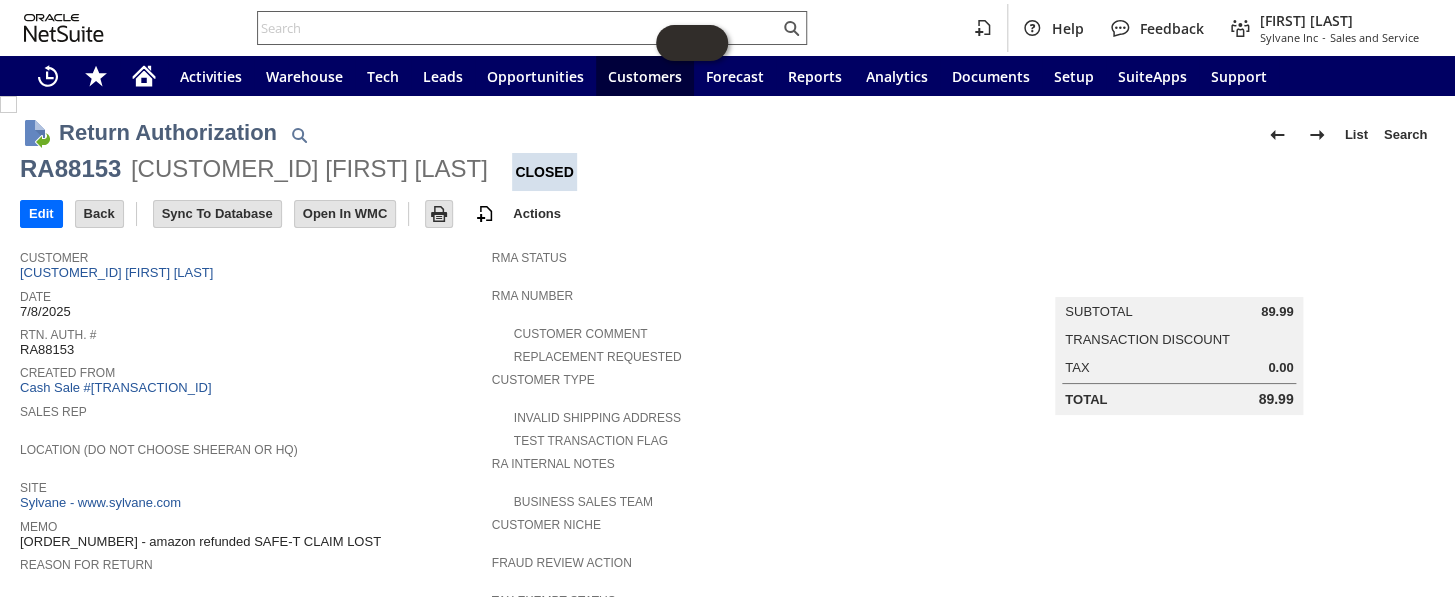 click at bounding box center (532, 28) 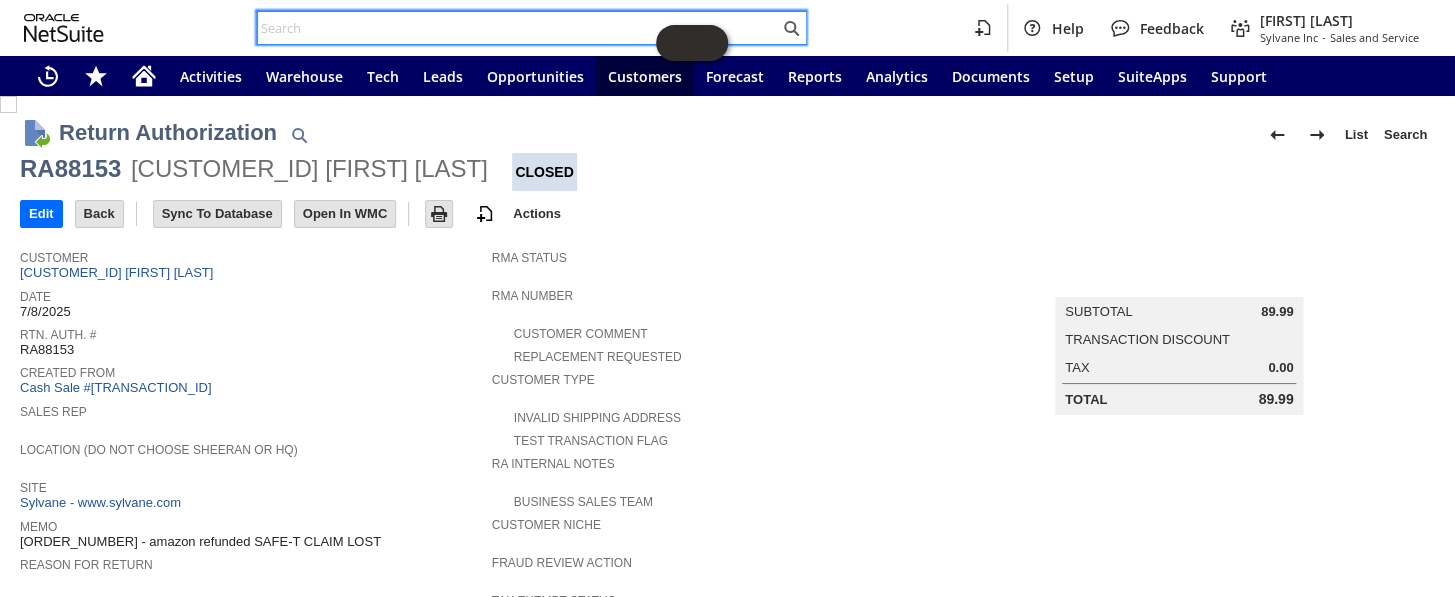 paste on "114-1920575-5835451" 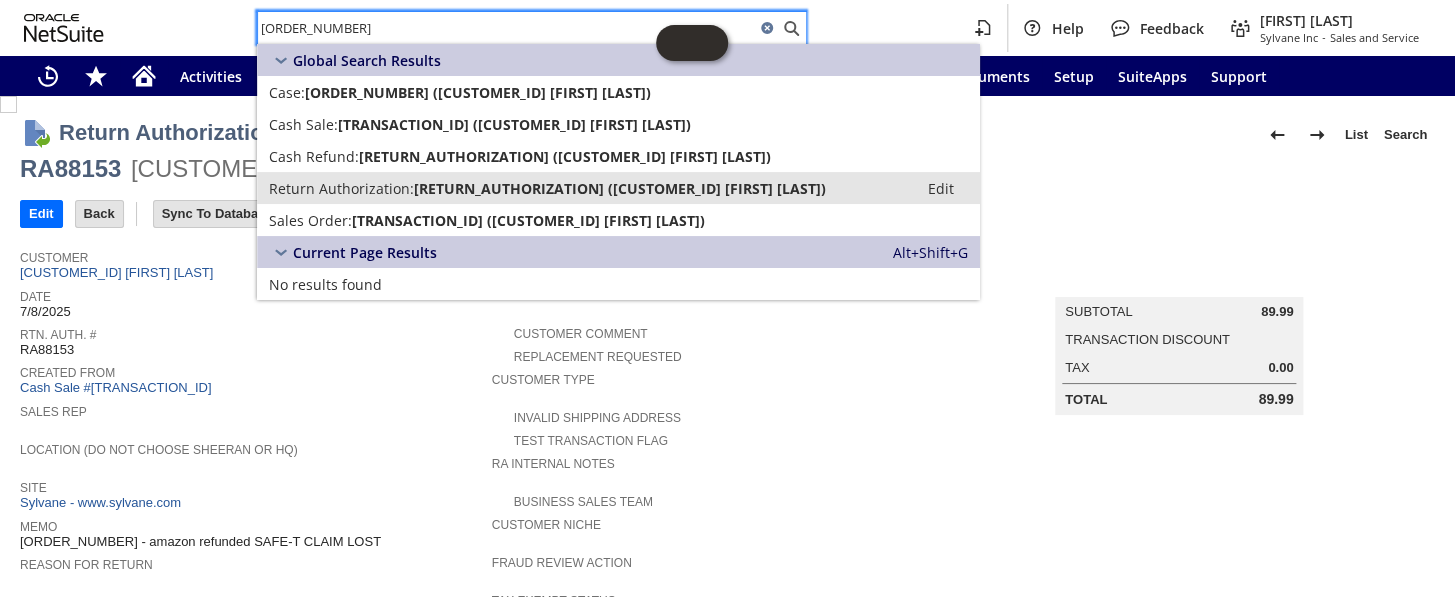type on "114-1920575-5835451" 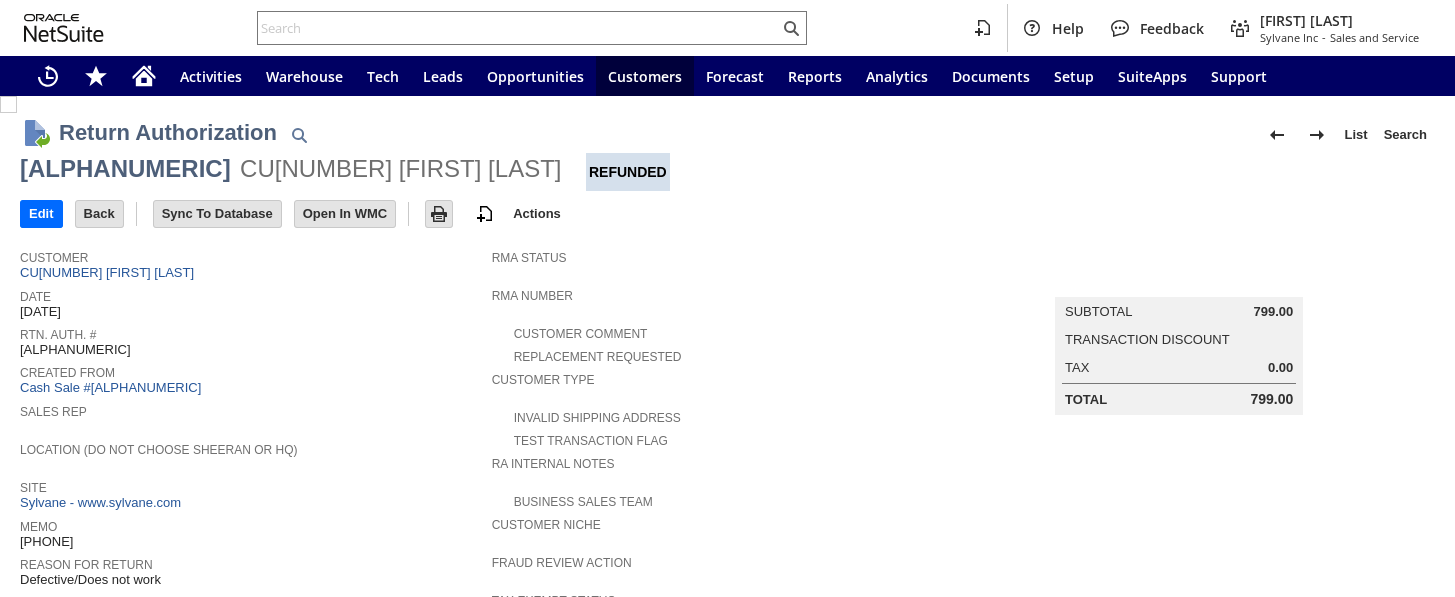 scroll, scrollTop: 0, scrollLeft: 0, axis: both 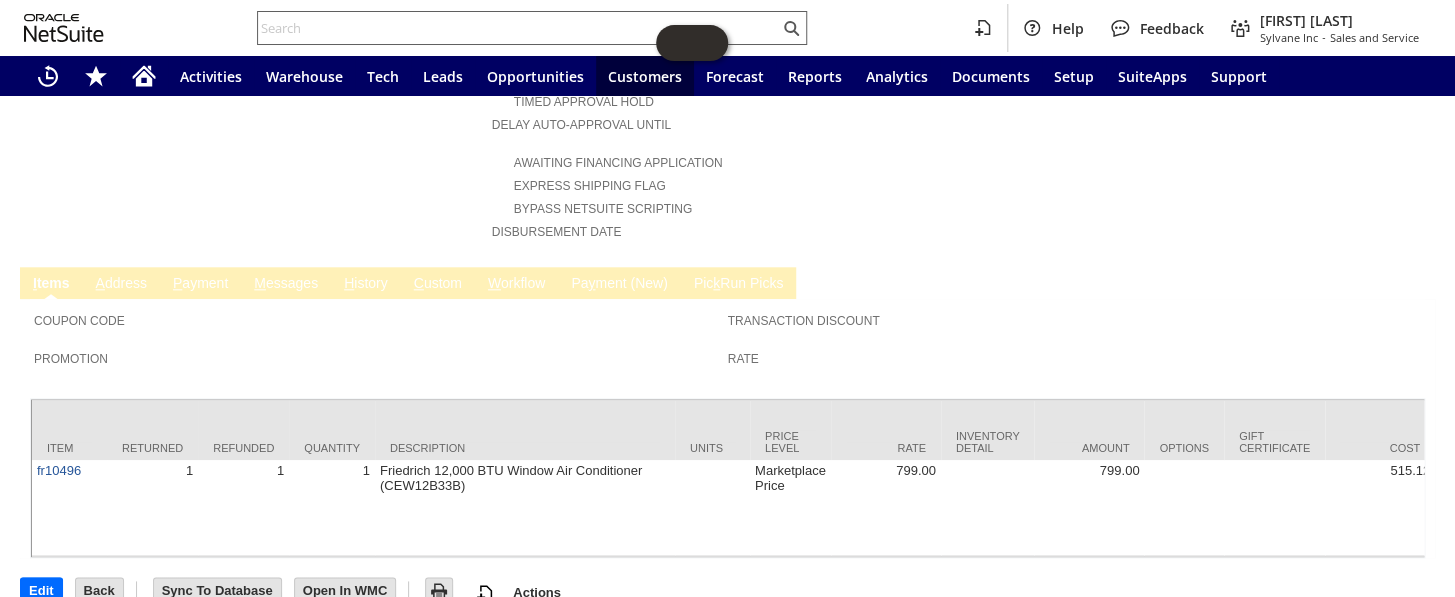 click at bounding box center (518, 28) 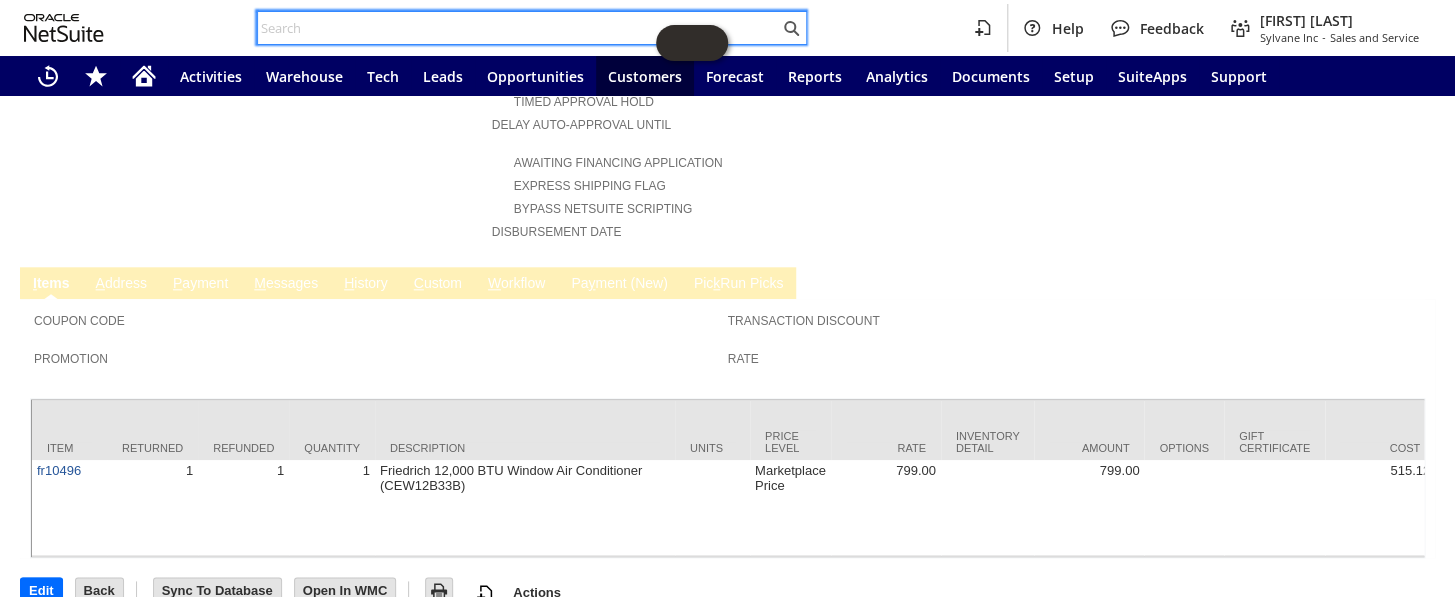 paste on "111-7678791-0057868" 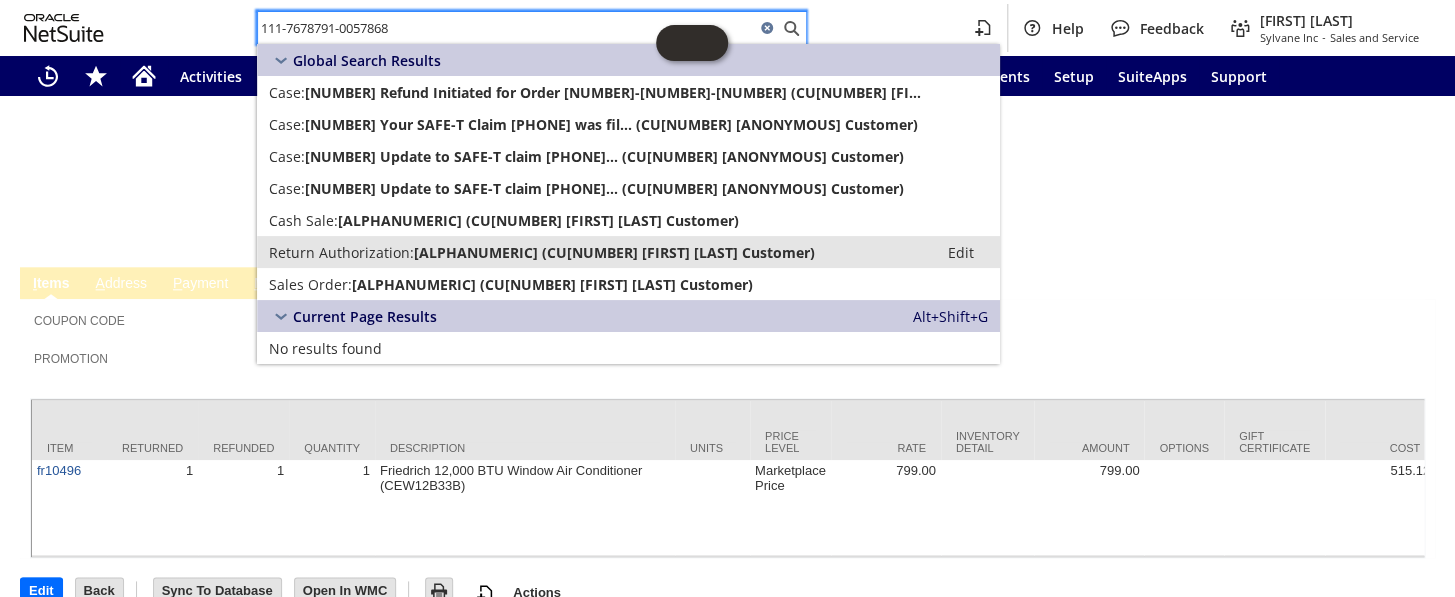 type on "111-7678791-0057868" 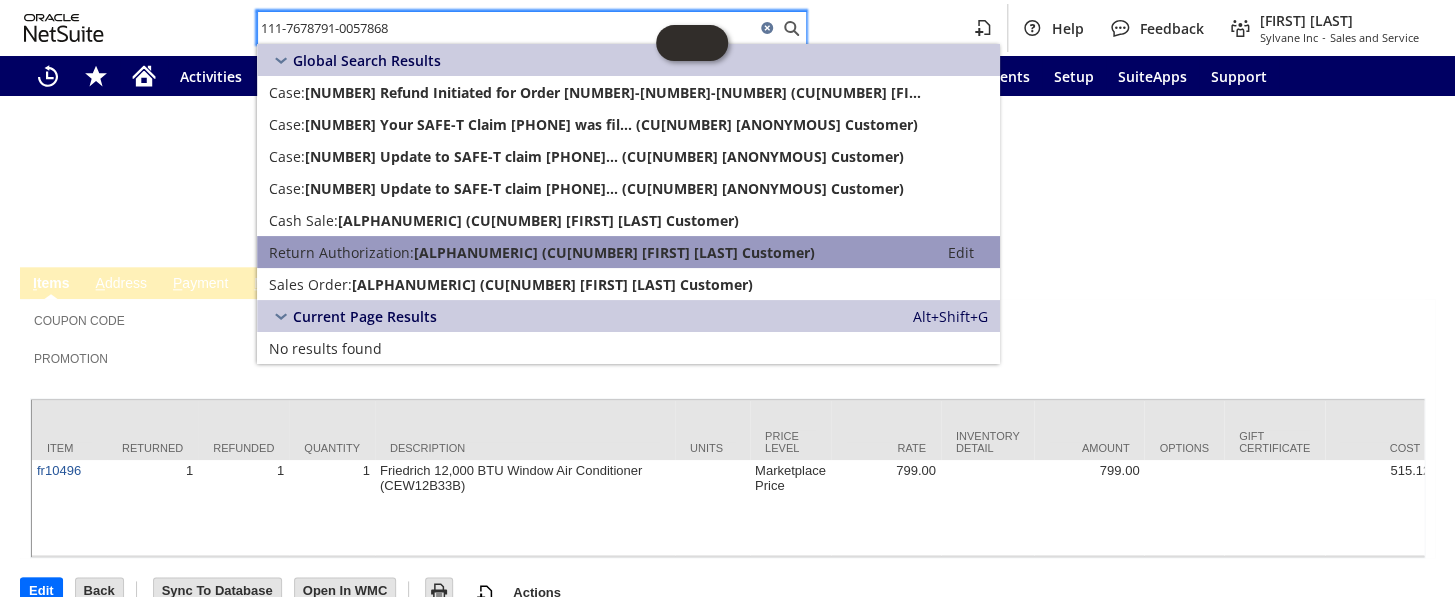 click on "Return Authorization:  RA88250 (CU1222511 Jordan Customer) Edit" at bounding box center [628, 252] 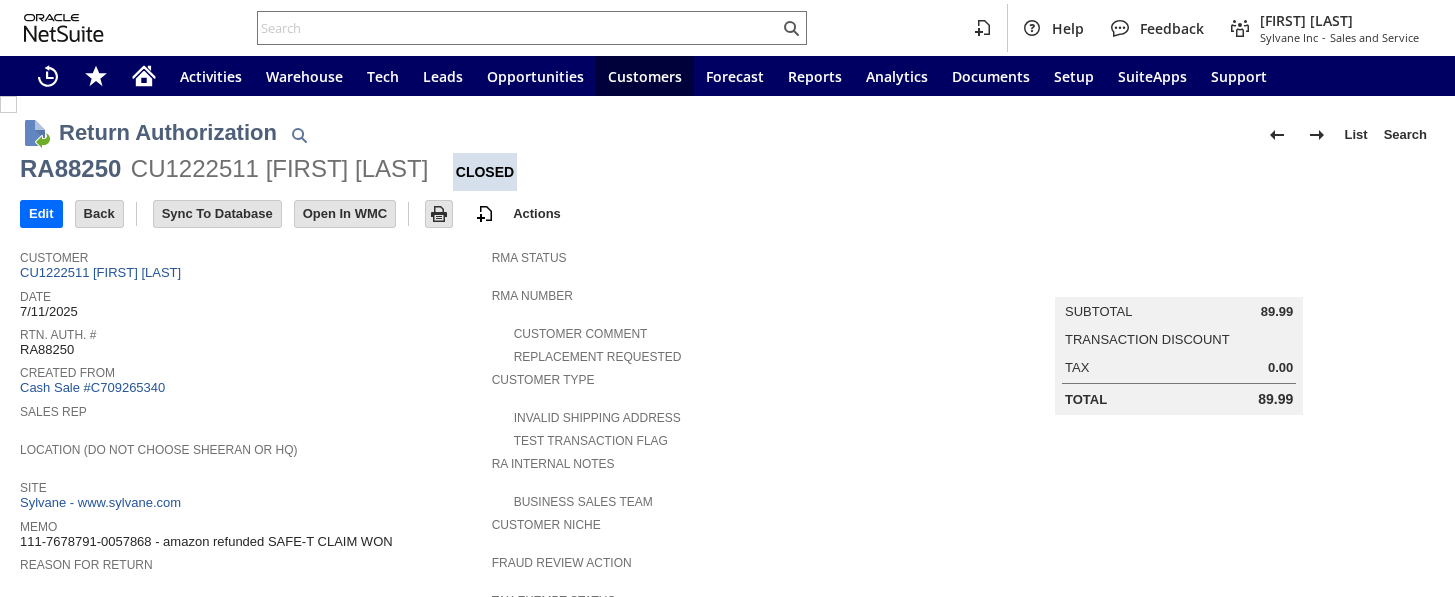 scroll, scrollTop: 0, scrollLeft: 0, axis: both 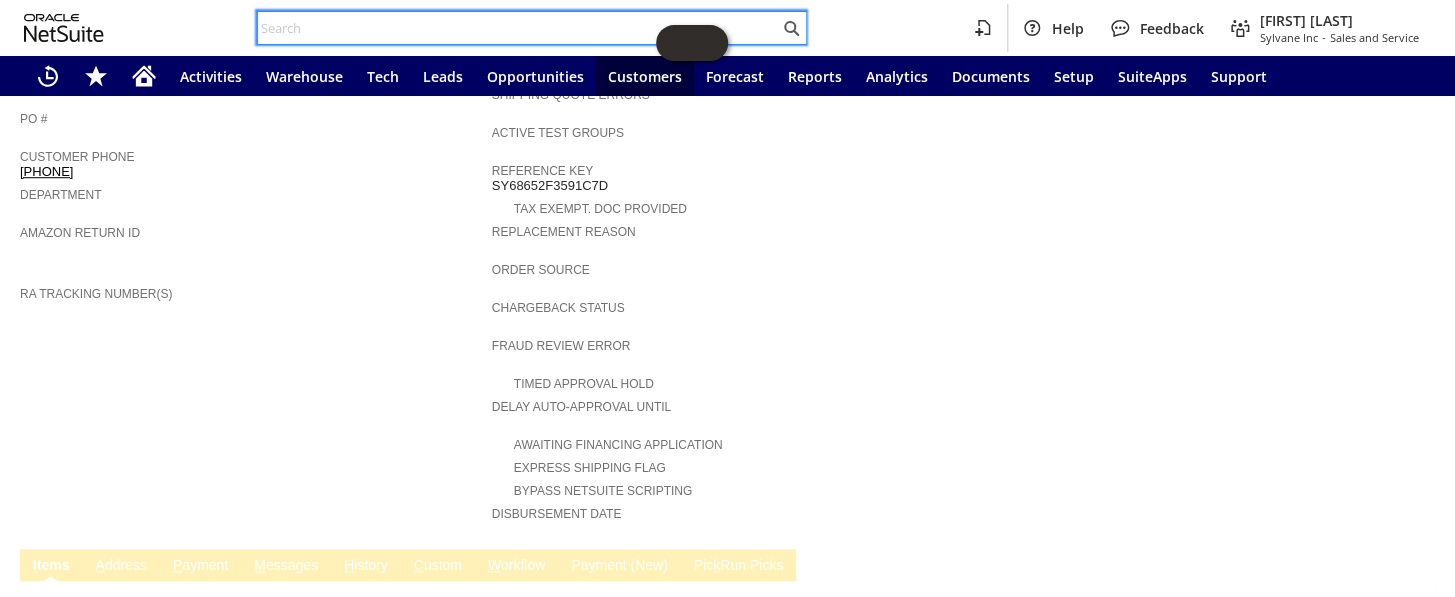 click at bounding box center [518, 28] 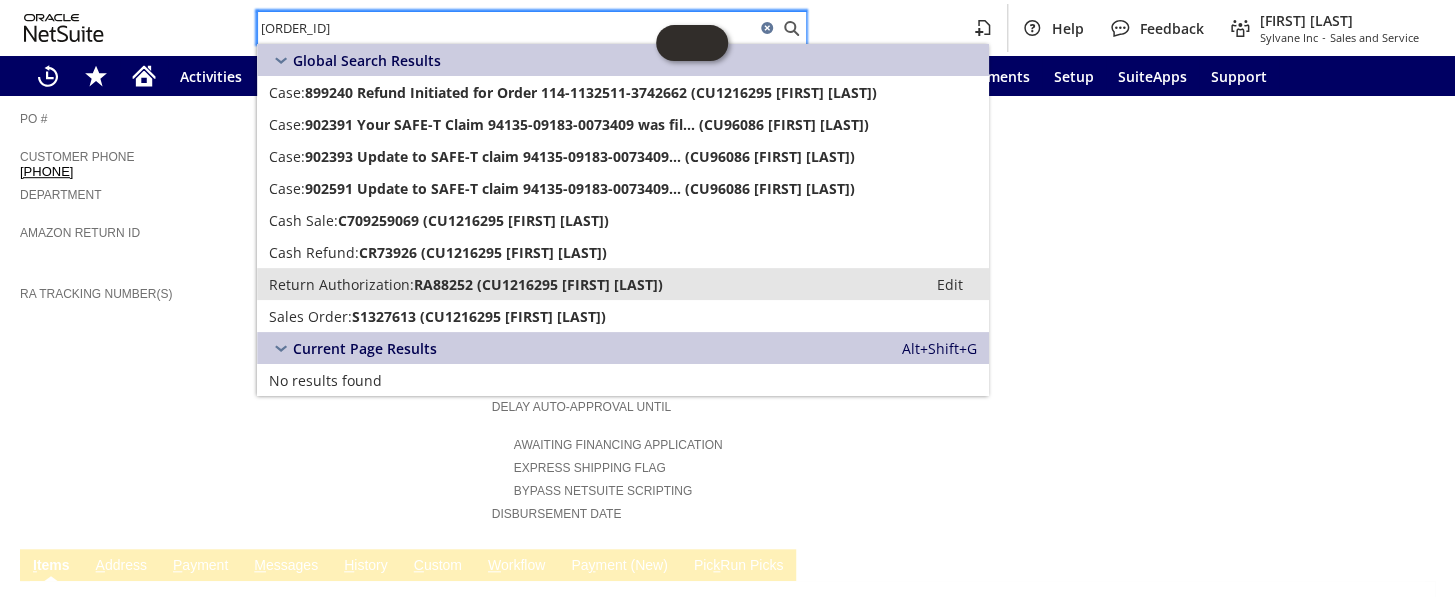 type on "114-1132511-3742662" 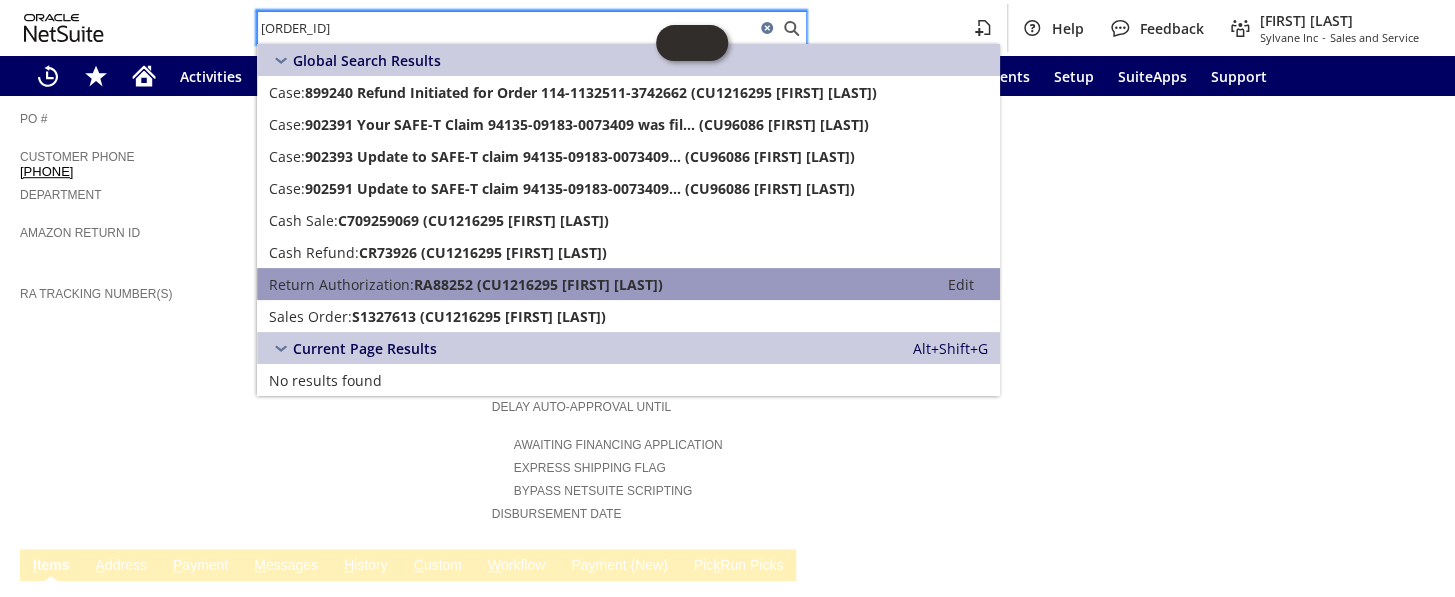 click on "Return Authorization:" at bounding box center [341, 284] 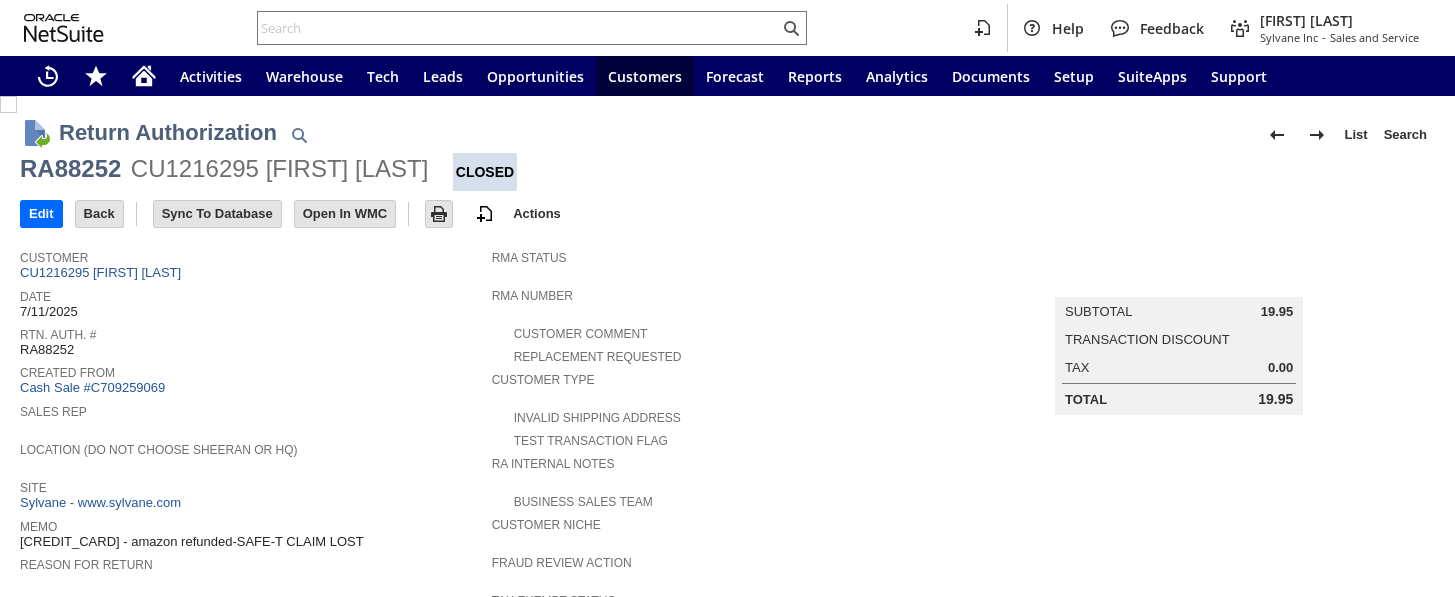 scroll, scrollTop: 0, scrollLeft: 0, axis: both 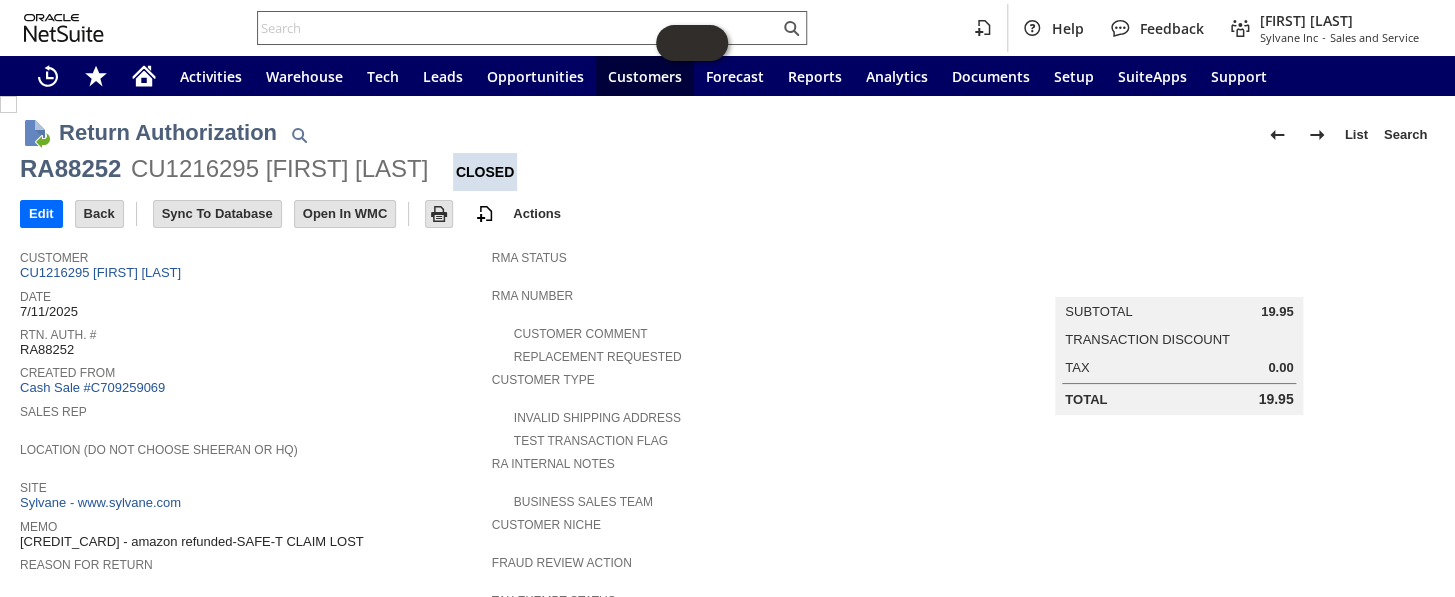 click at bounding box center [518, 28] 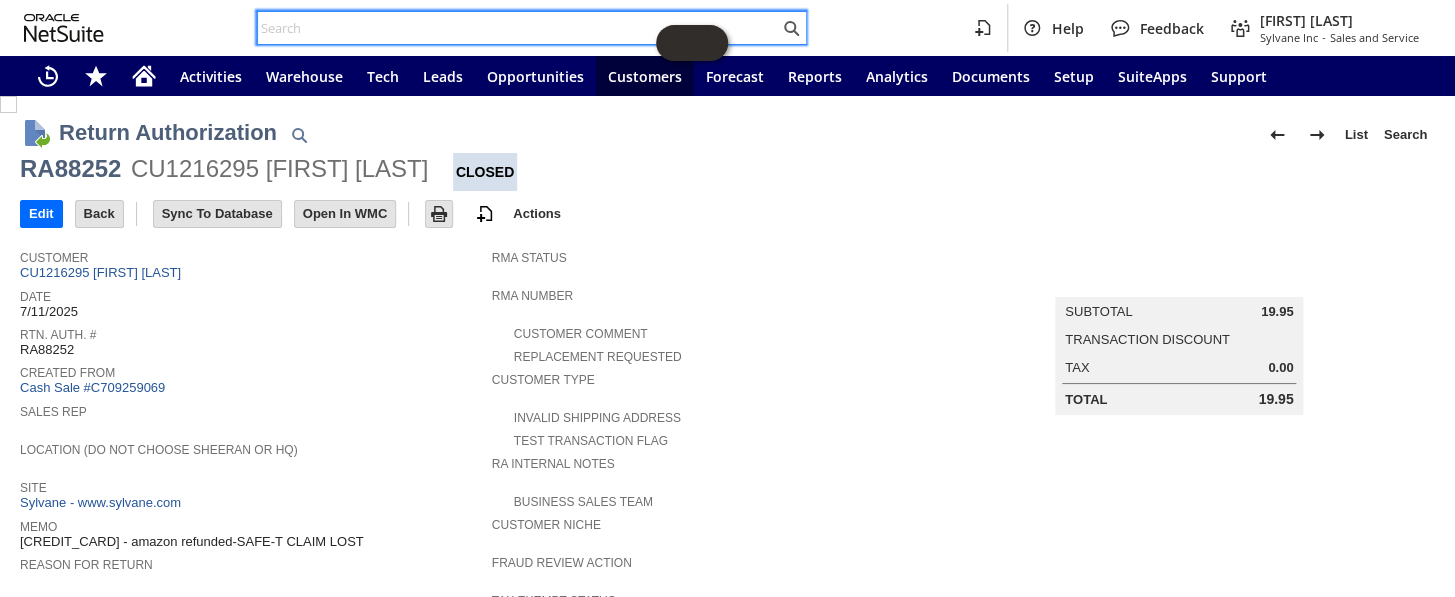 paste on "[CREDIT_CARD]" 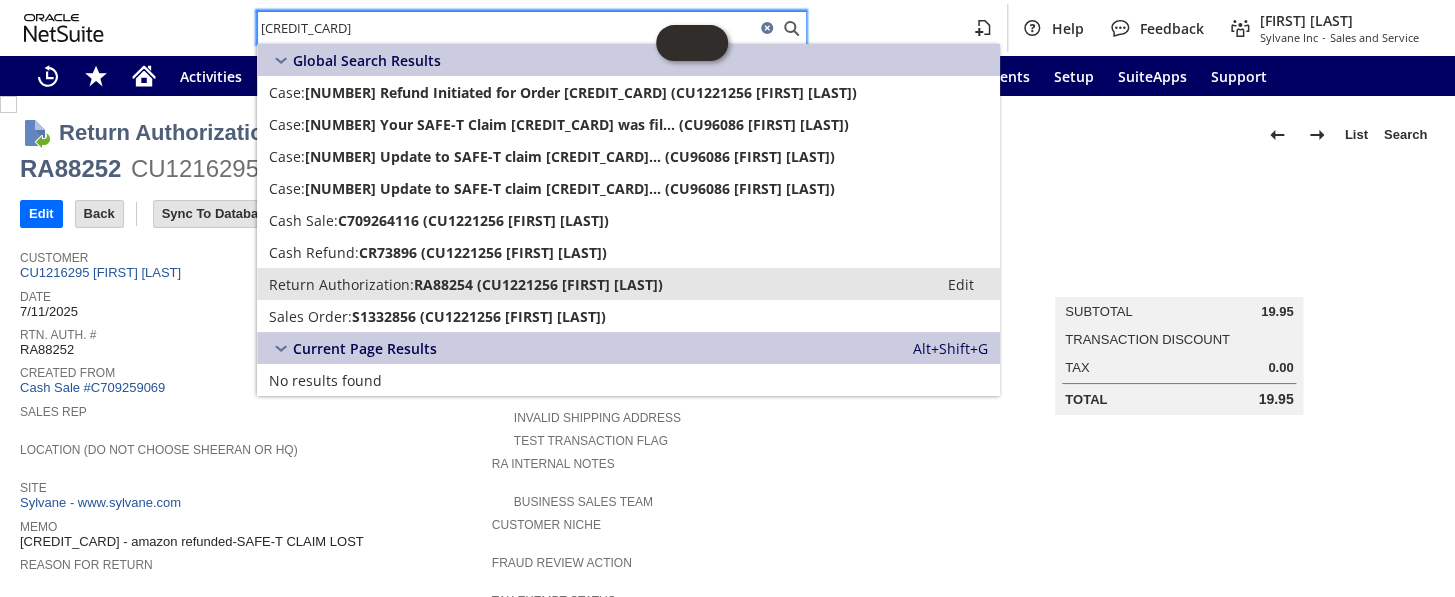 type on "[CREDIT_CARD]" 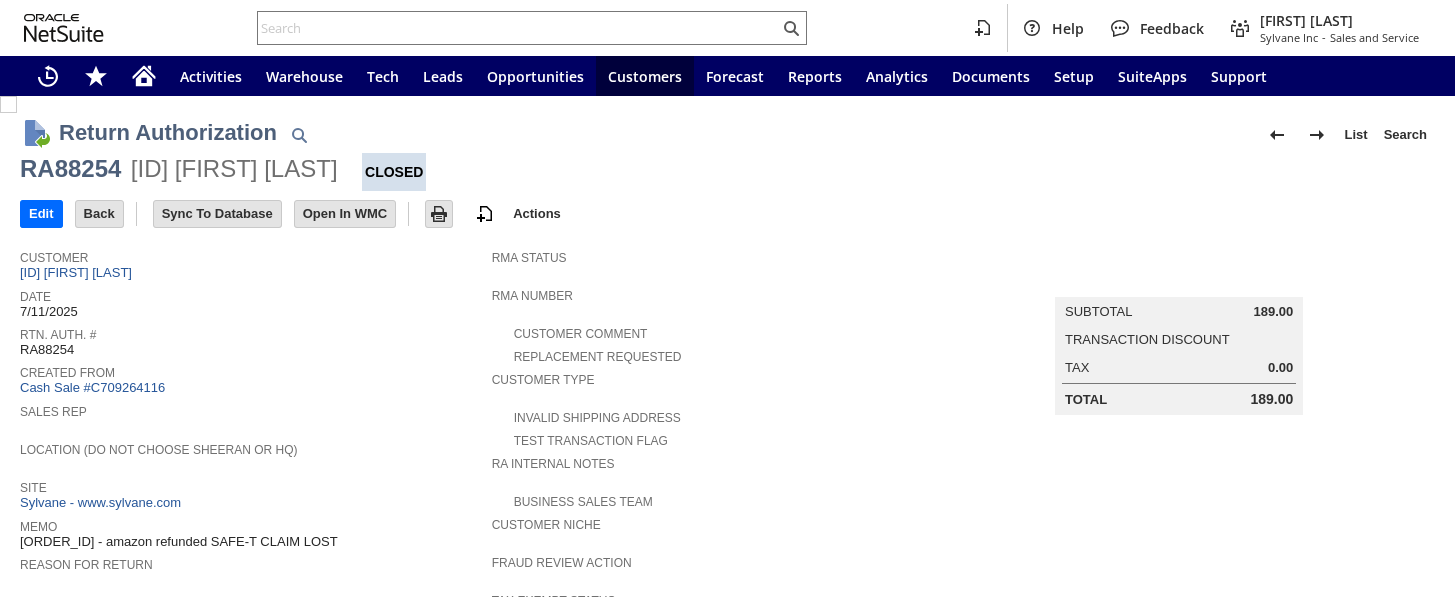 scroll, scrollTop: 0, scrollLeft: 0, axis: both 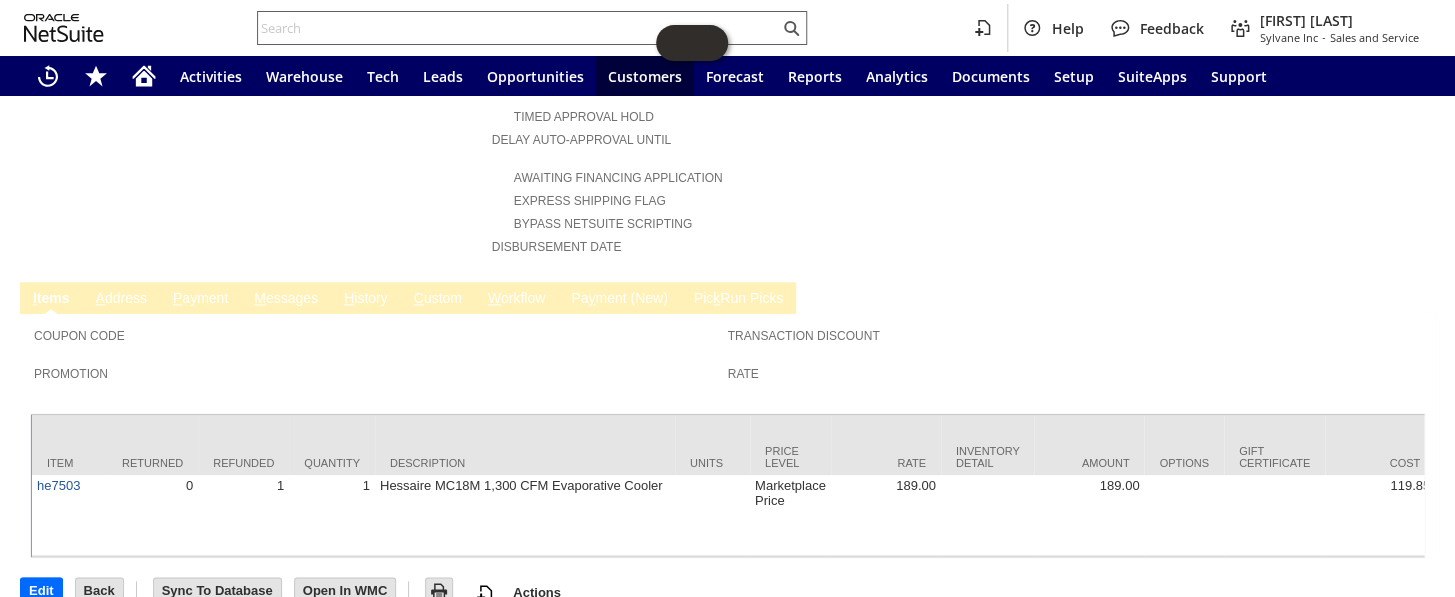 click at bounding box center [518, 28] 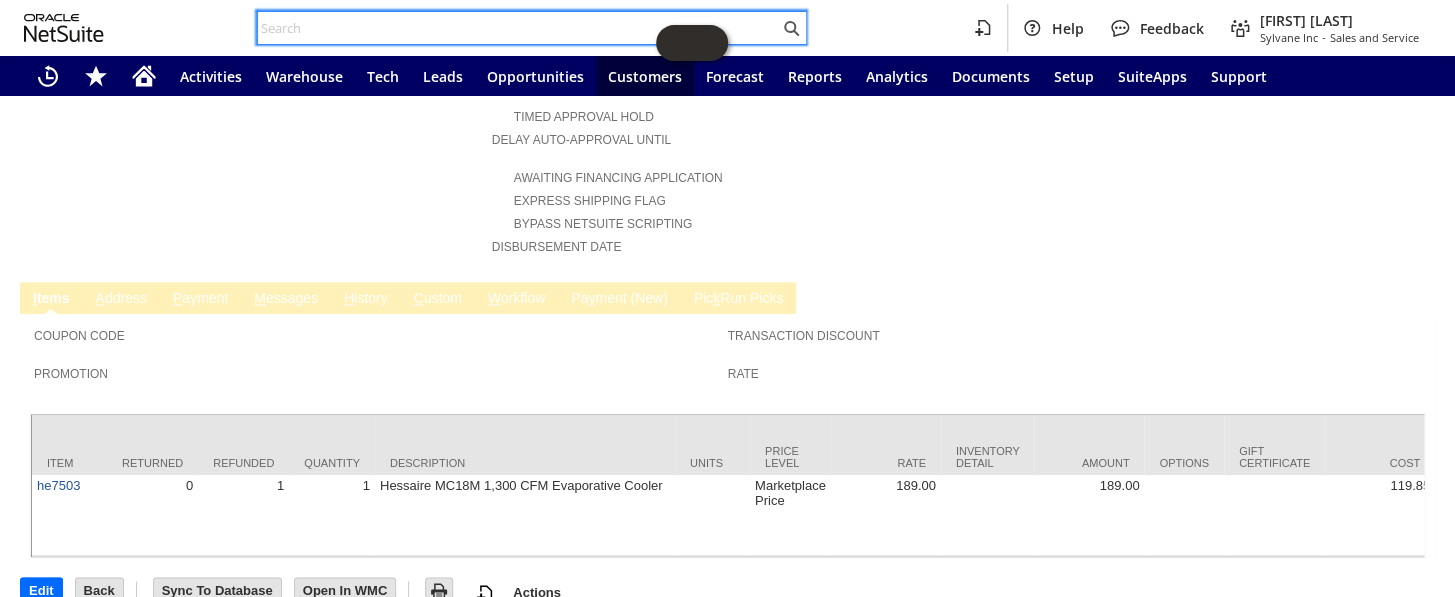 paste on "114-3086857-4093006" 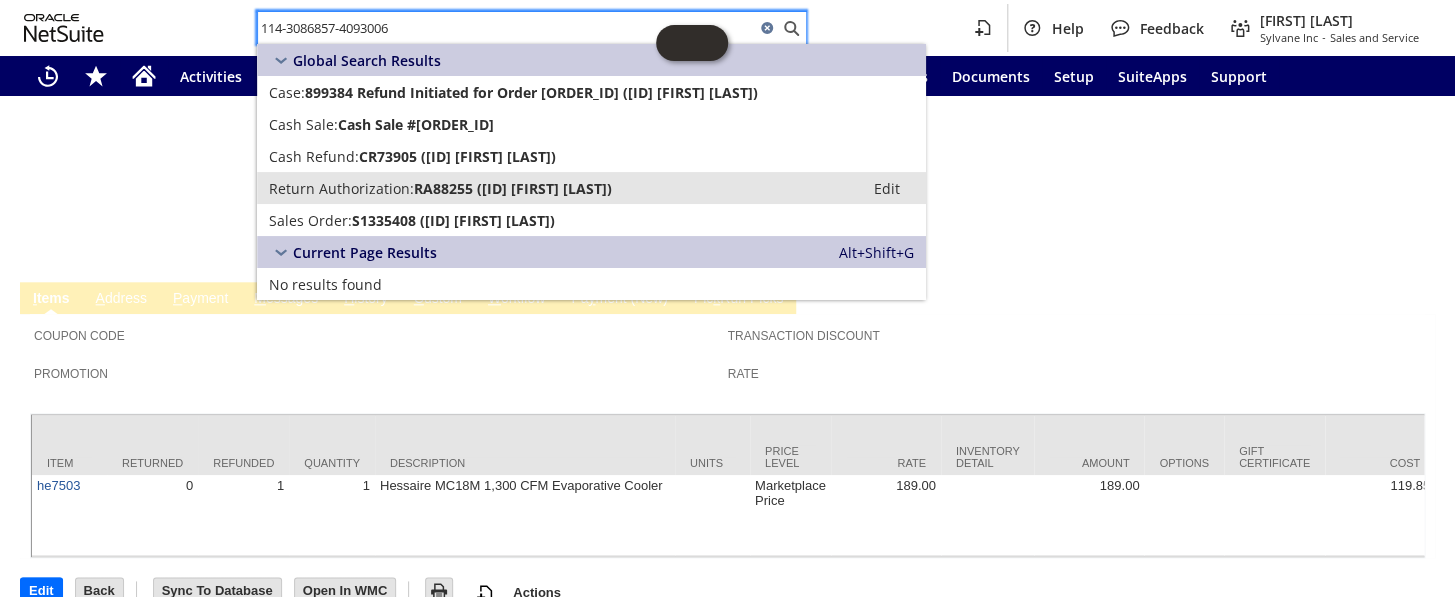 type on "114-3086857-4093006" 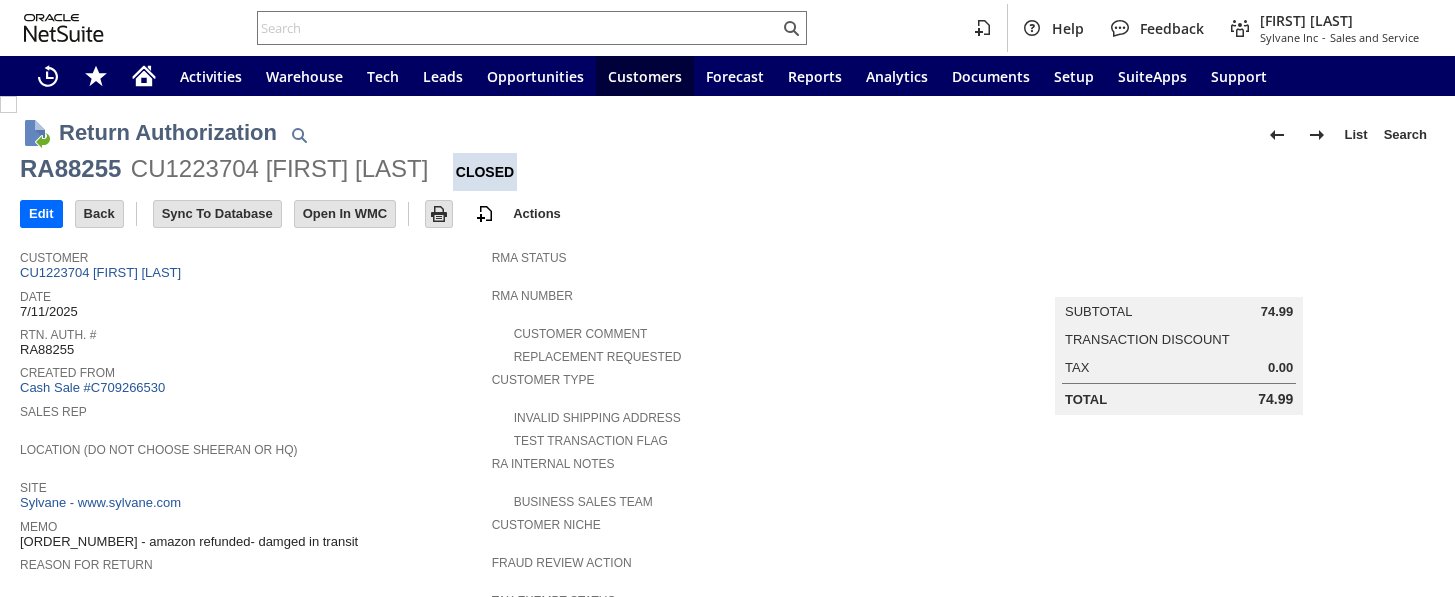 scroll, scrollTop: 0, scrollLeft: 0, axis: both 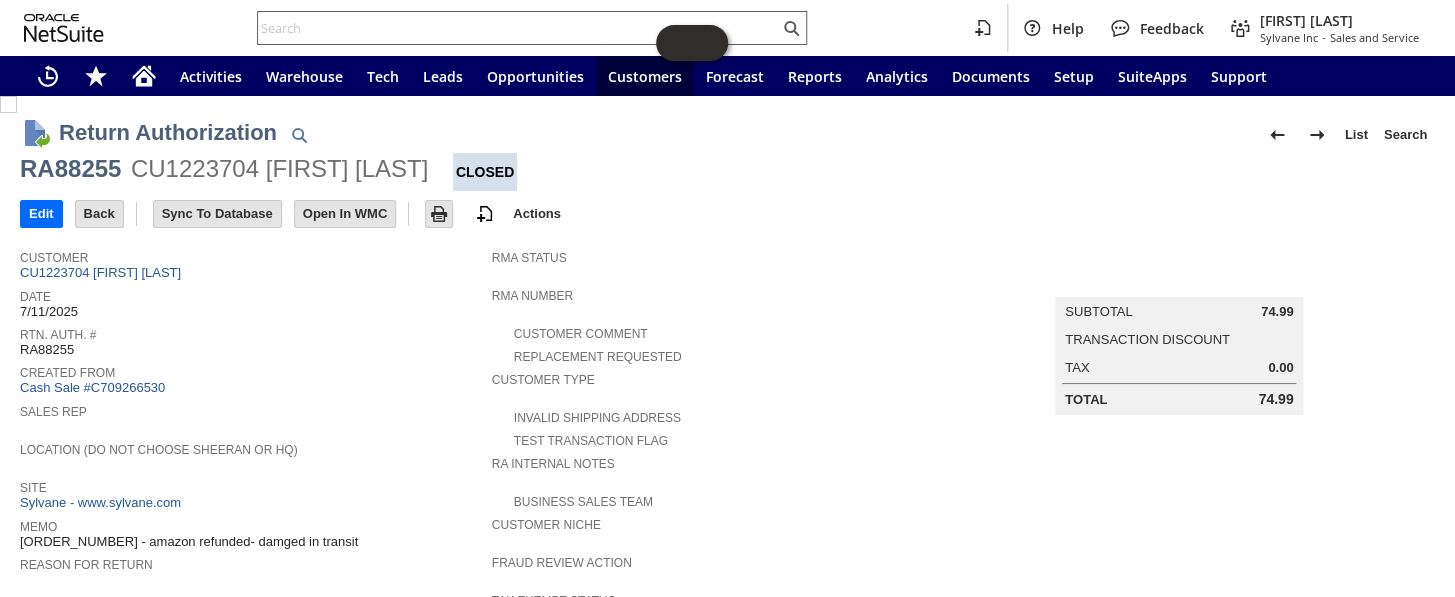 click at bounding box center (518, 28) 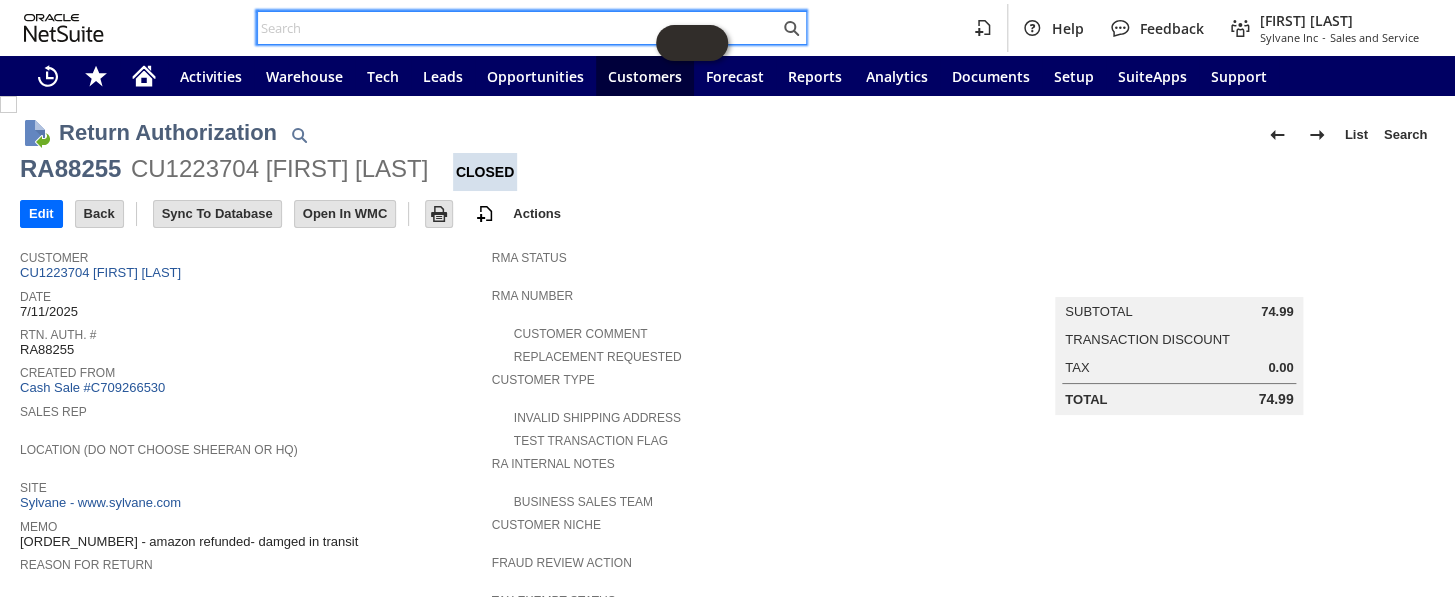 paste on "114-1490781-0857013" 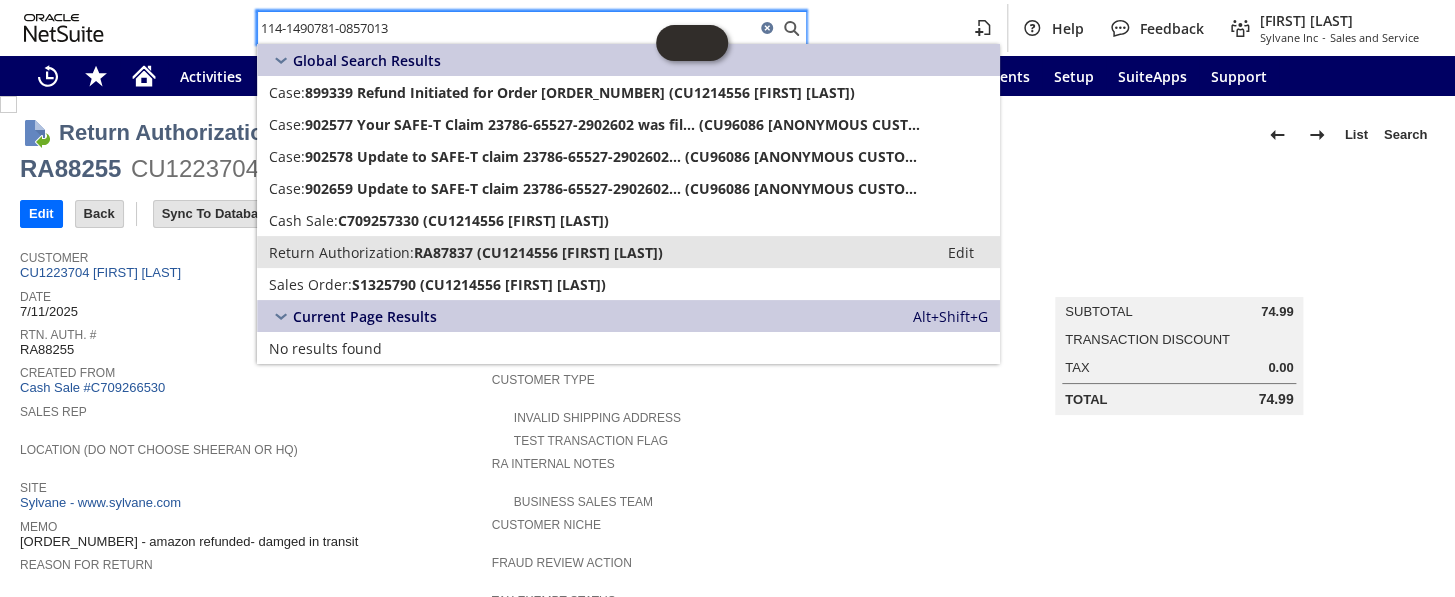 type on "114-1490781-0857013" 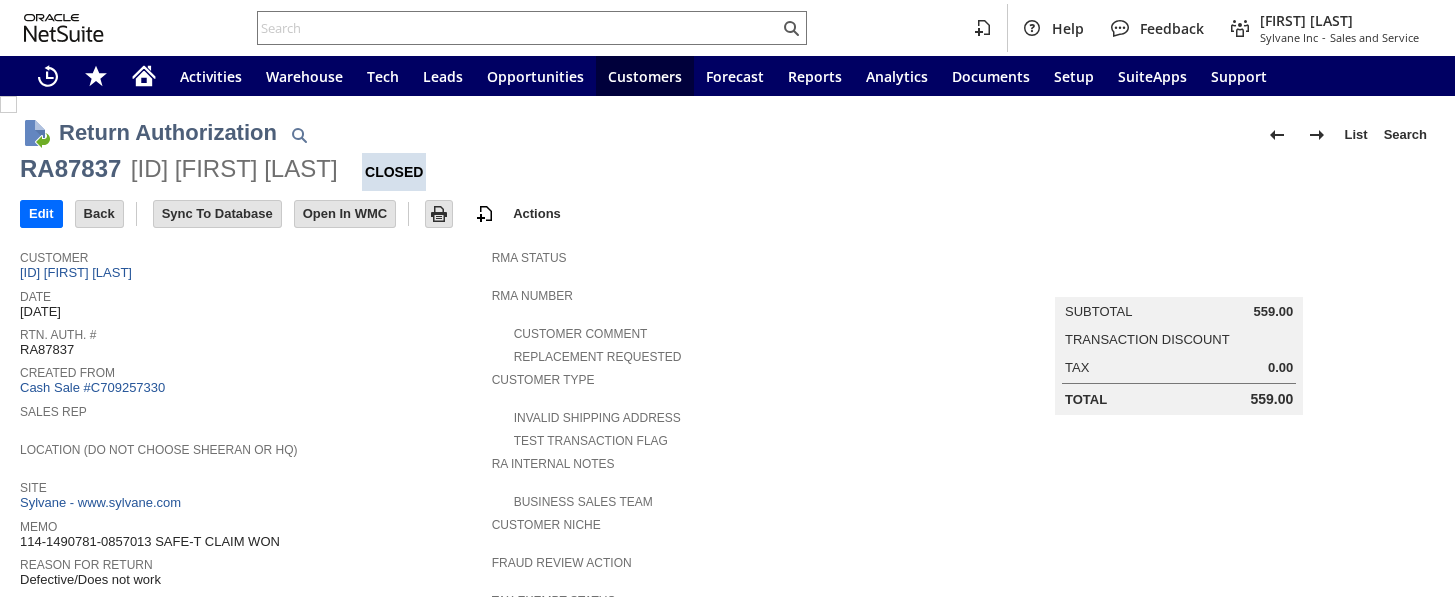 scroll, scrollTop: 0, scrollLeft: 0, axis: both 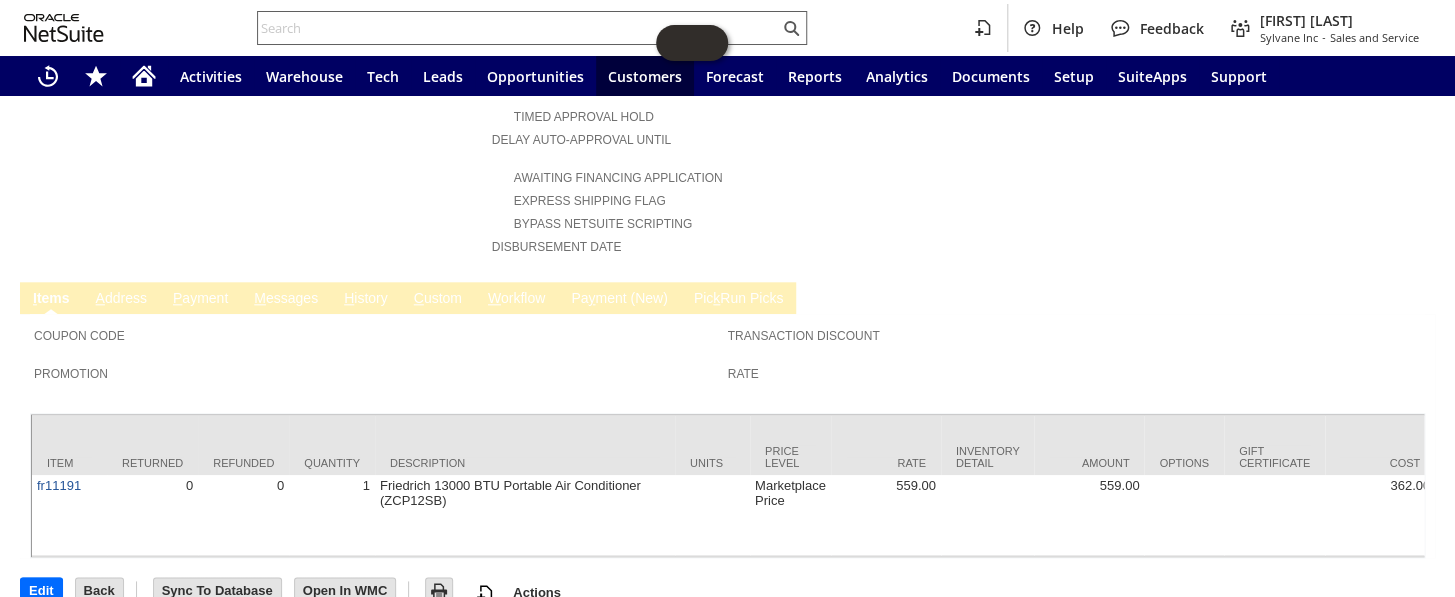 click at bounding box center [518, 28] 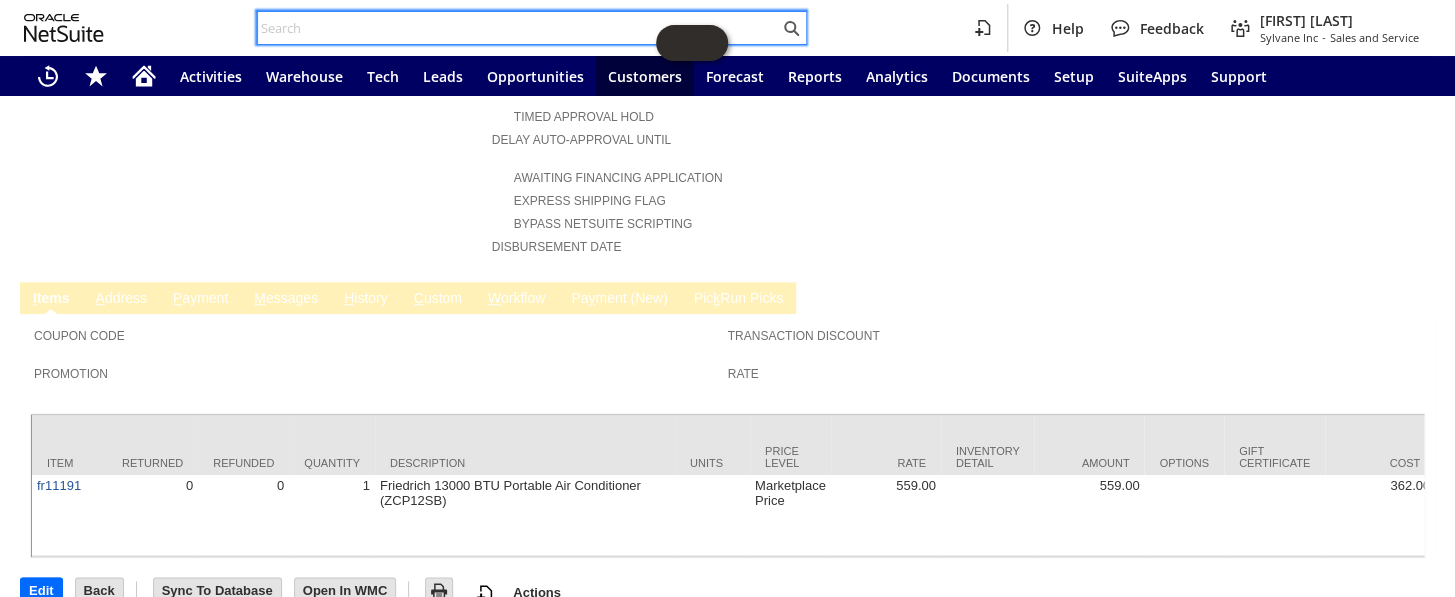 paste on "114-2726044-6391438" 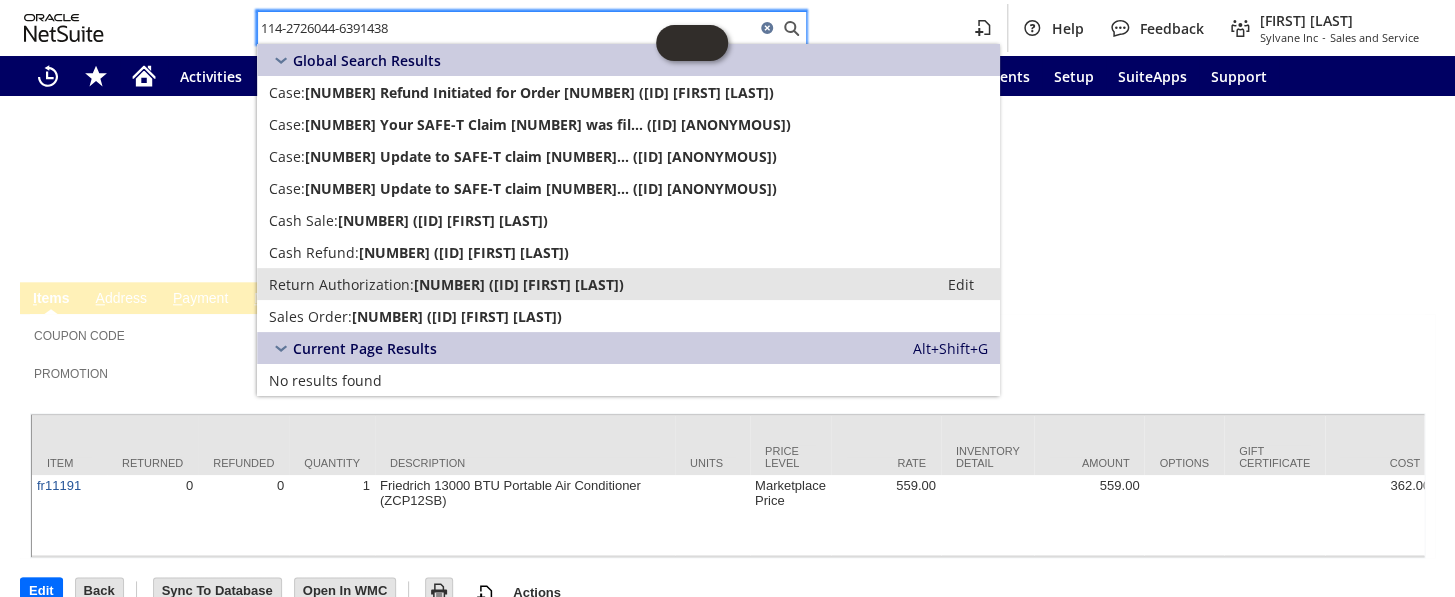 type on "114-2726044-6391438" 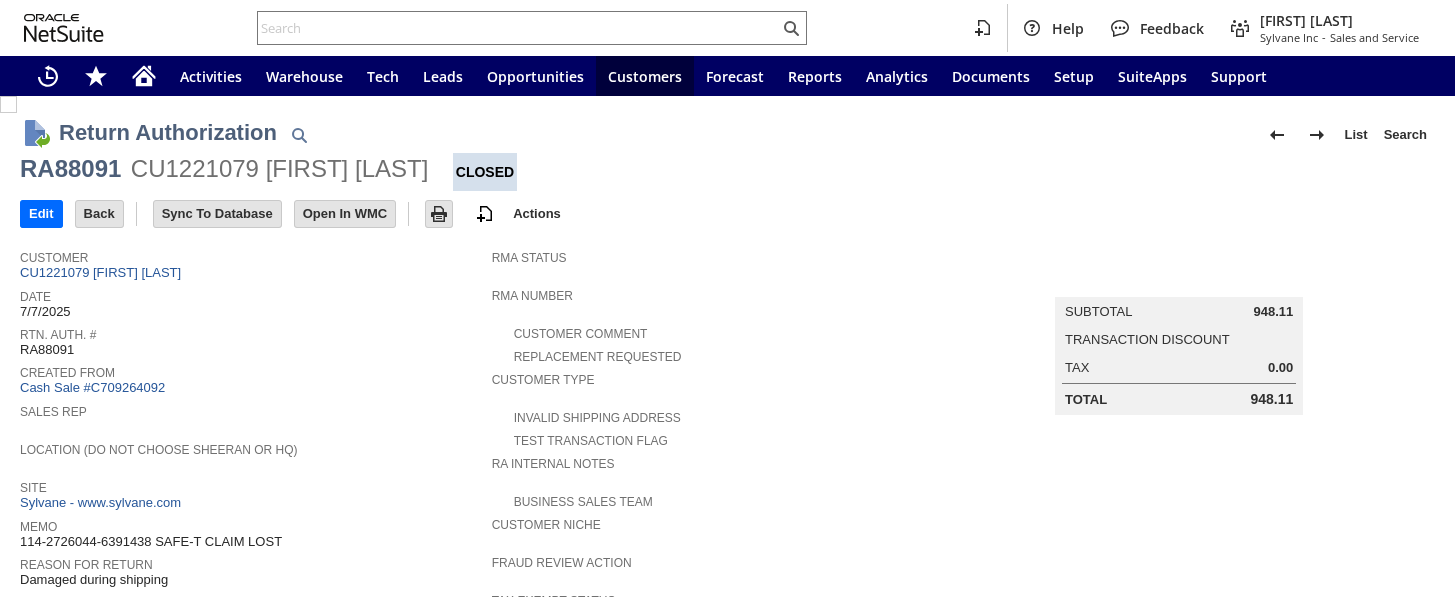 scroll, scrollTop: 0, scrollLeft: 0, axis: both 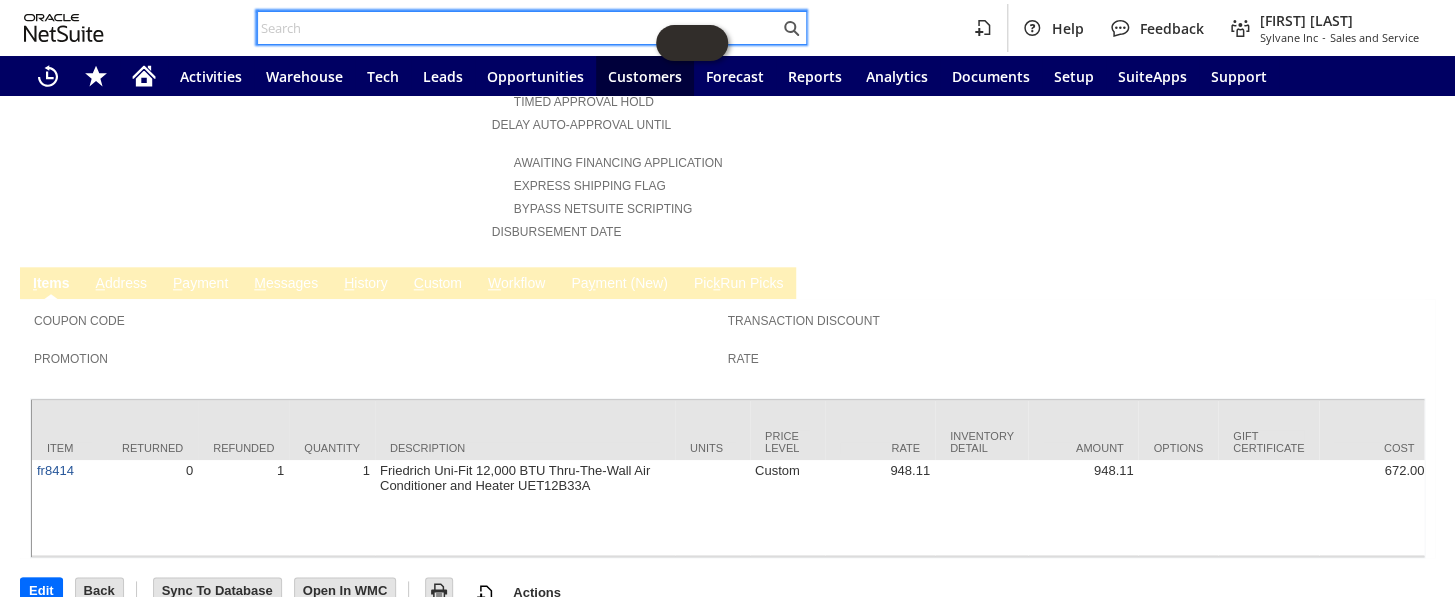 click at bounding box center [518, 28] 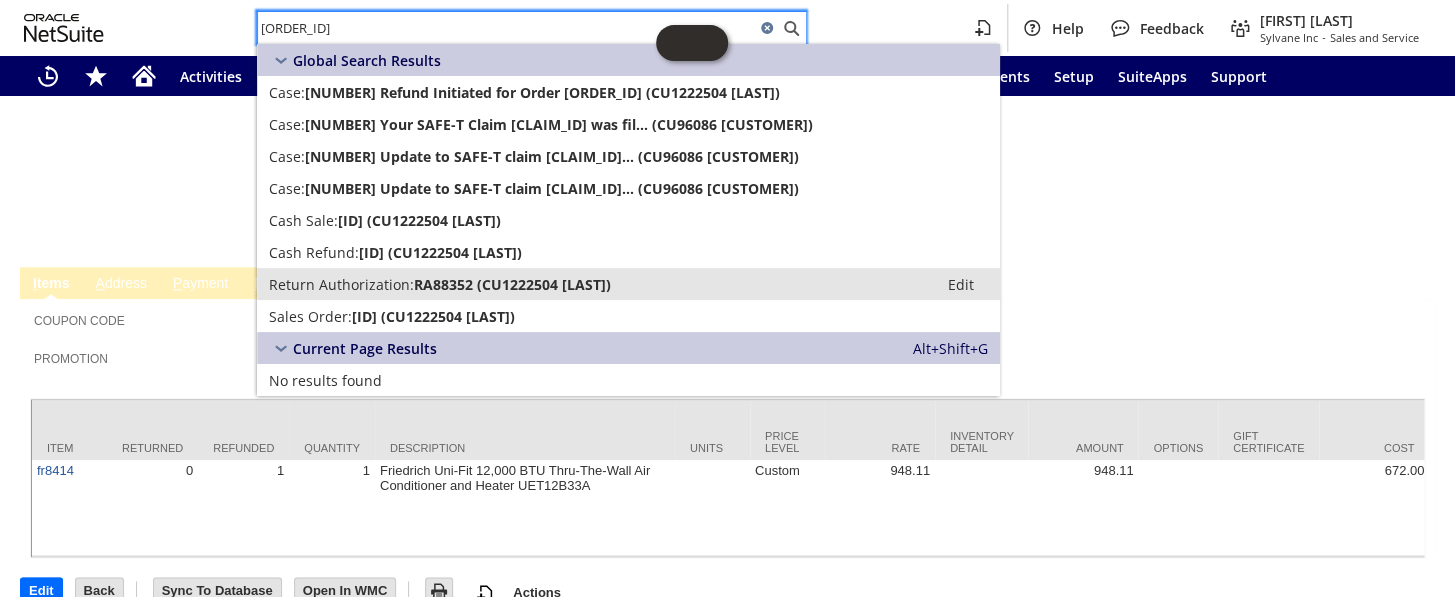 type on "[ORDER_ID]" 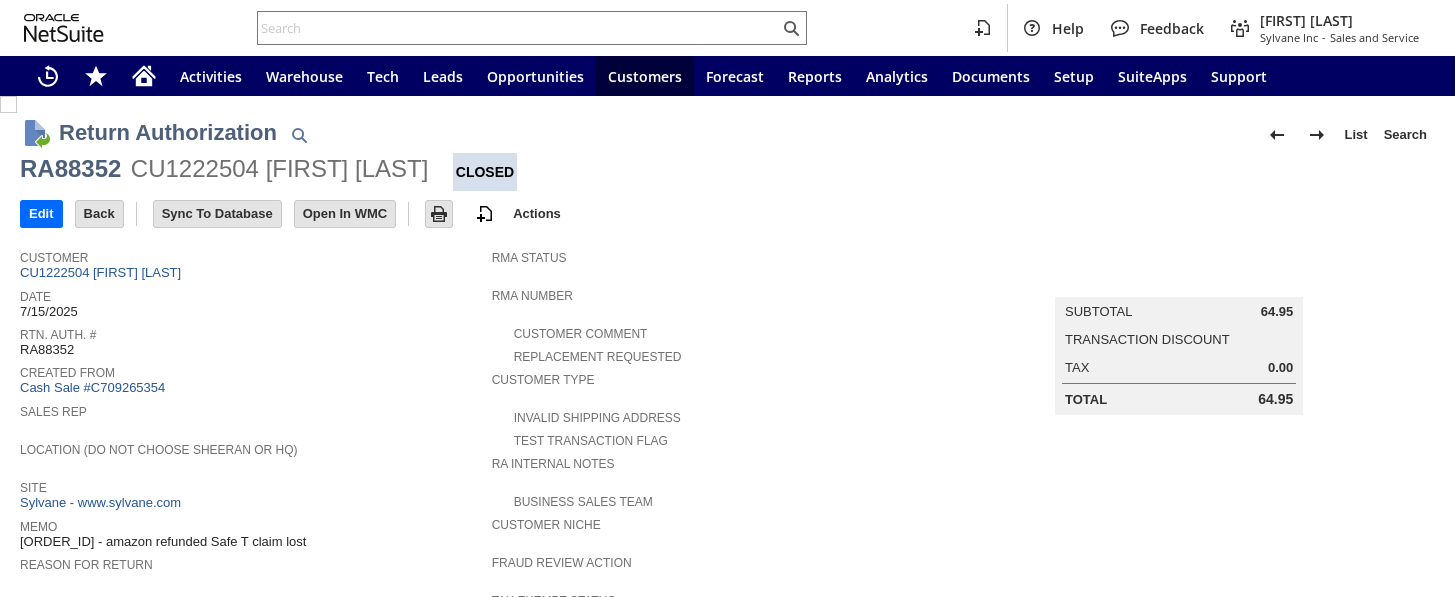 scroll, scrollTop: 0, scrollLeft: 0, axis: both 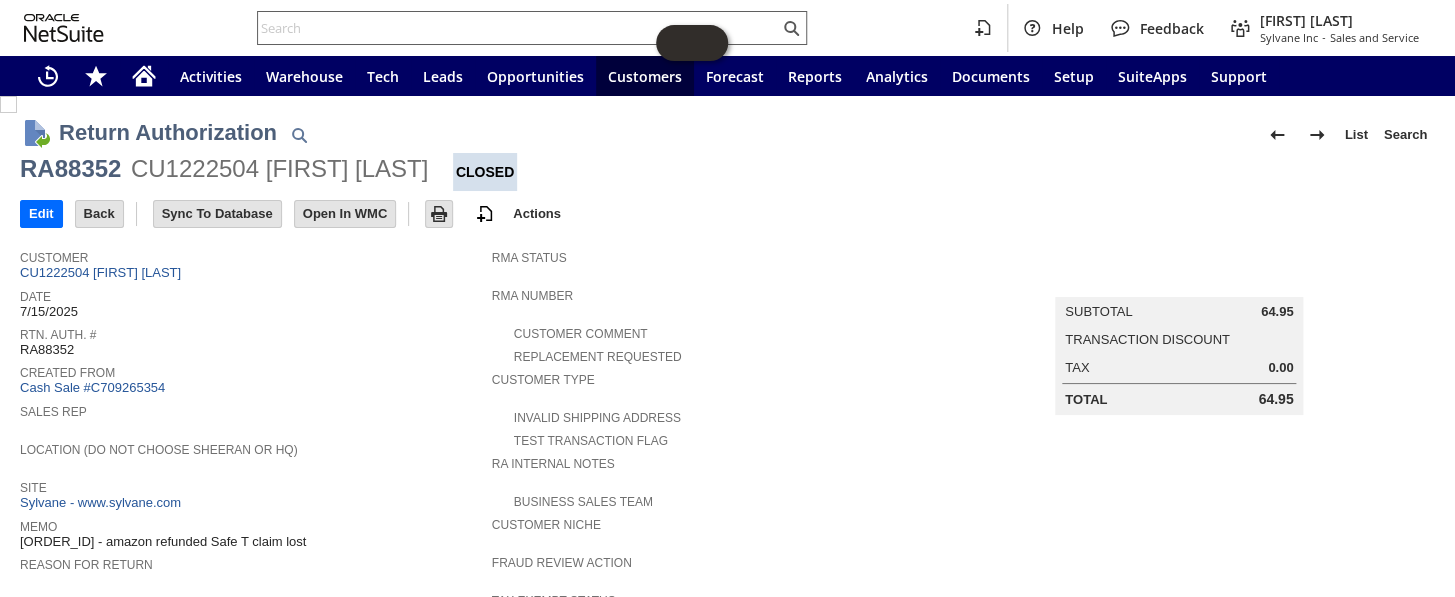 click at bounding box center [518, 28] 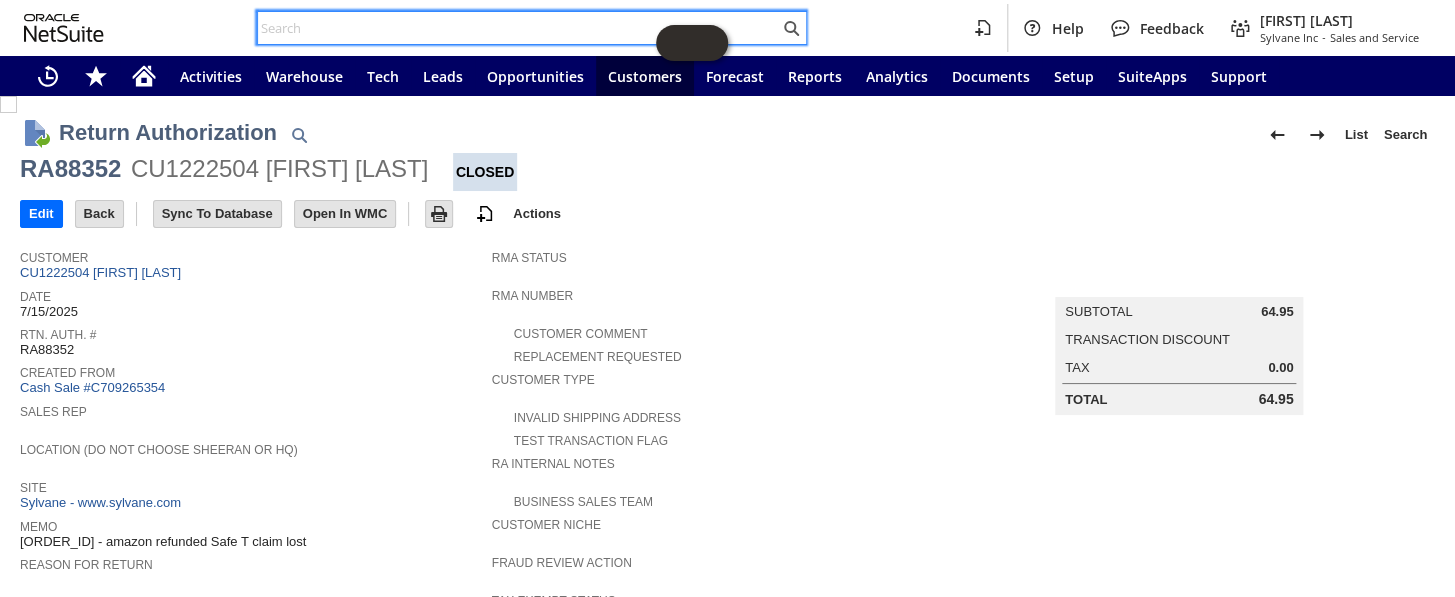 paste on "[ORDER_ID]" 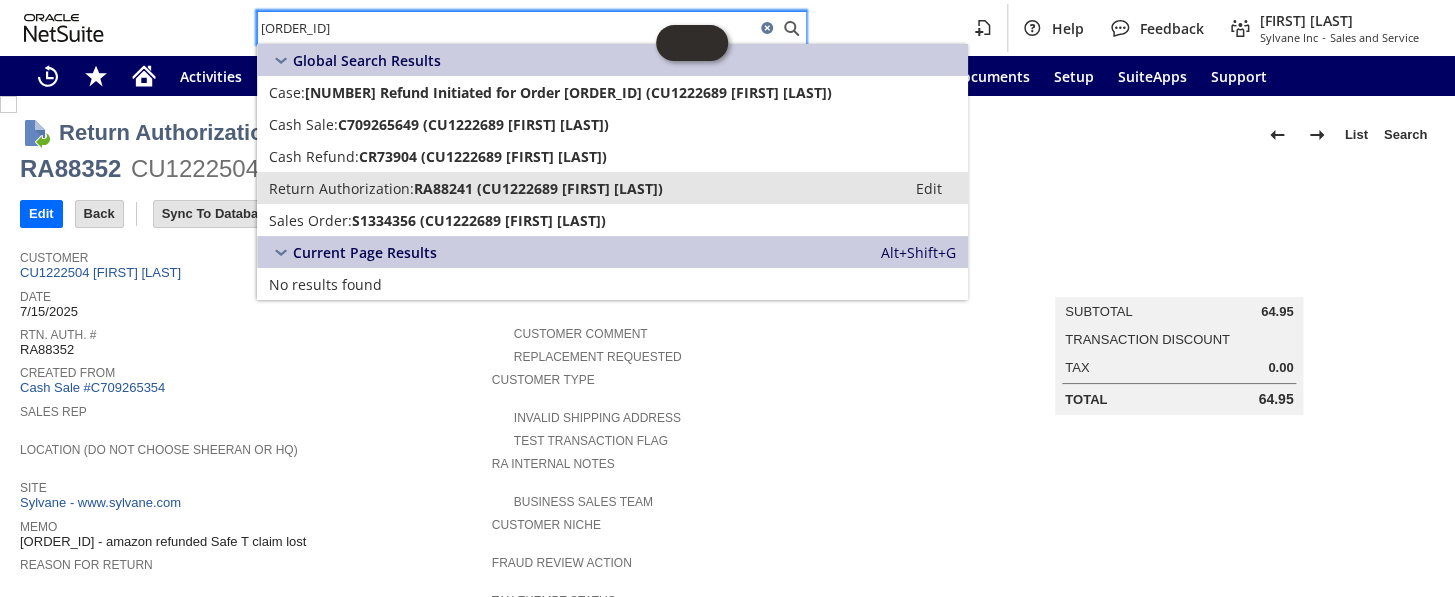type on "[ORDER_ID]" 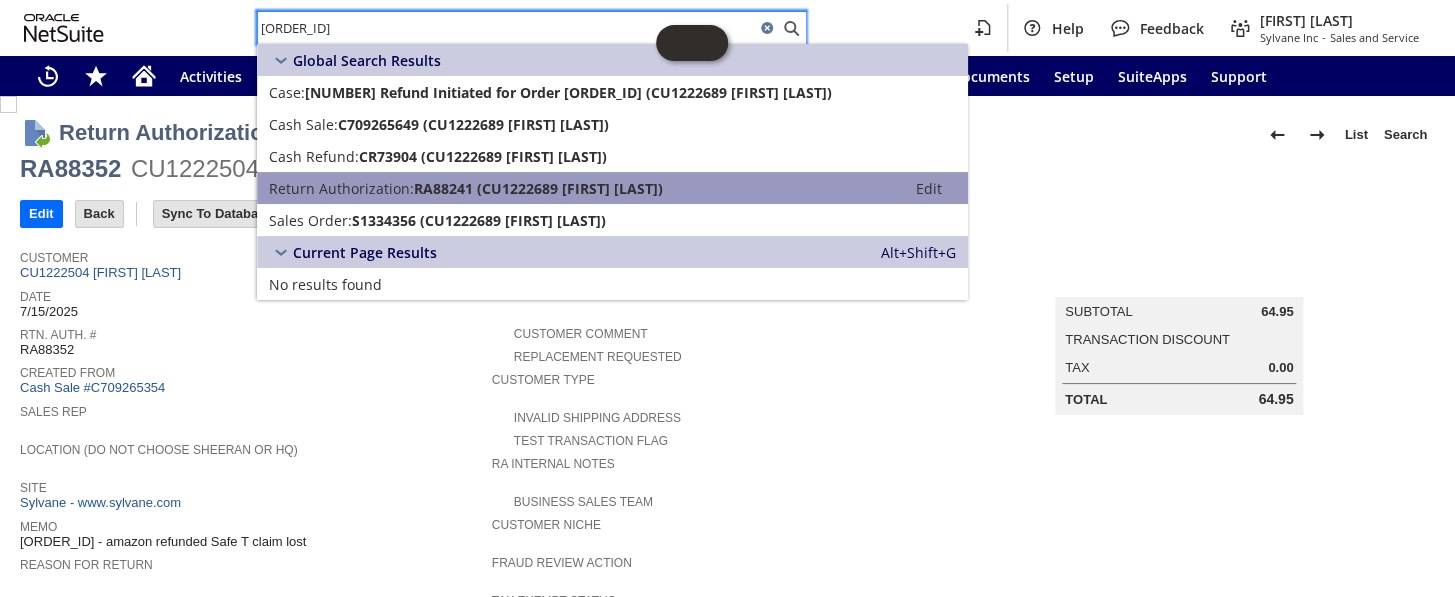 click on "Return Authorization:" at bounding box center (341, 188) 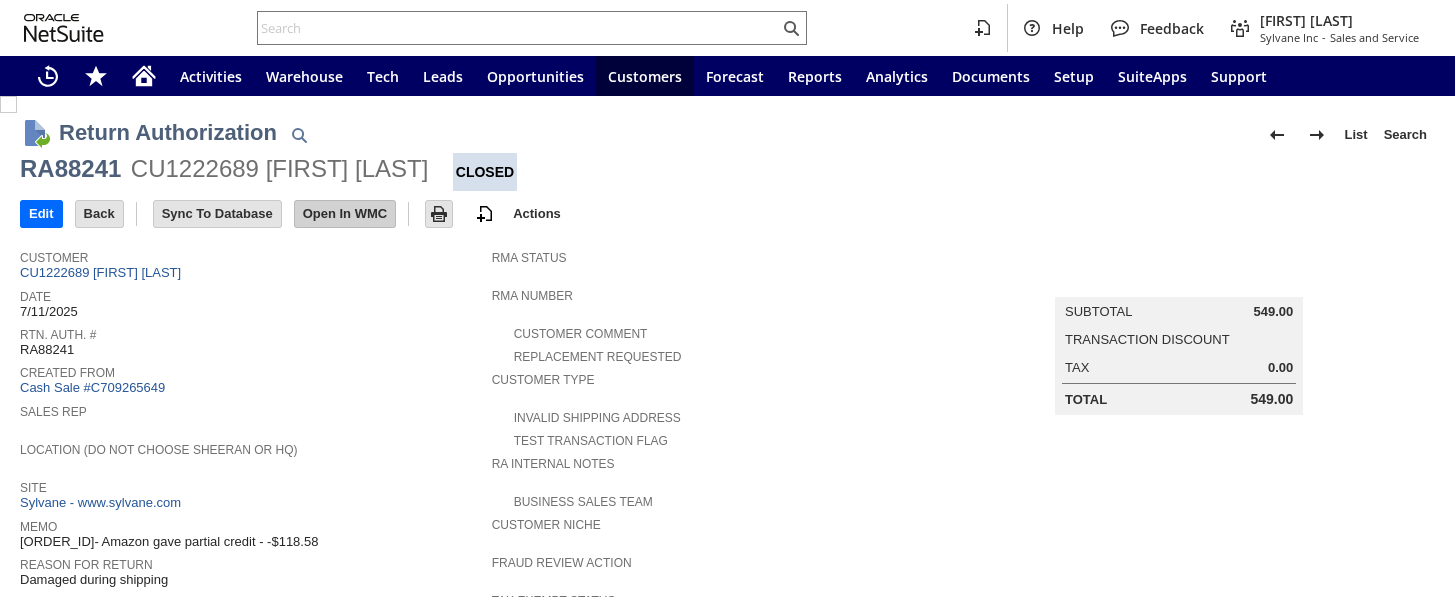 scroll, scrollTop: 0, scrollLeft: 0, axis: both 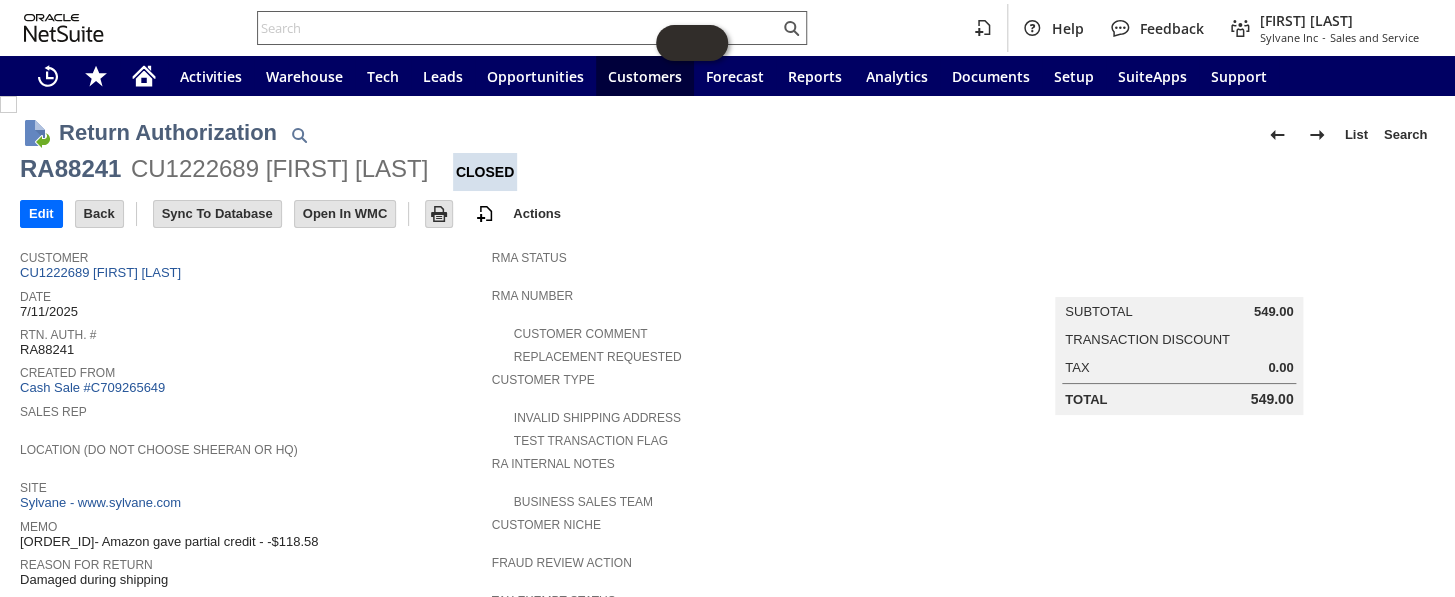 click at bounding box center [518, 28] 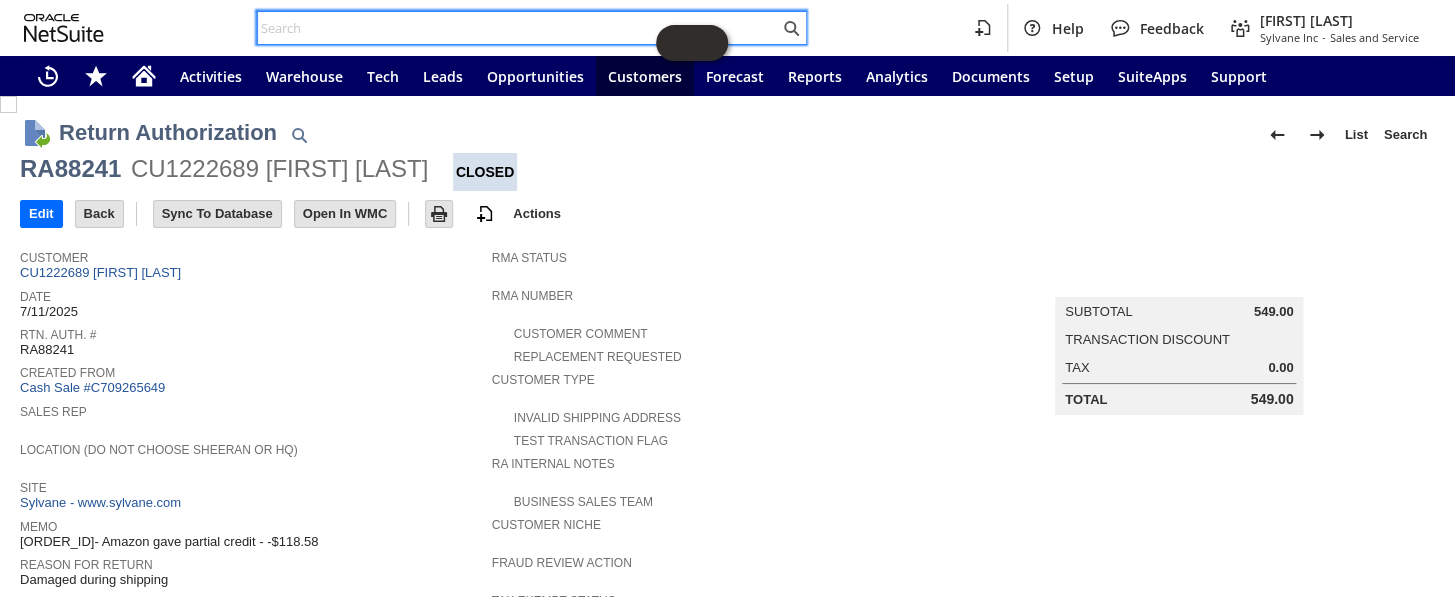 paste on "[ORDER_ID]" 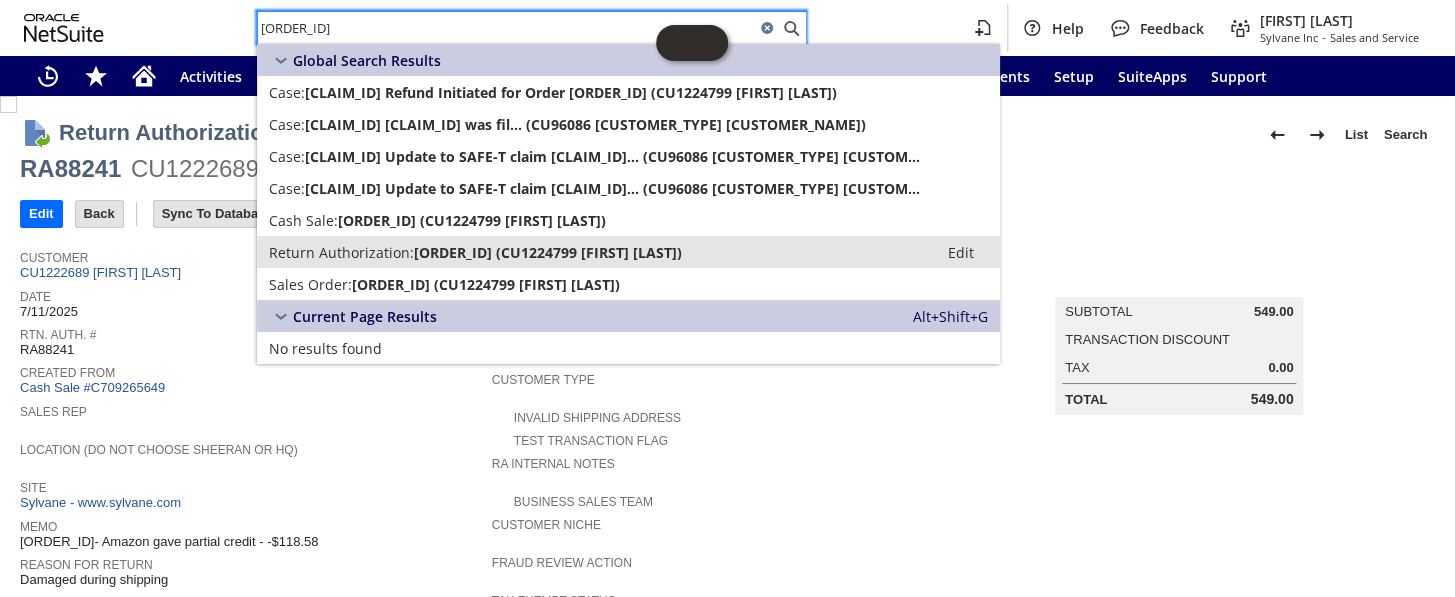 type on "[ORDER_ID]" 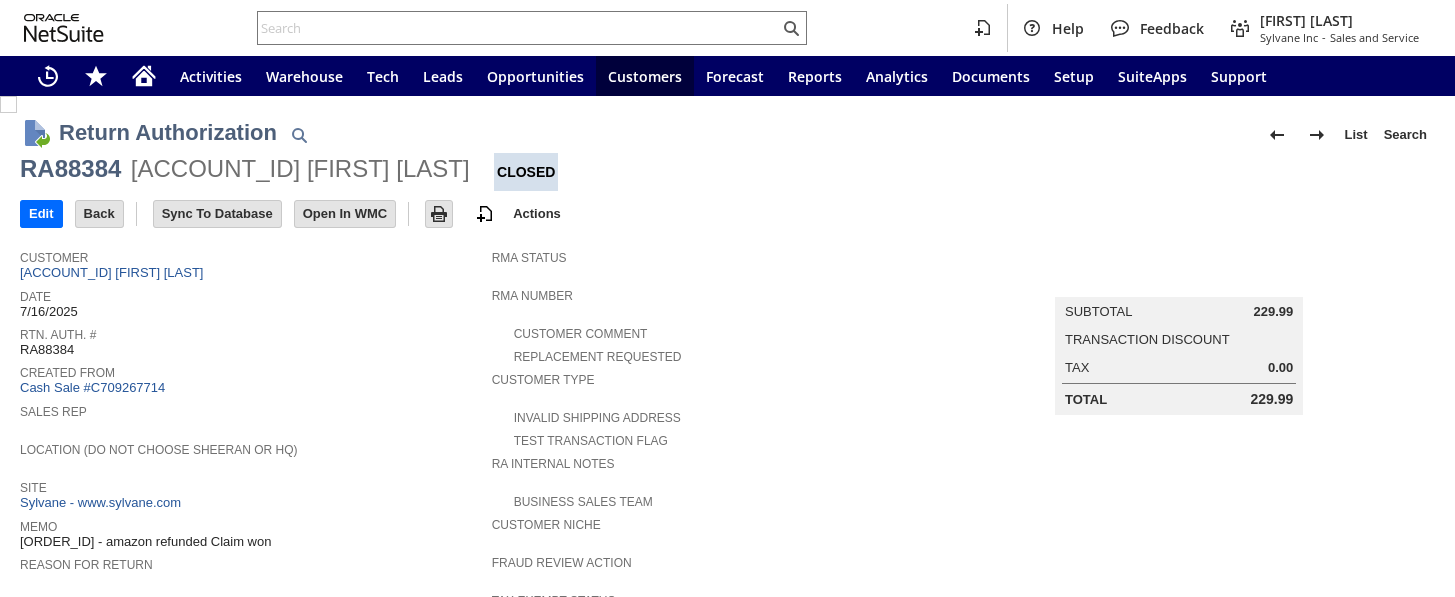 scroll, scrollTop: 0, scrollLeft: 0, axis: both 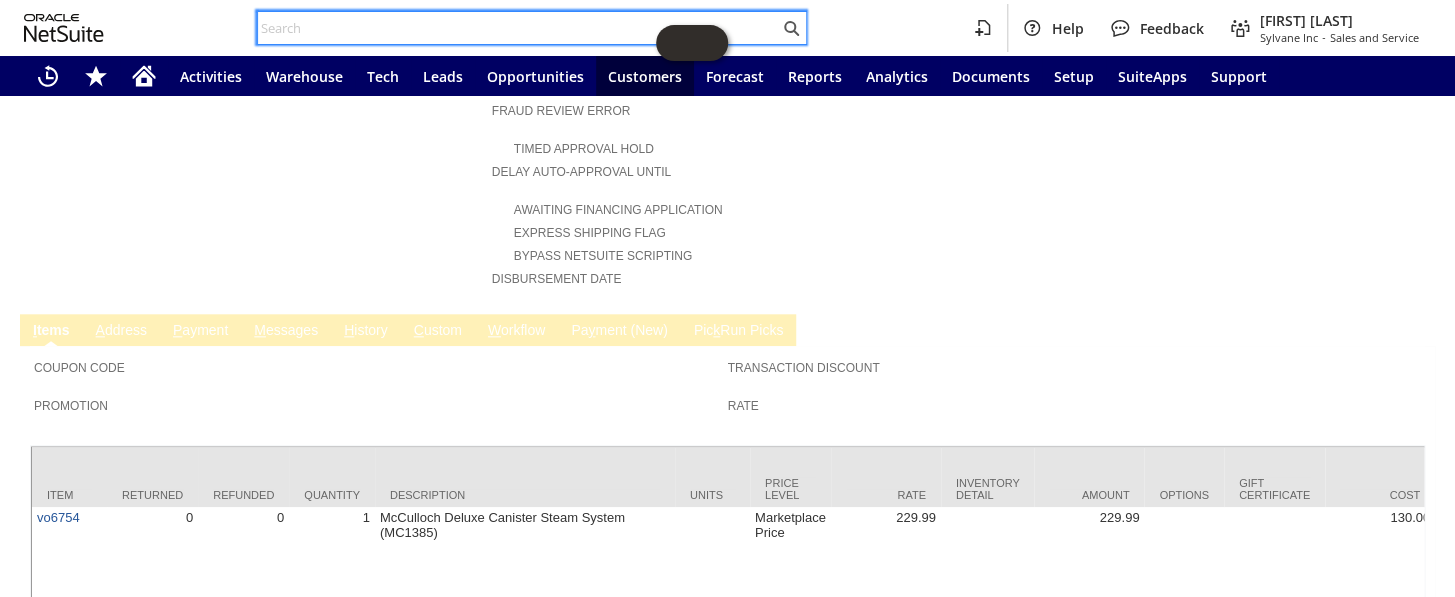 click at bounding box center [518, 28] 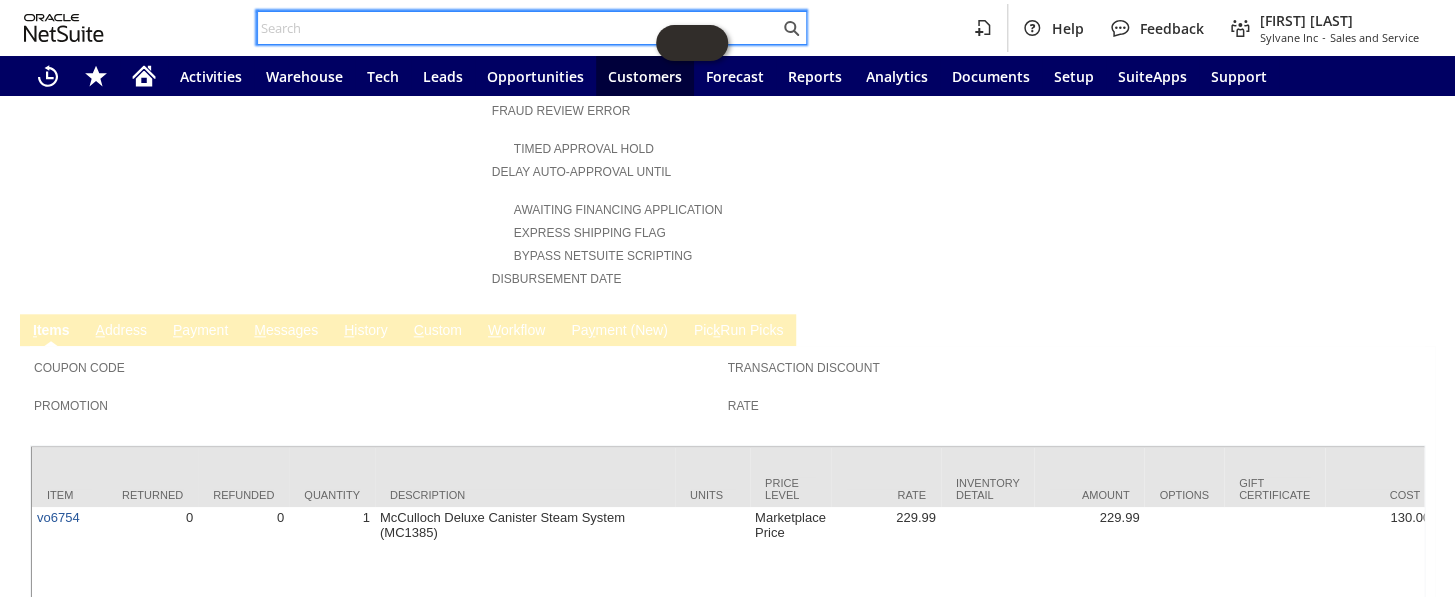 paste on "112-4817816-7914602" 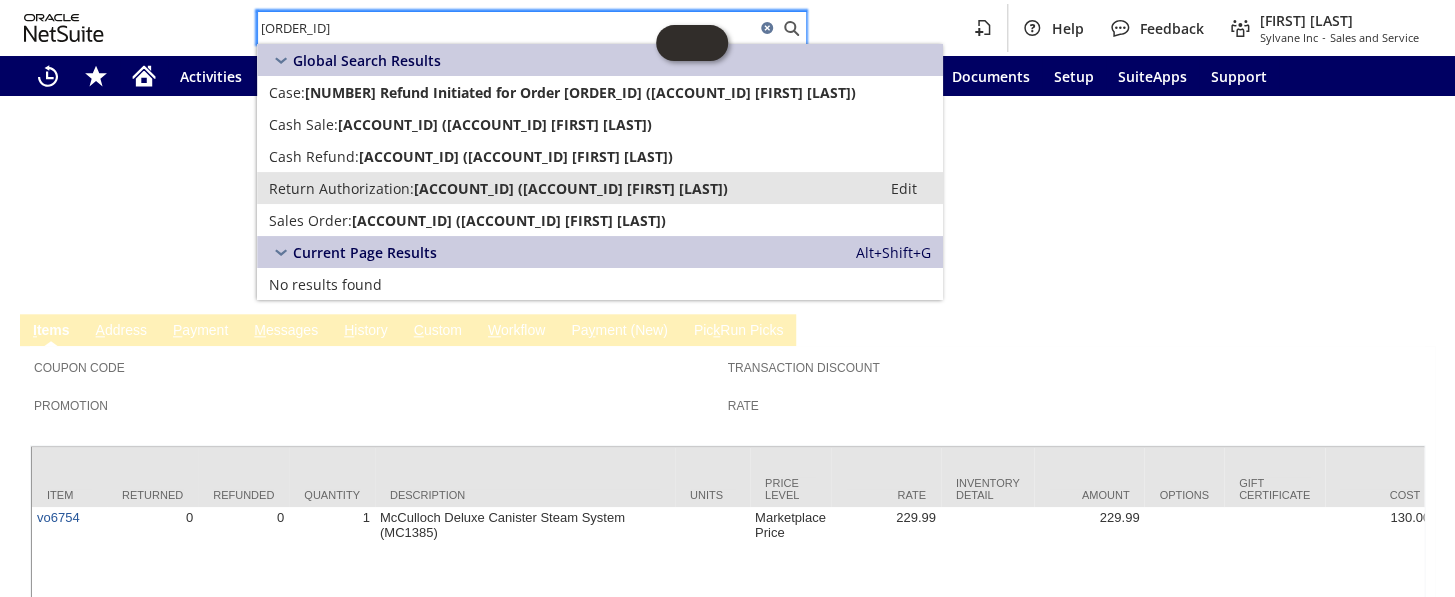 type on "112-4817816-7914602" 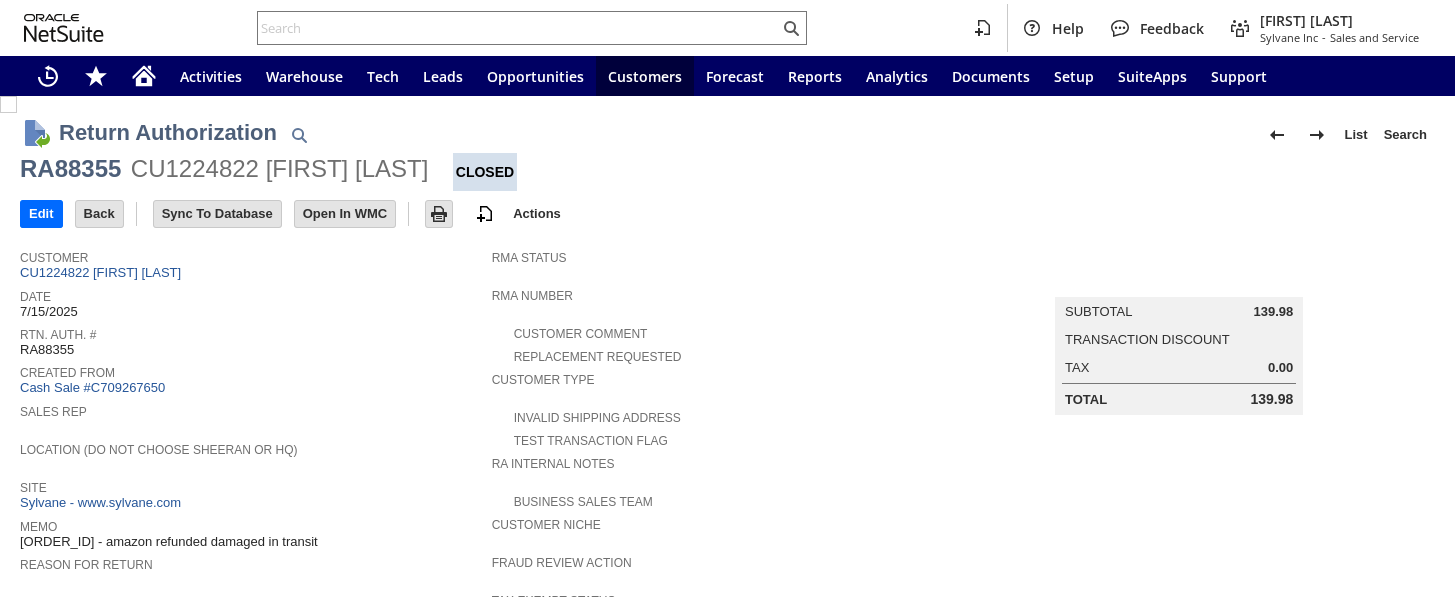 scroll, scrollTop: 0, scrollLeft: 0, axis: both 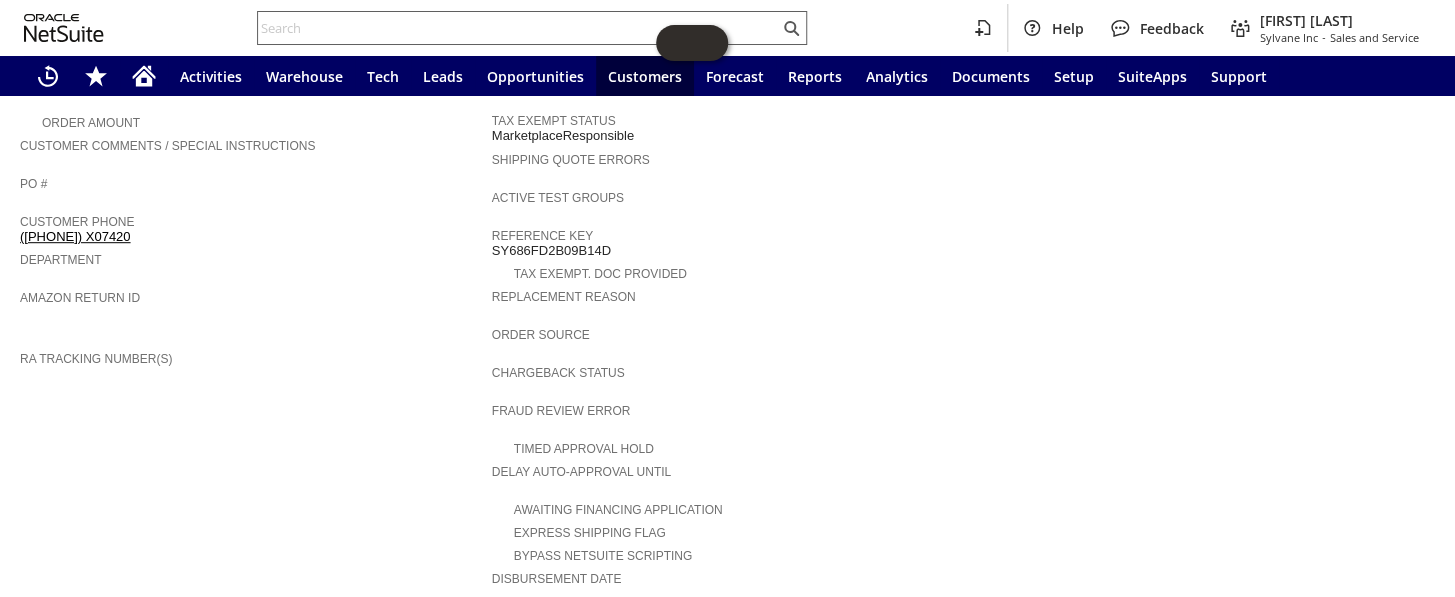 click at bounding box center (518, 28) 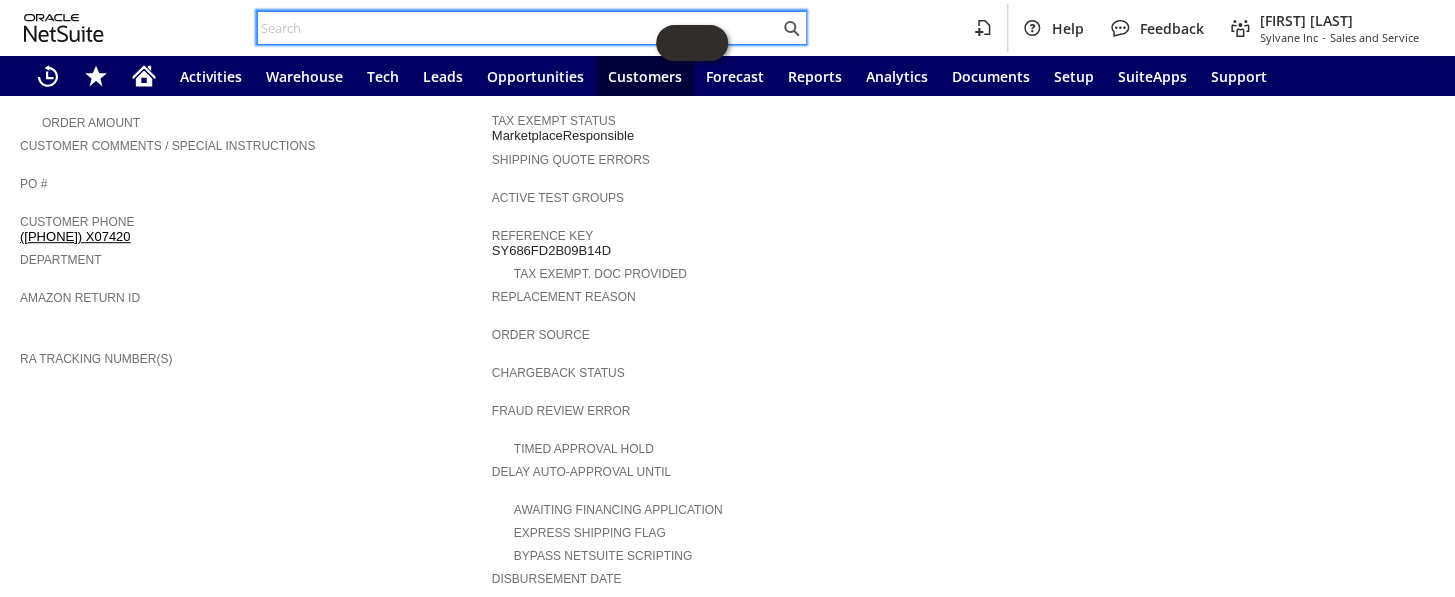 paste on "113-1256667-3131463" 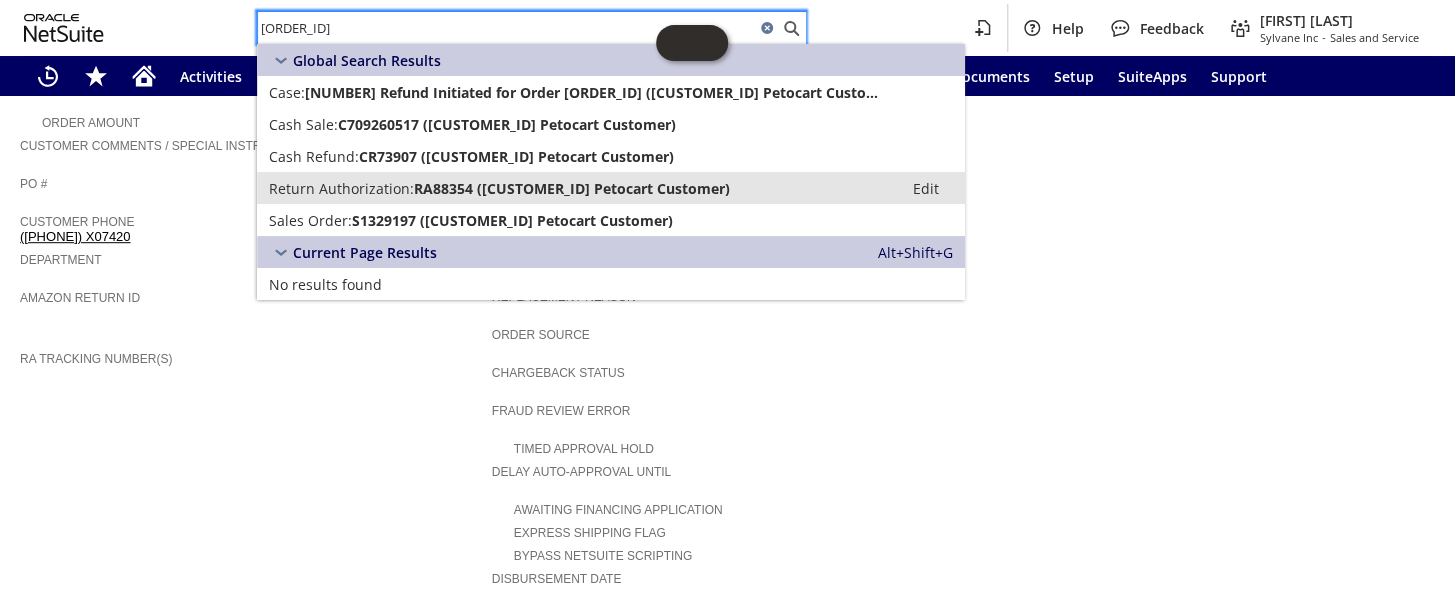 type on "113-1256667-3131463" 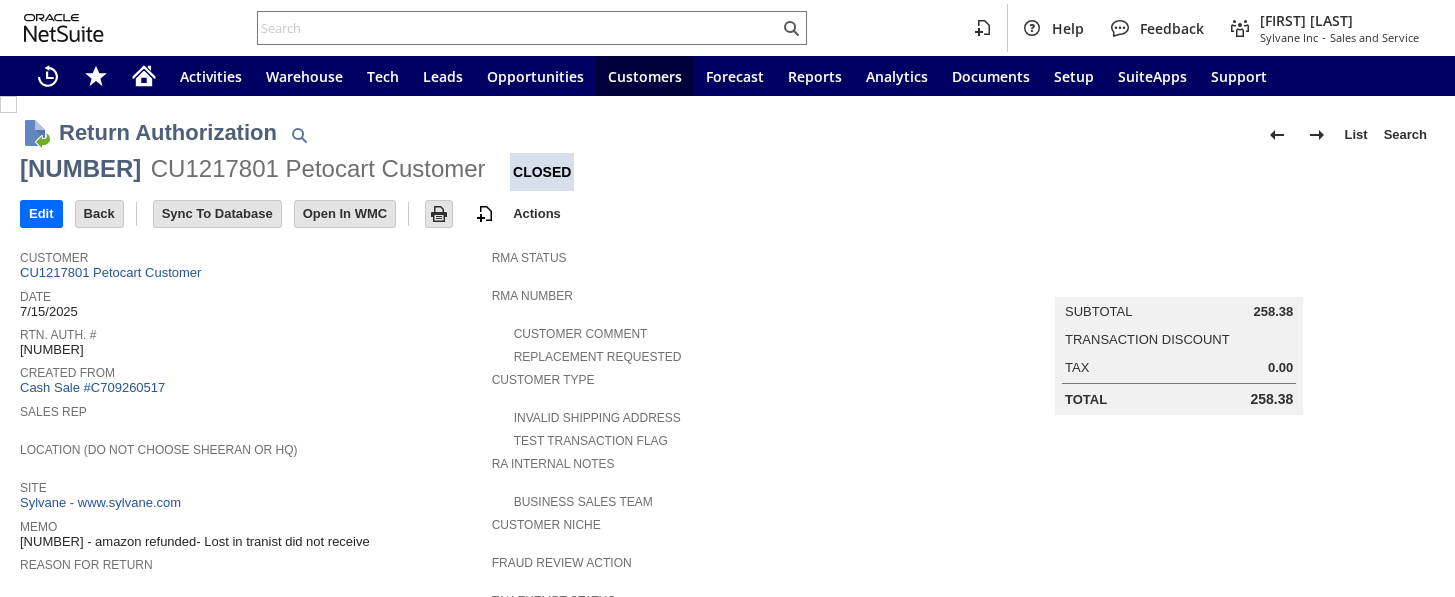 scroll, scrollTop: 0, scrollLeft: 0, axis: both 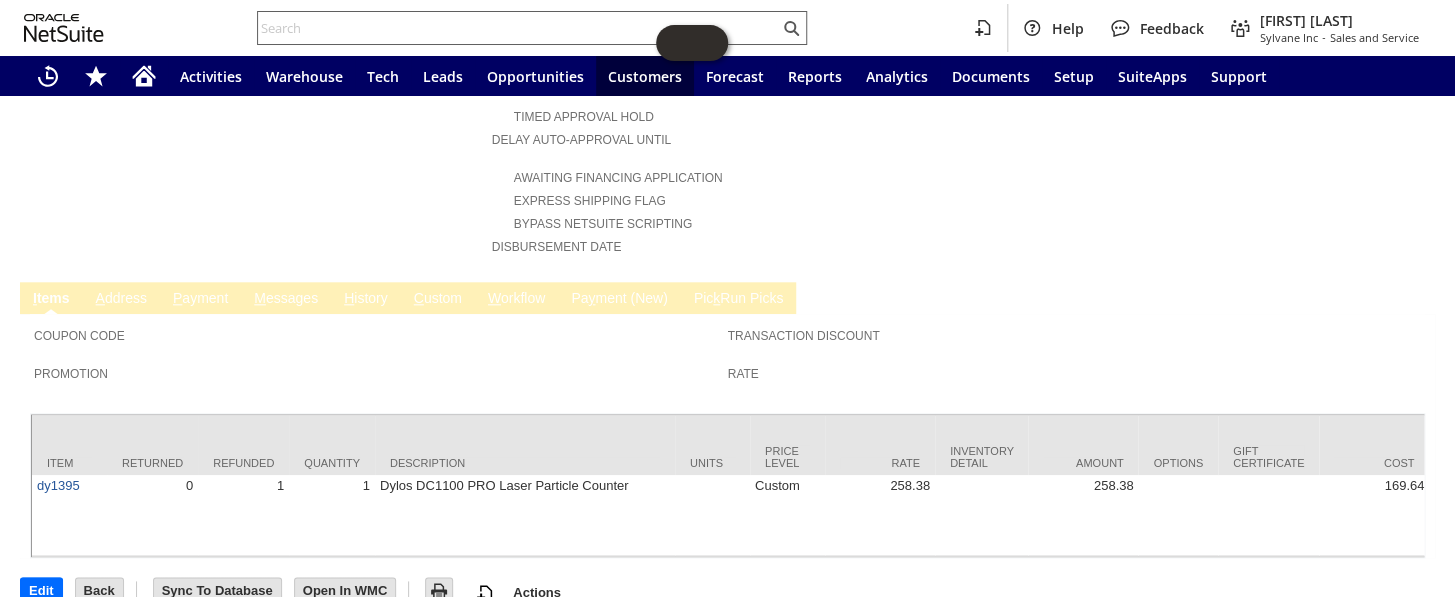 click at bounding box center (518, 28) 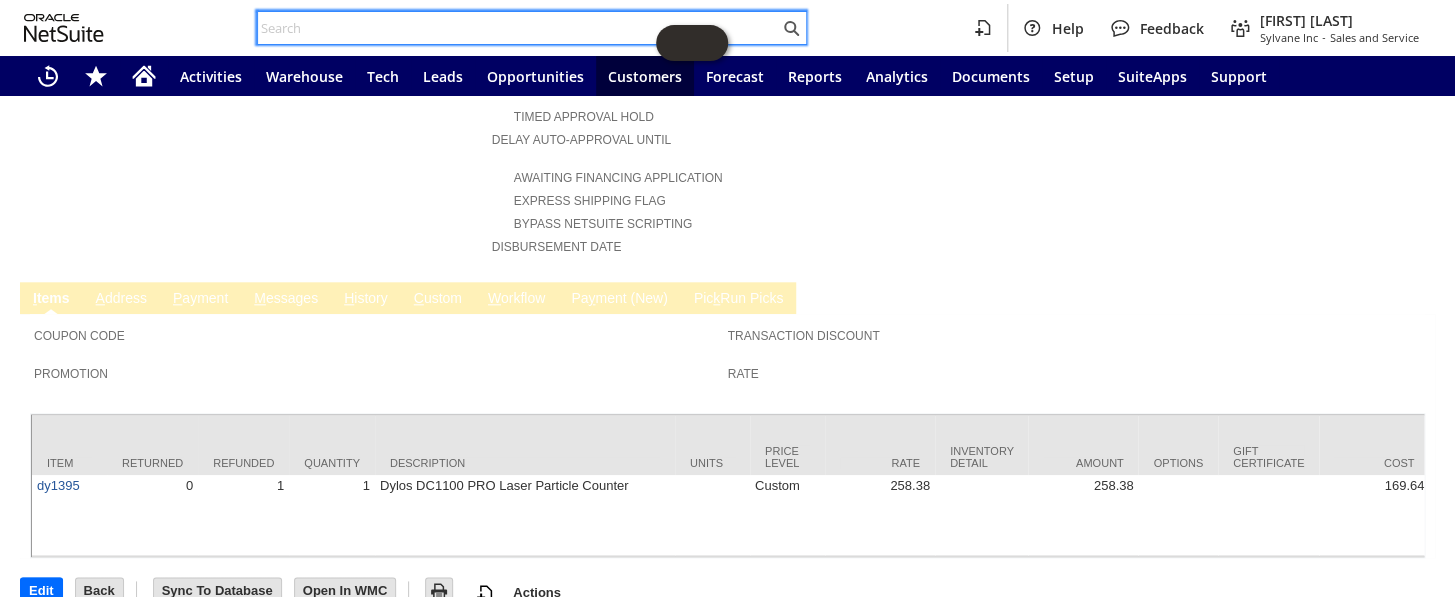 paste on "[ORDER_ID]" 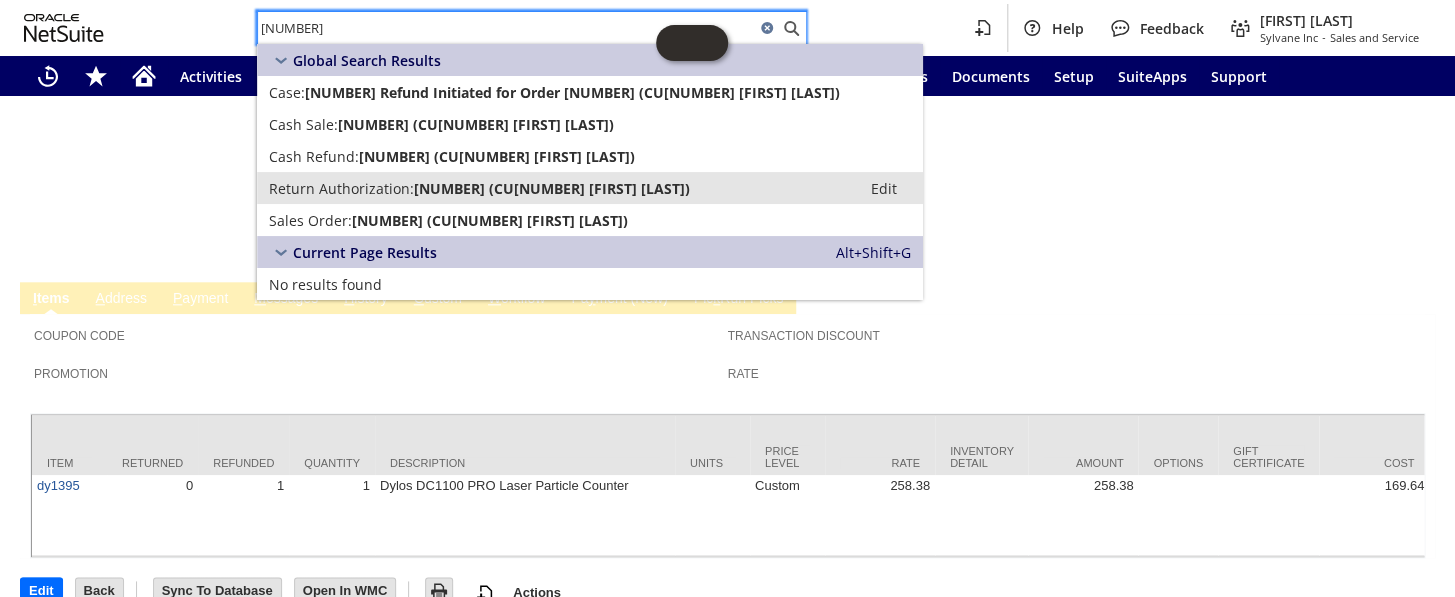 type on "[ORDER_ID]" 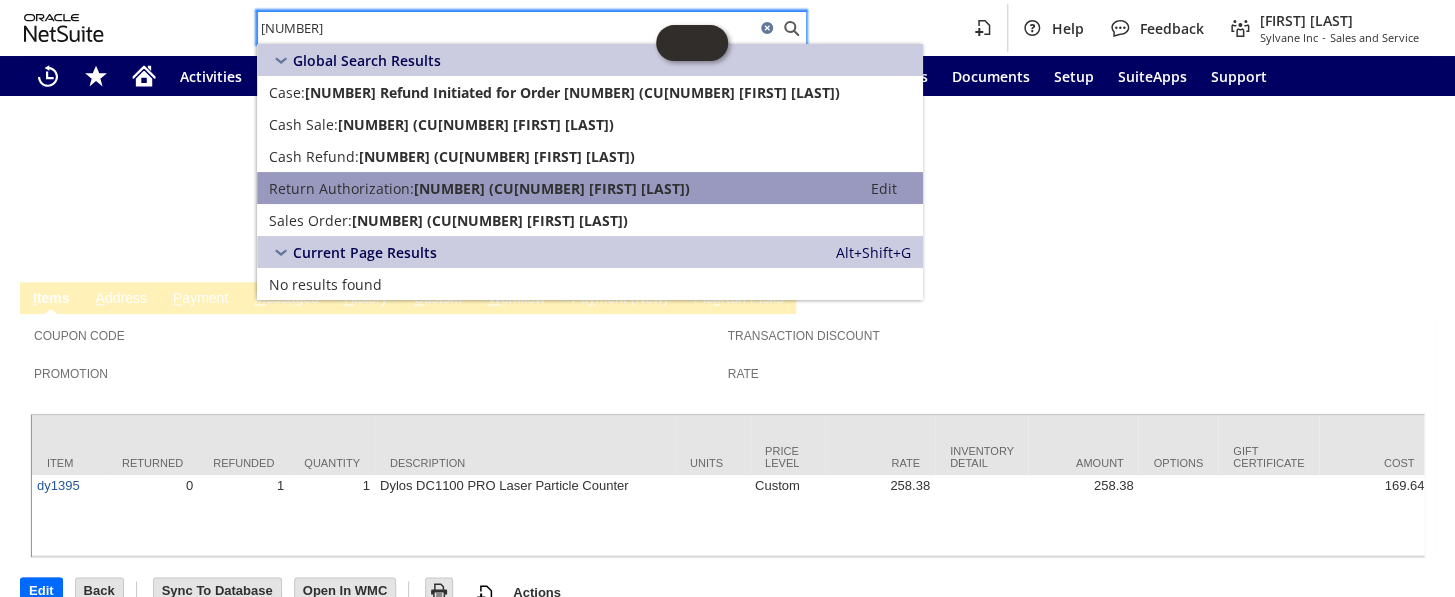 click on "Return Authorization:" at bounding box center [341, 188] 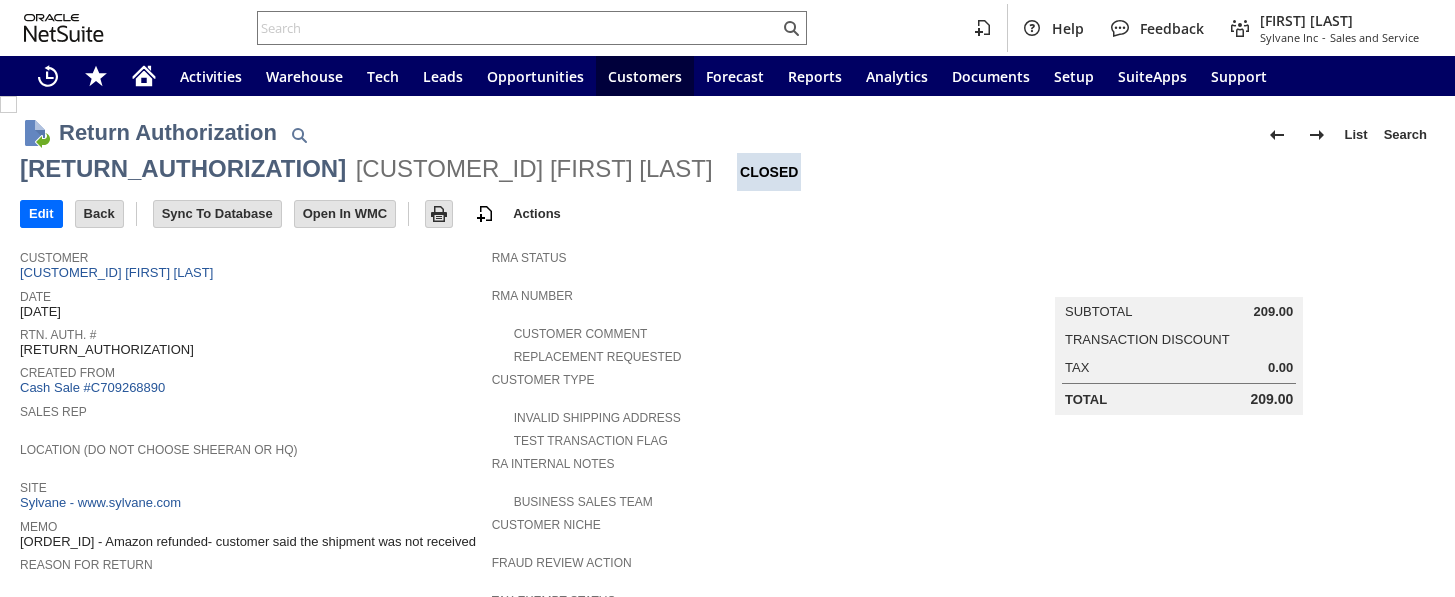 scroll, scrollTop: 0, scrollLeft: 0, axis: both 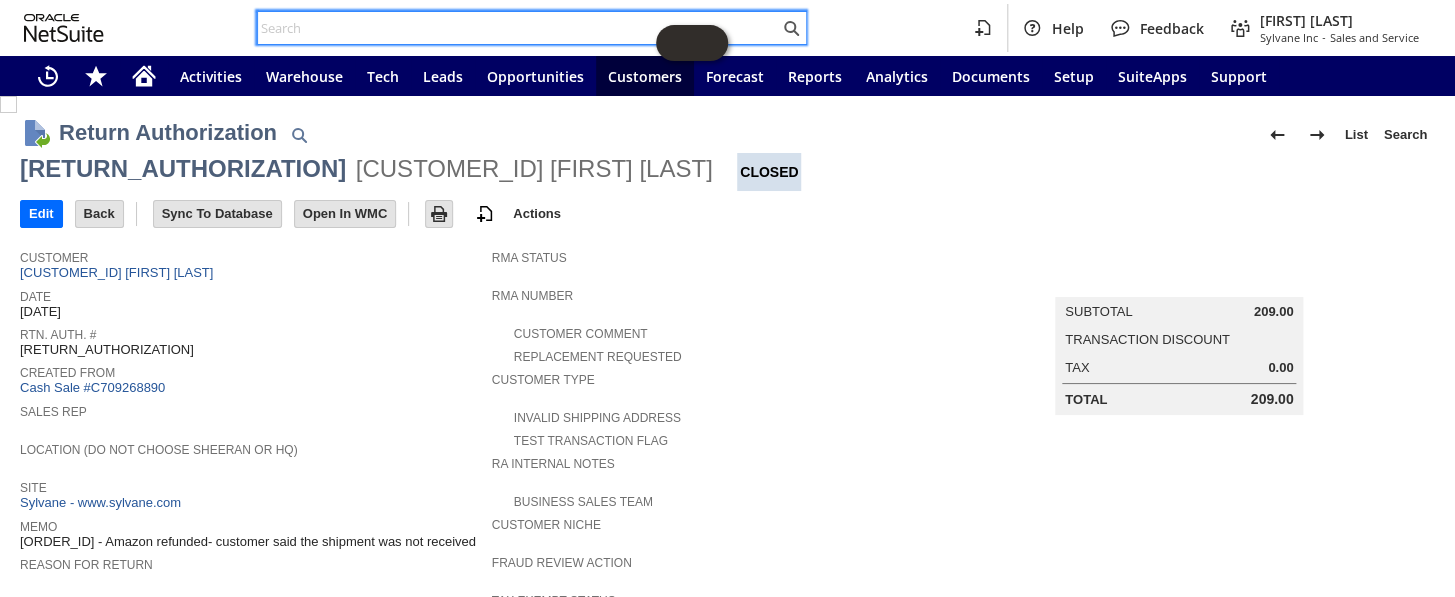 click at bounding box center (518, 28) 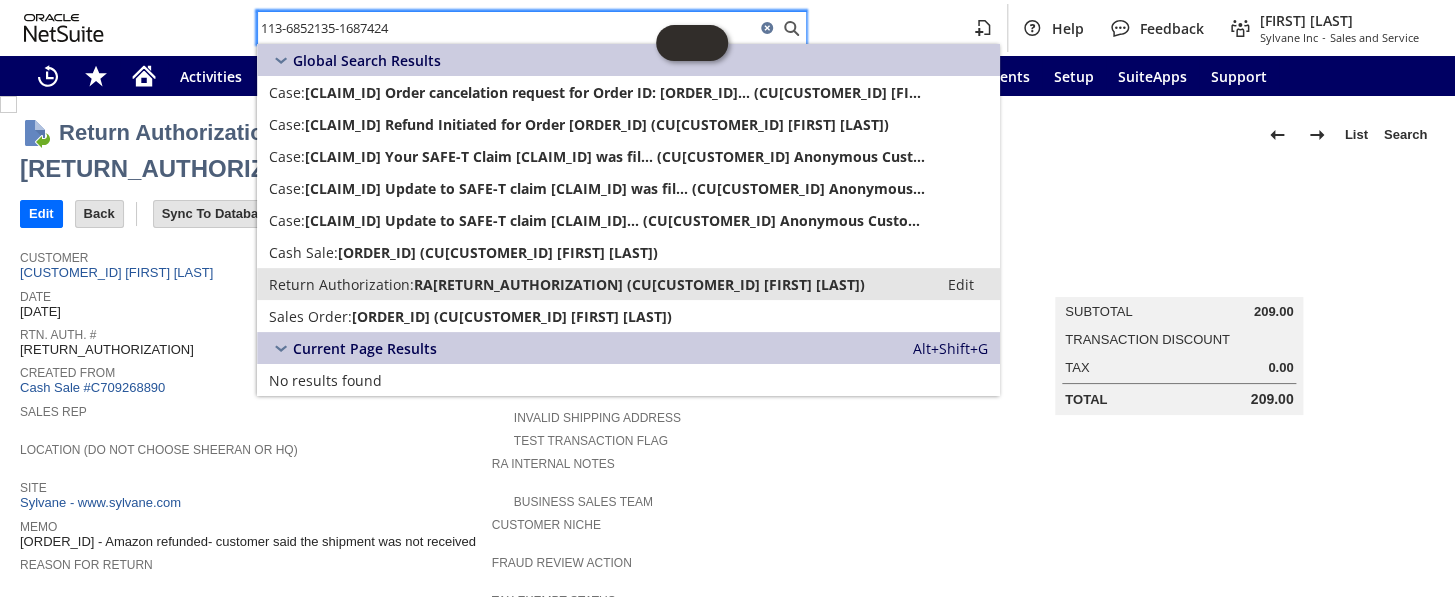 type on "113-6852135-1687424" 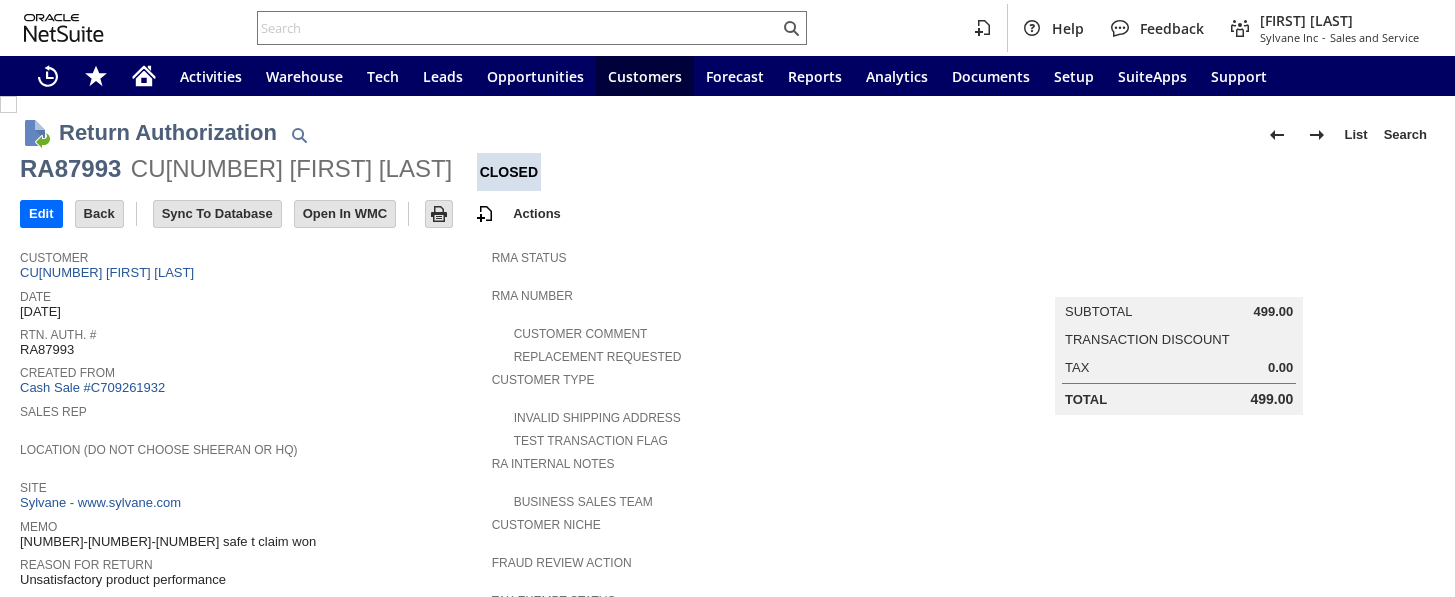 scroll, scrollTop: 0, scrollLeft: 0, axis: both 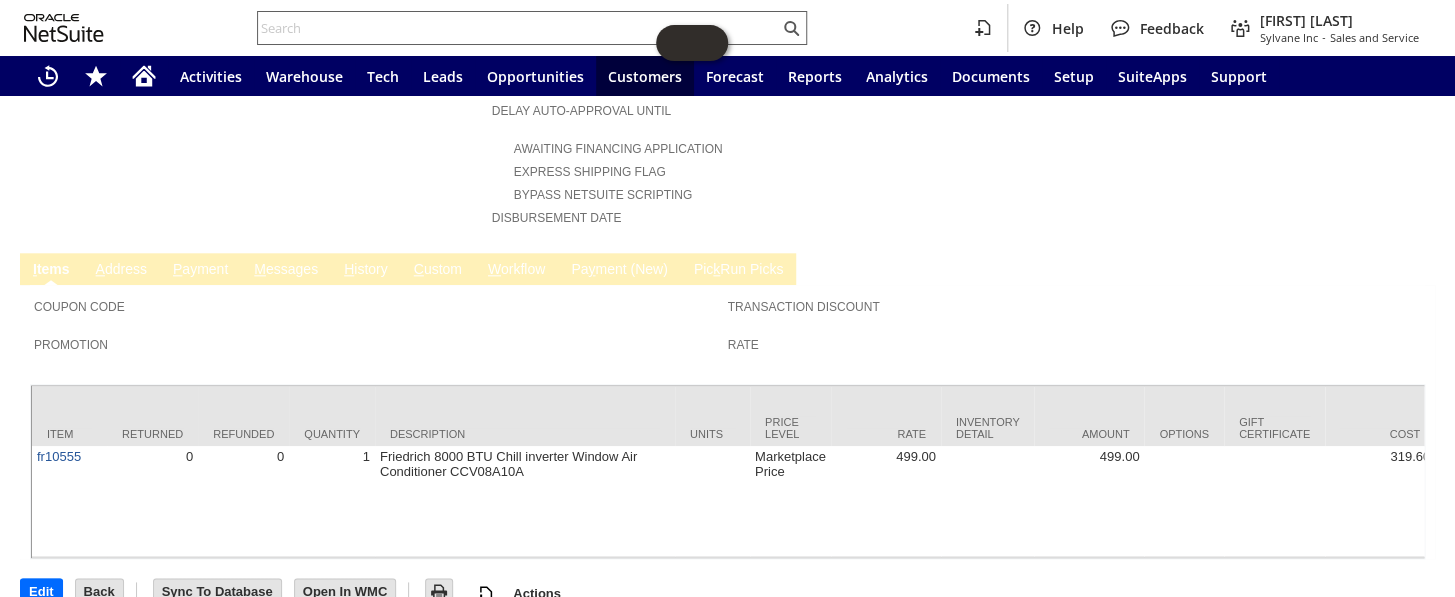click at bounding box center [518, 28] 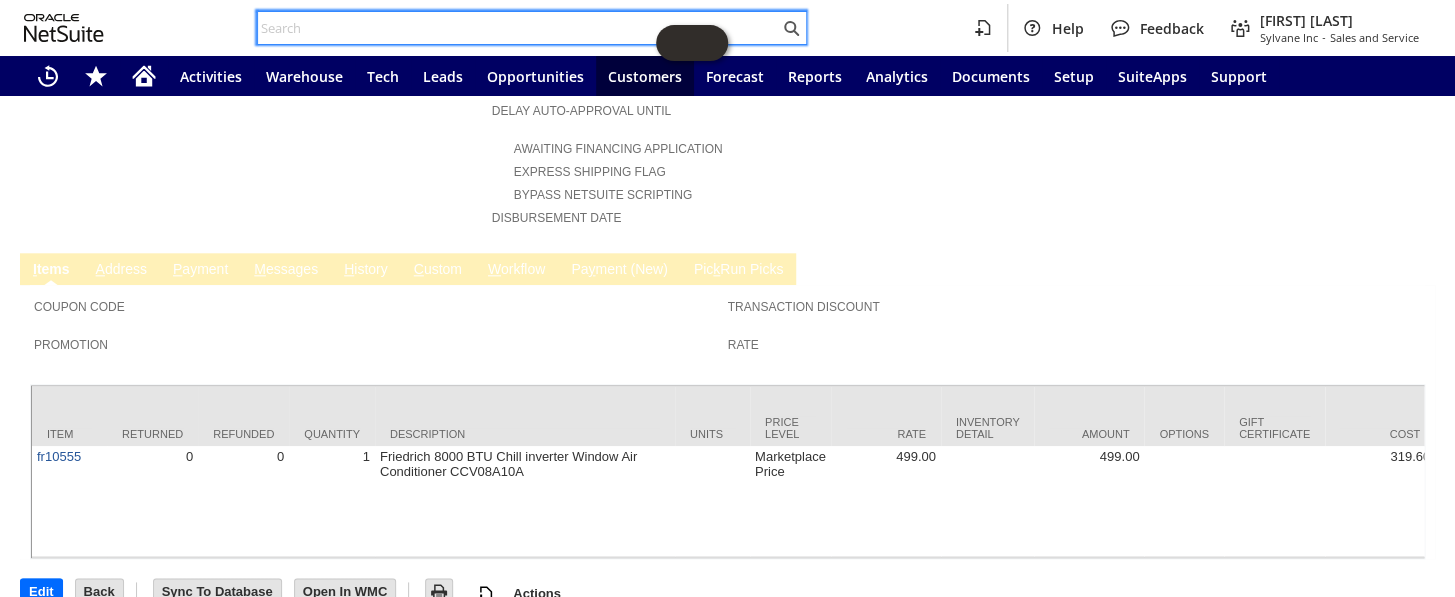paste on "[NUMBER]" 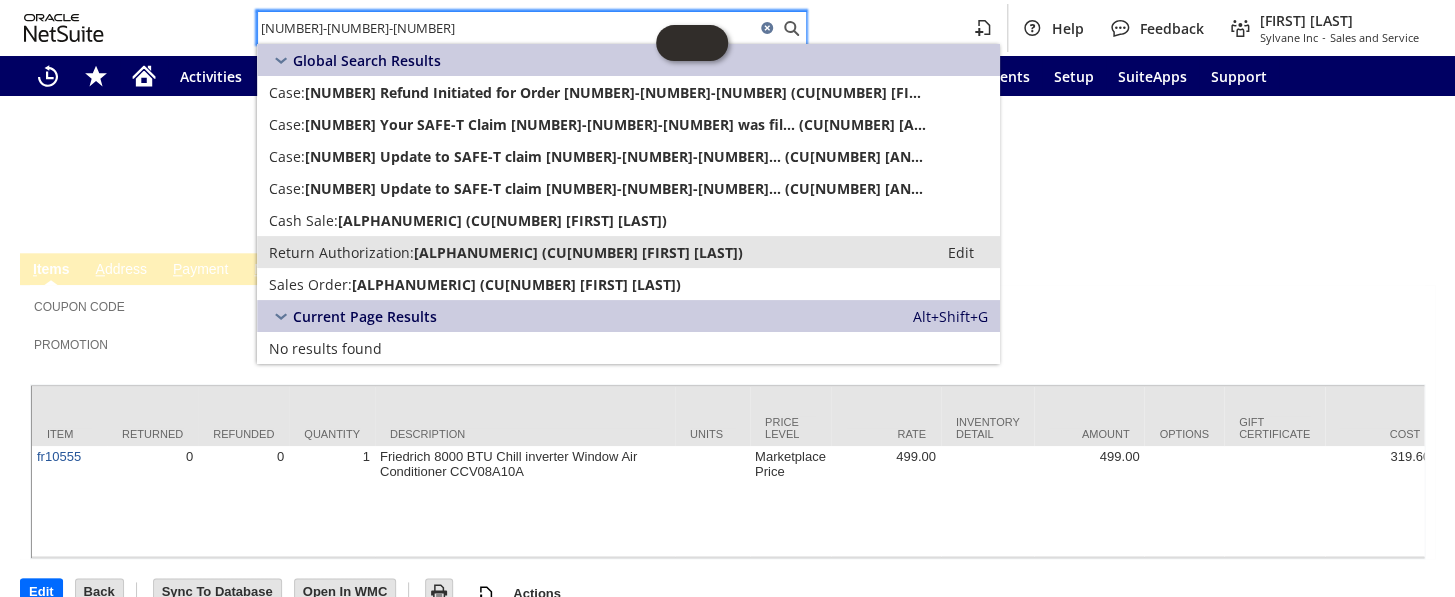 type on "[NUMBER]" 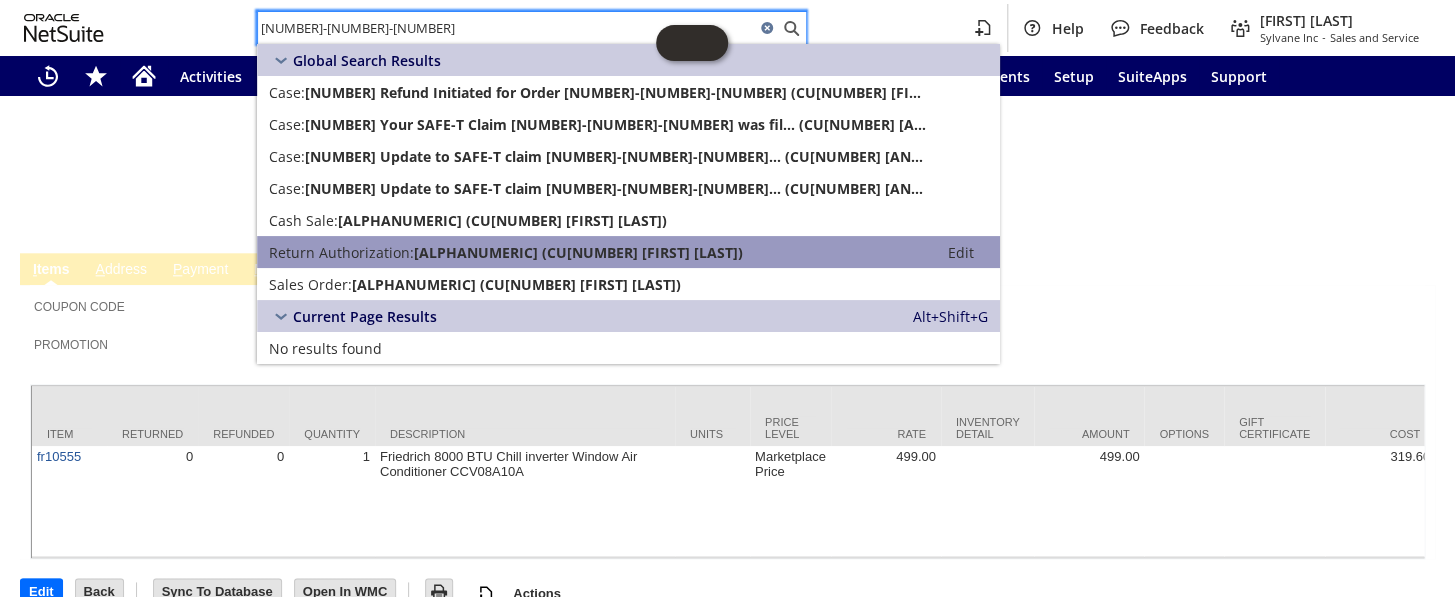click on "RA88537 (CU1226967 Taylor Husted)" at bounding box center (578, 252) 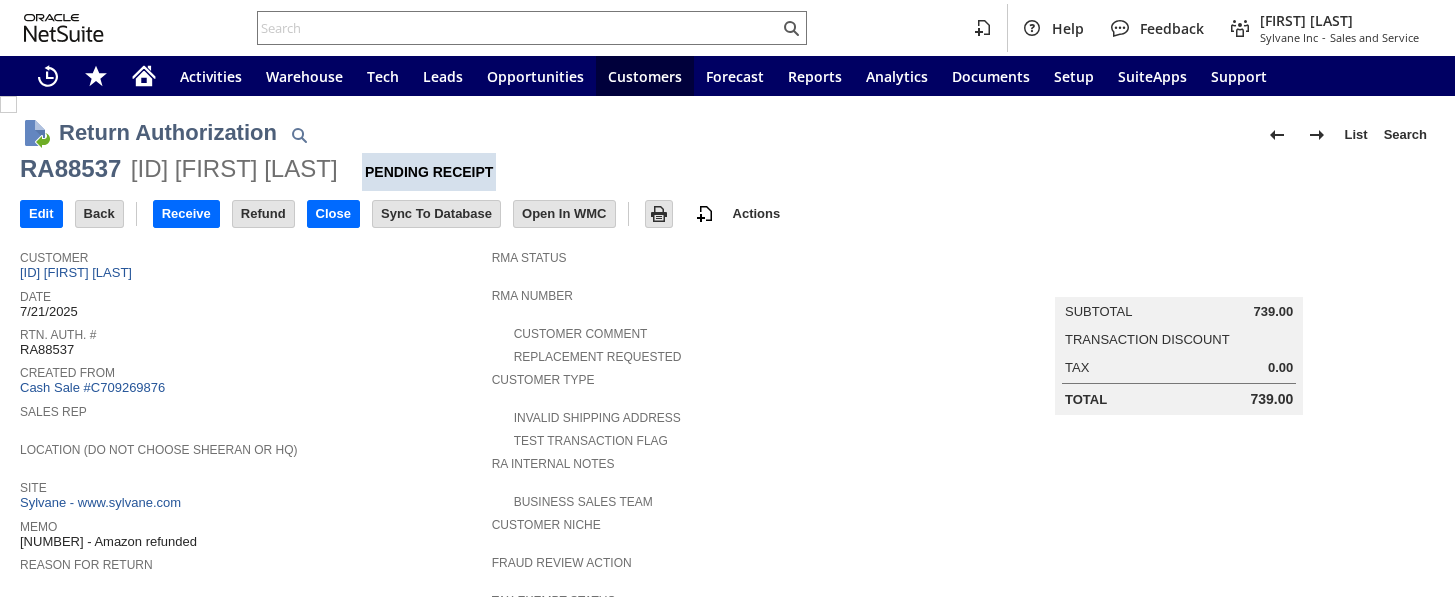 scroll, scrollTop: 0, scrollLeft: 0, axis: both 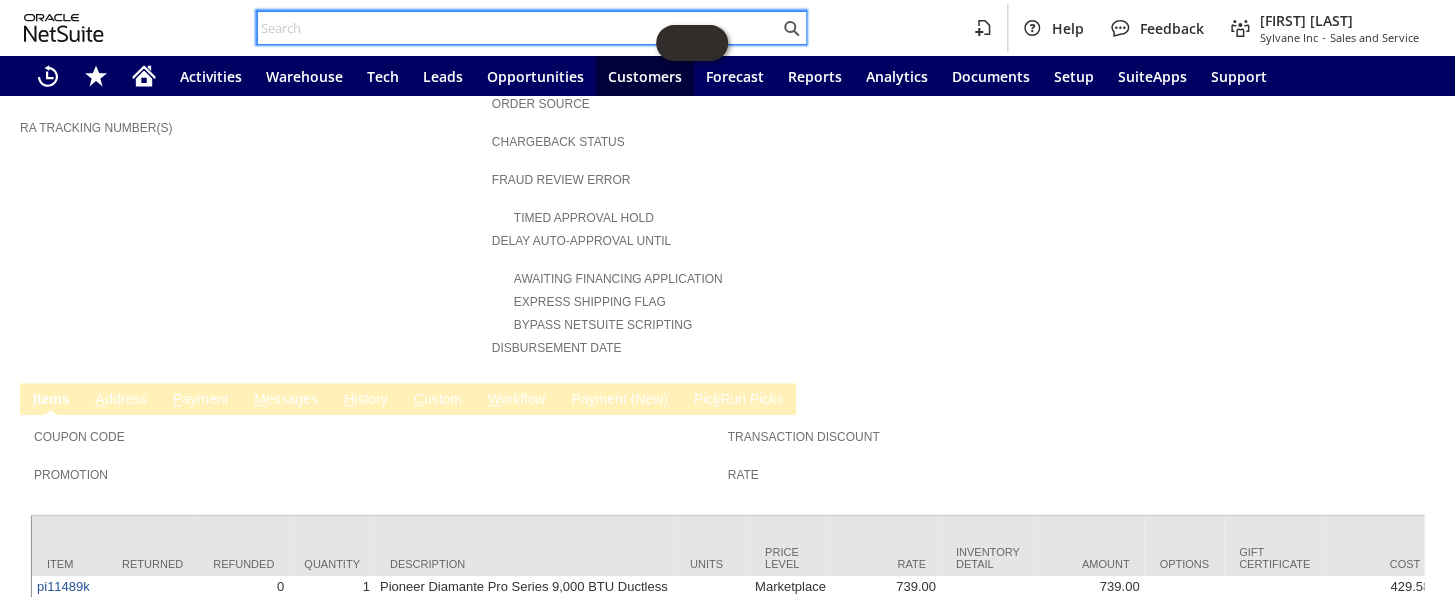 click at bounding box center (518, 28) 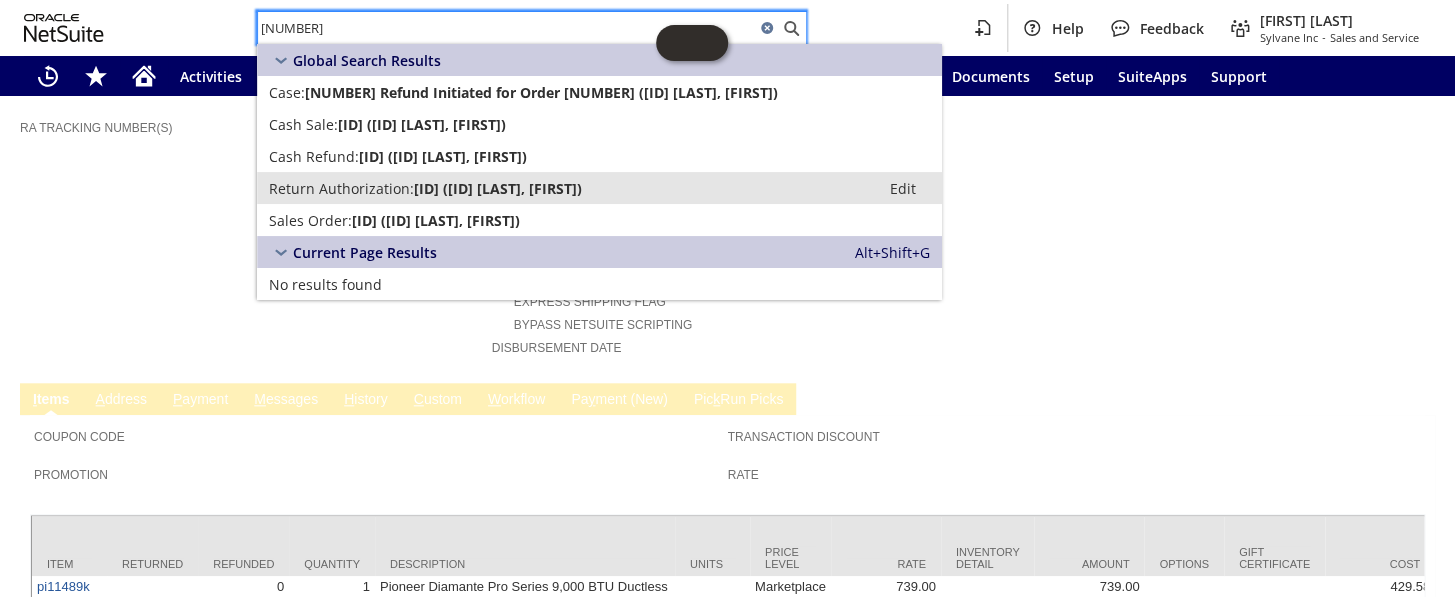 type on "[NUMBER]" 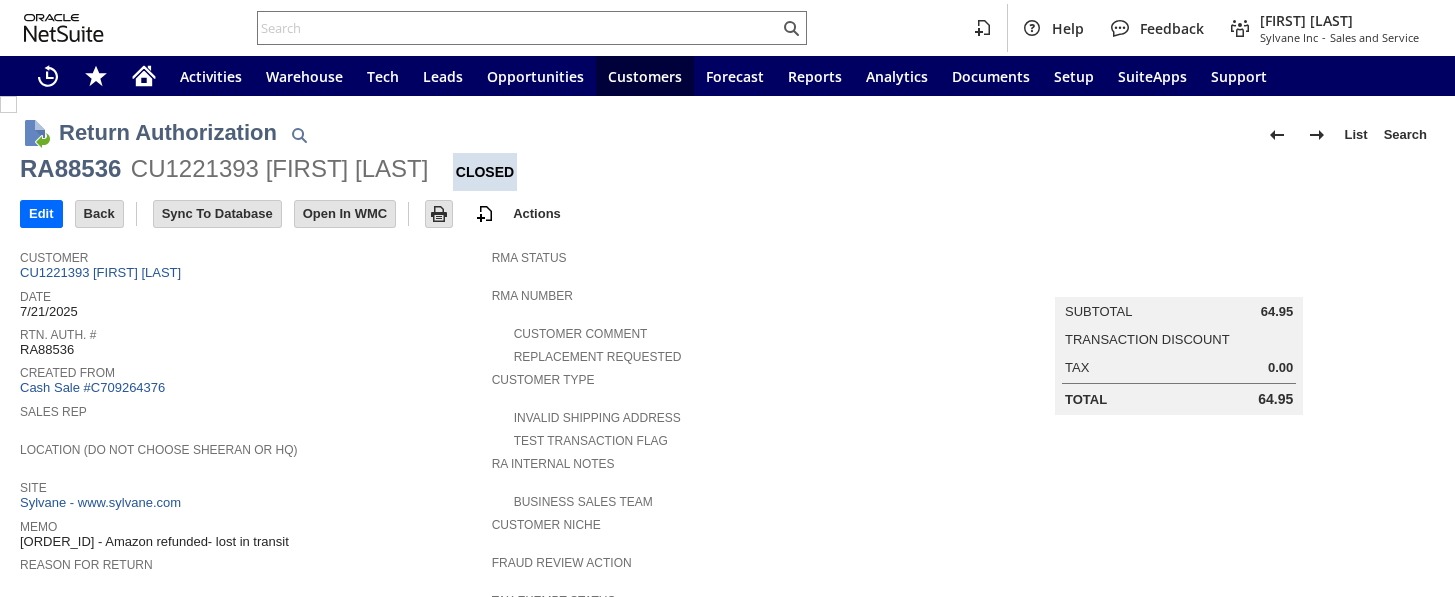 scroll, scrollTop: 0, scrollLeft: 0, axis: both 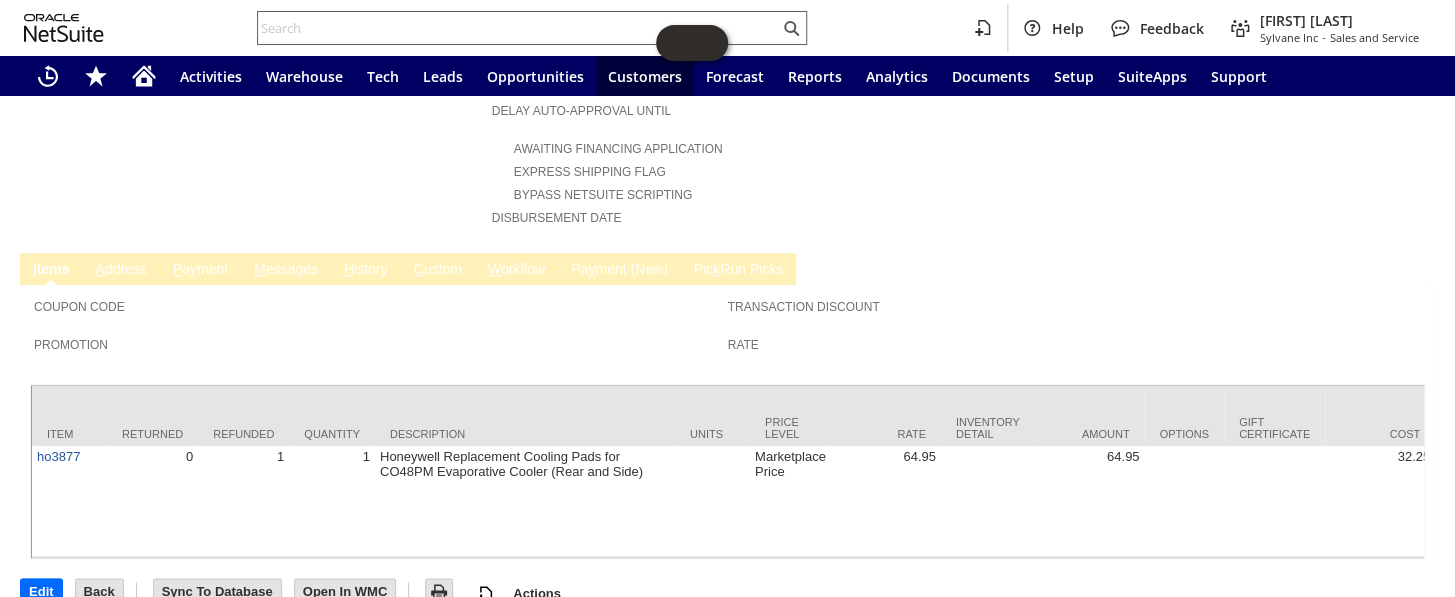 click at bounding box center (518, 28) 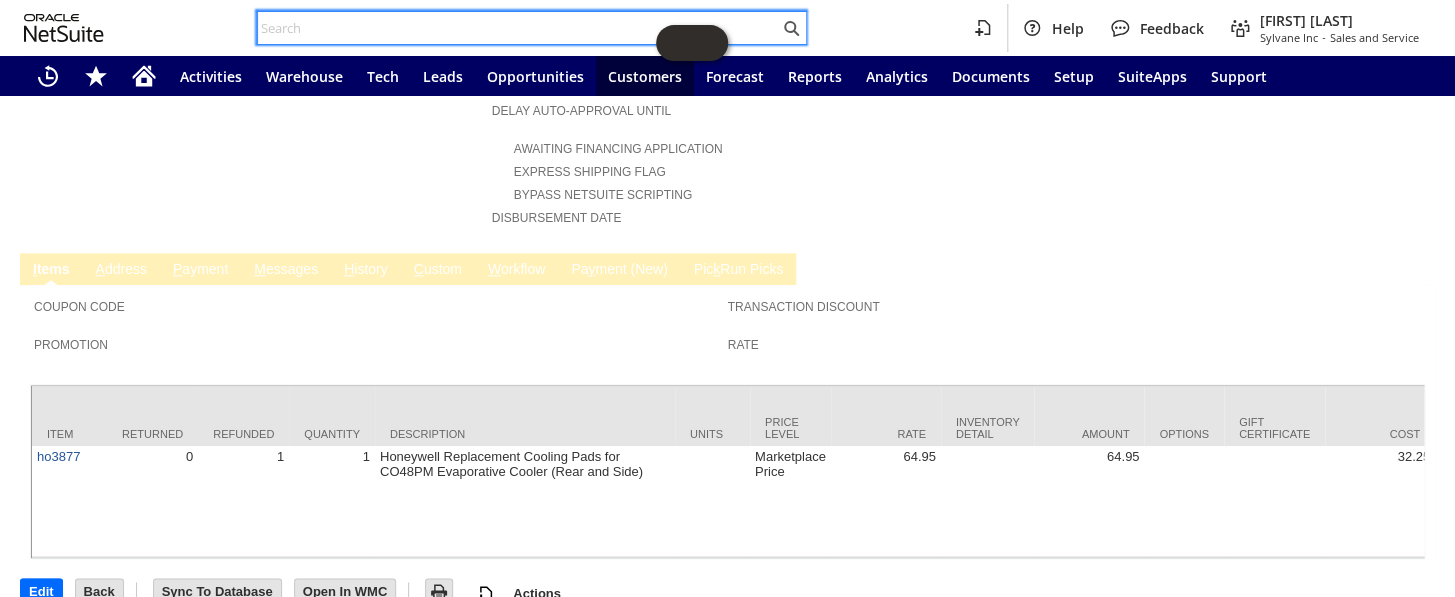 paste on "111-8329042-2749821" 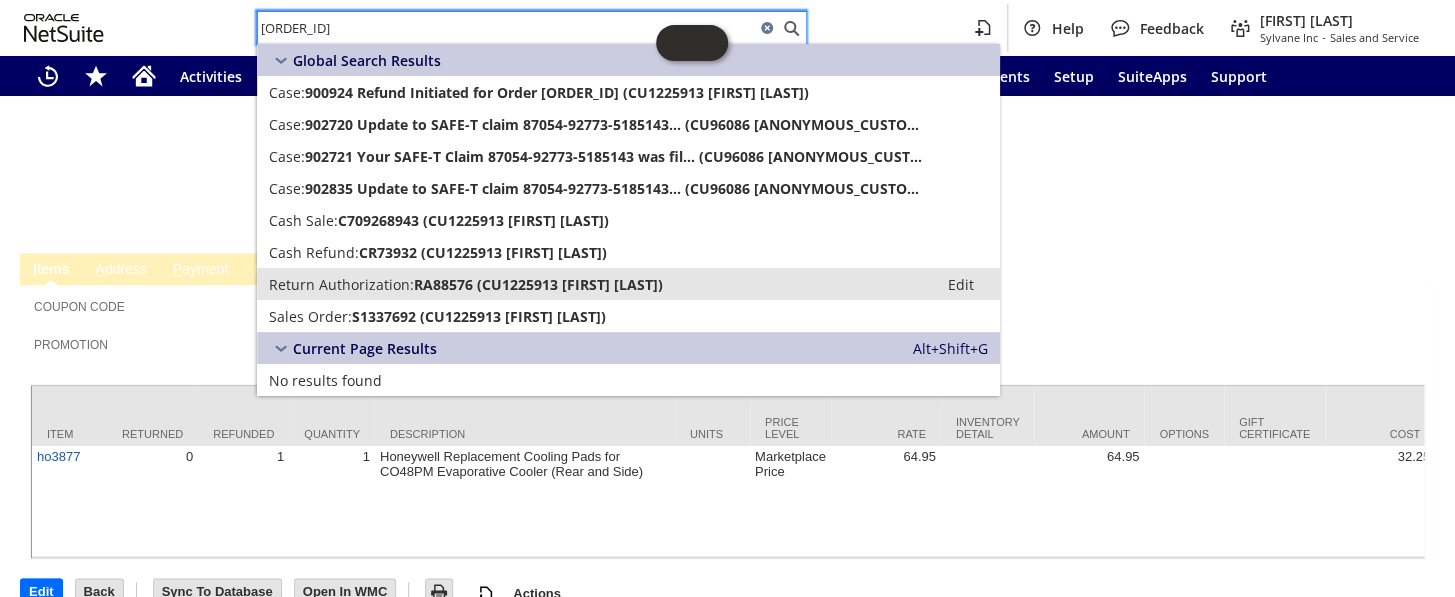 type on "111-8329042-2749821" 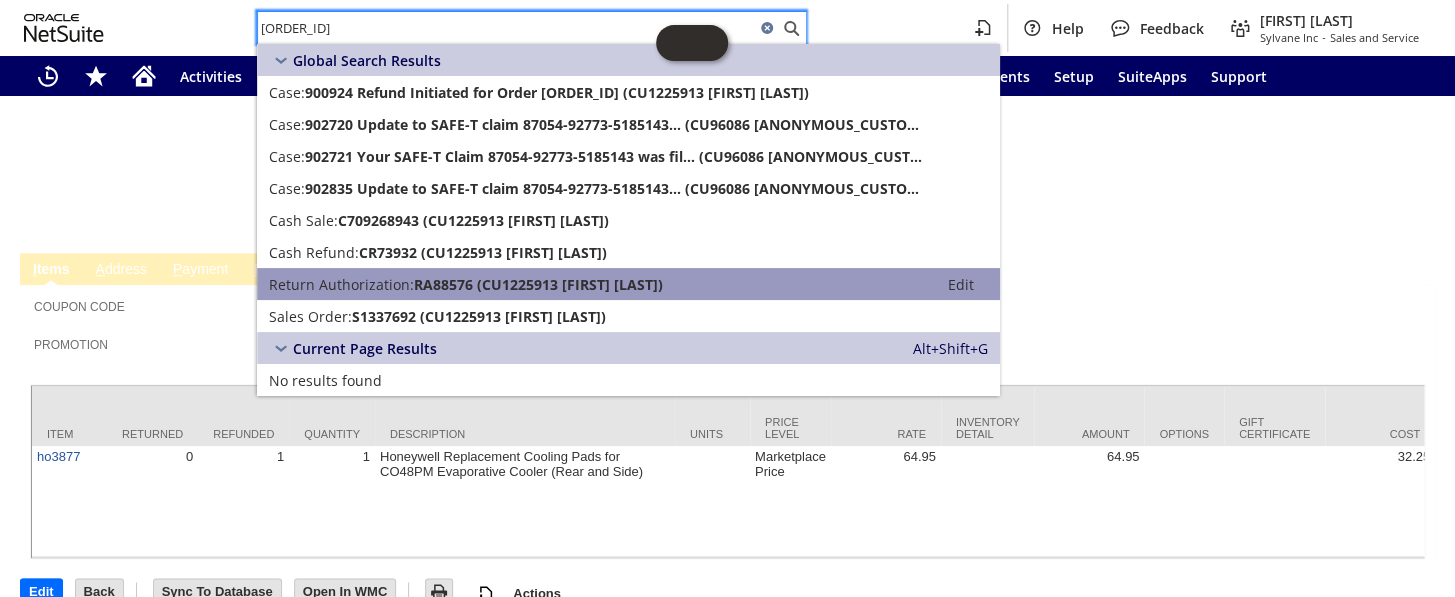 click on "Return Authorization:" at bounding box center (341, 284) 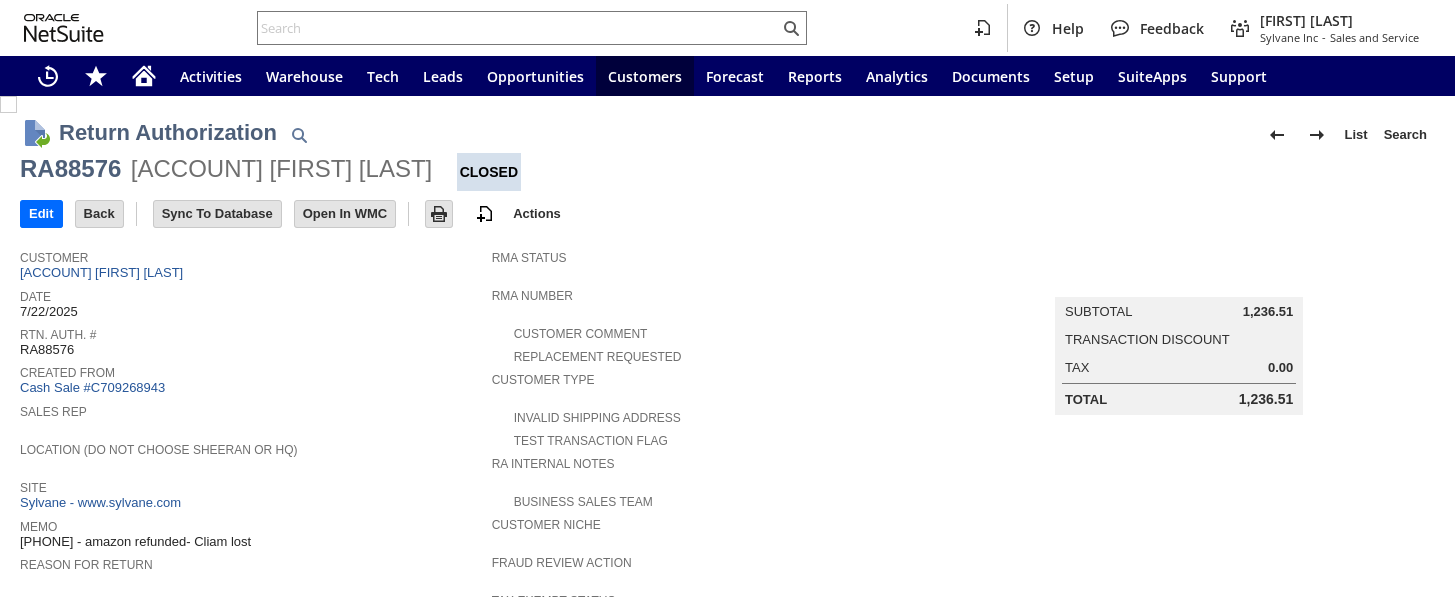 scroll, scrollTop: 0, scrollLeft: 0, axis: both 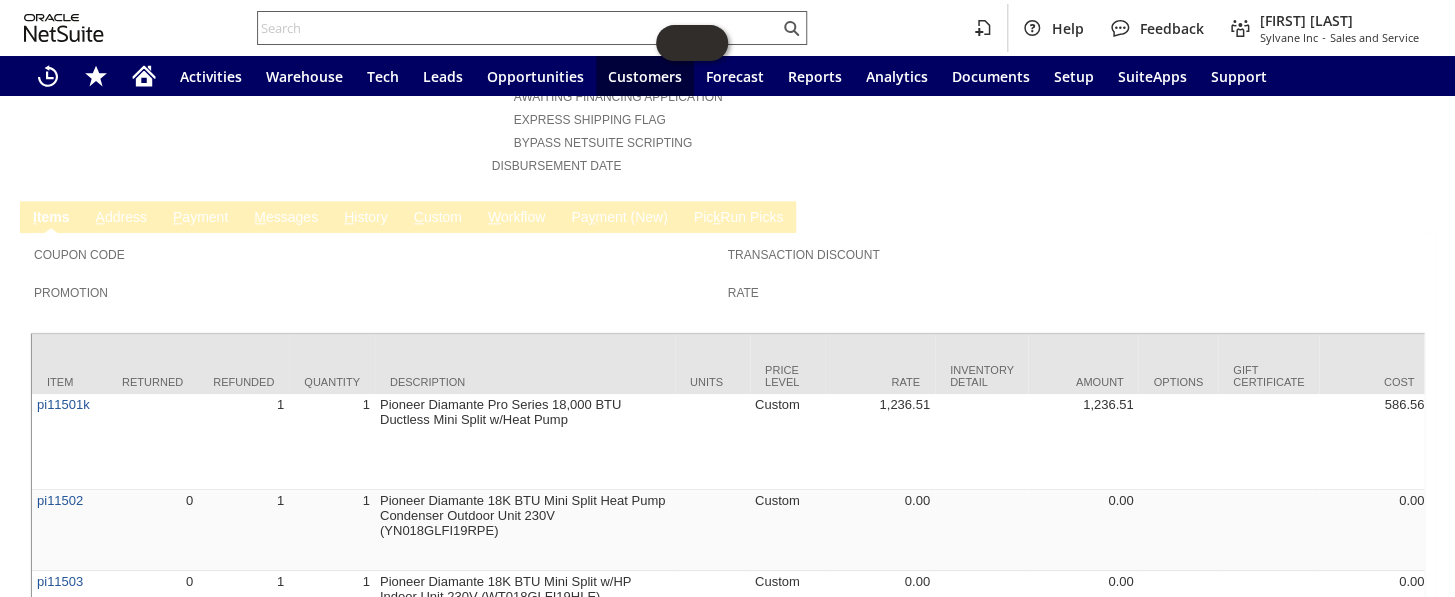 click at bounding box center [518, 28] 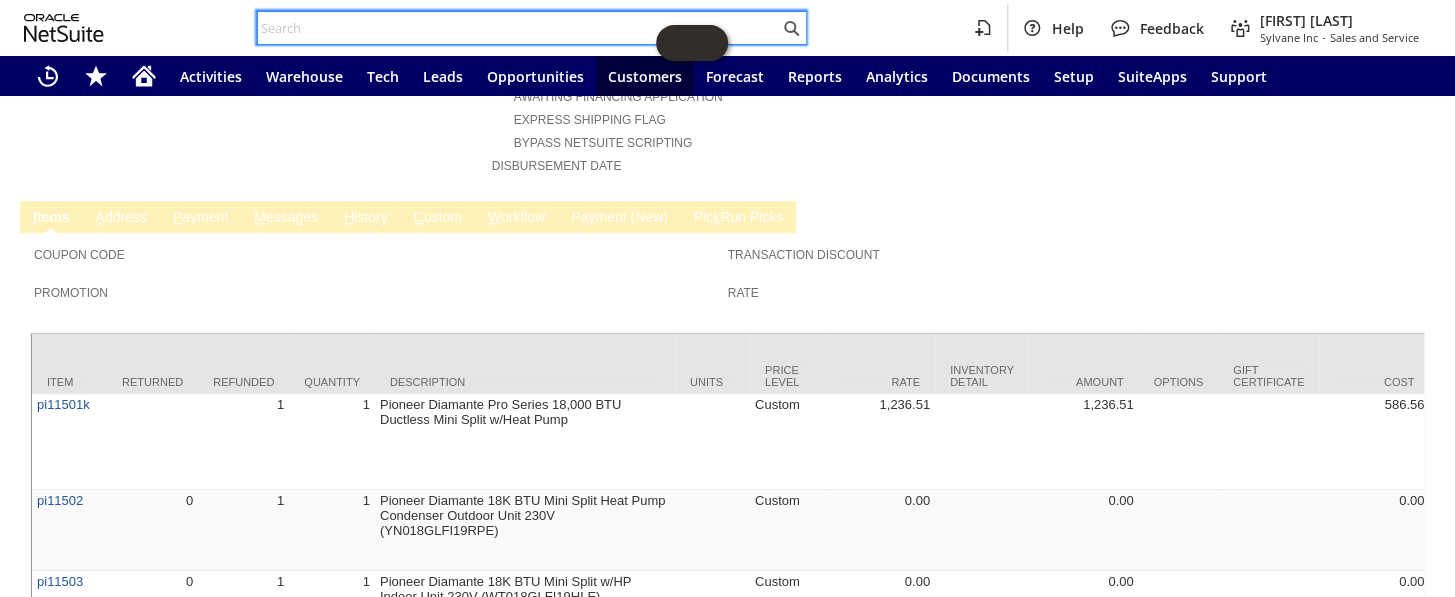 paste on "113-8634016-4307464" 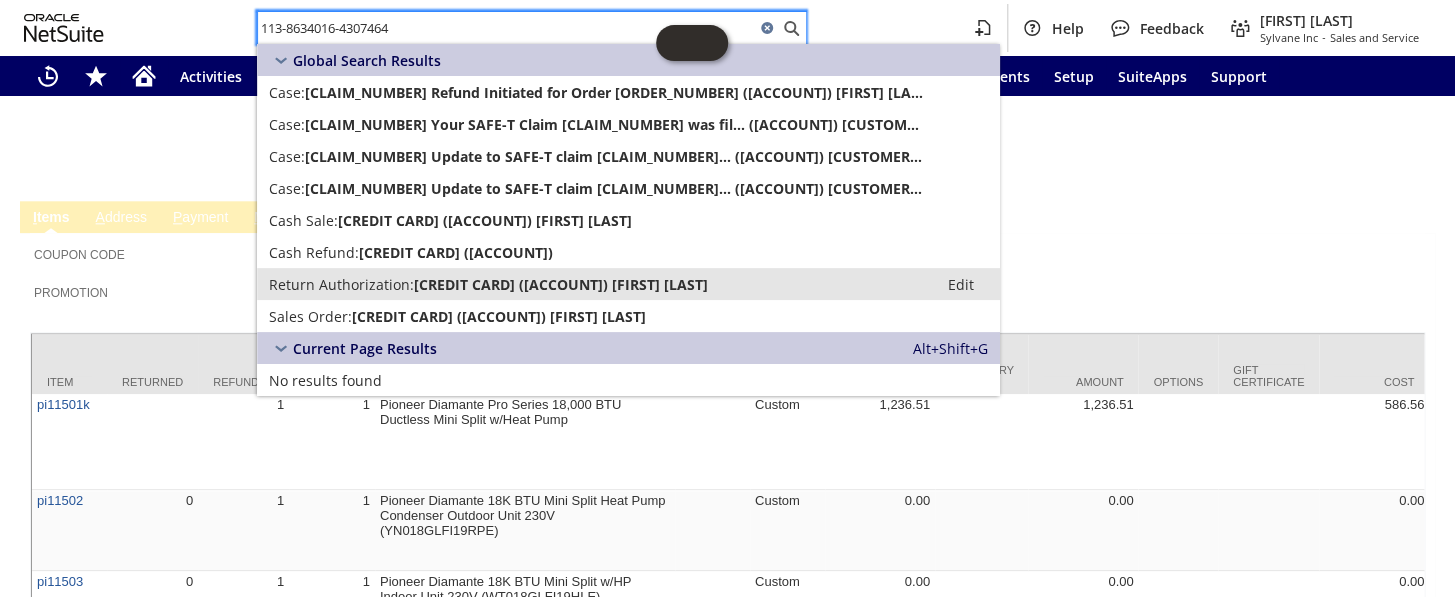 type on "113-8634016-4307464" 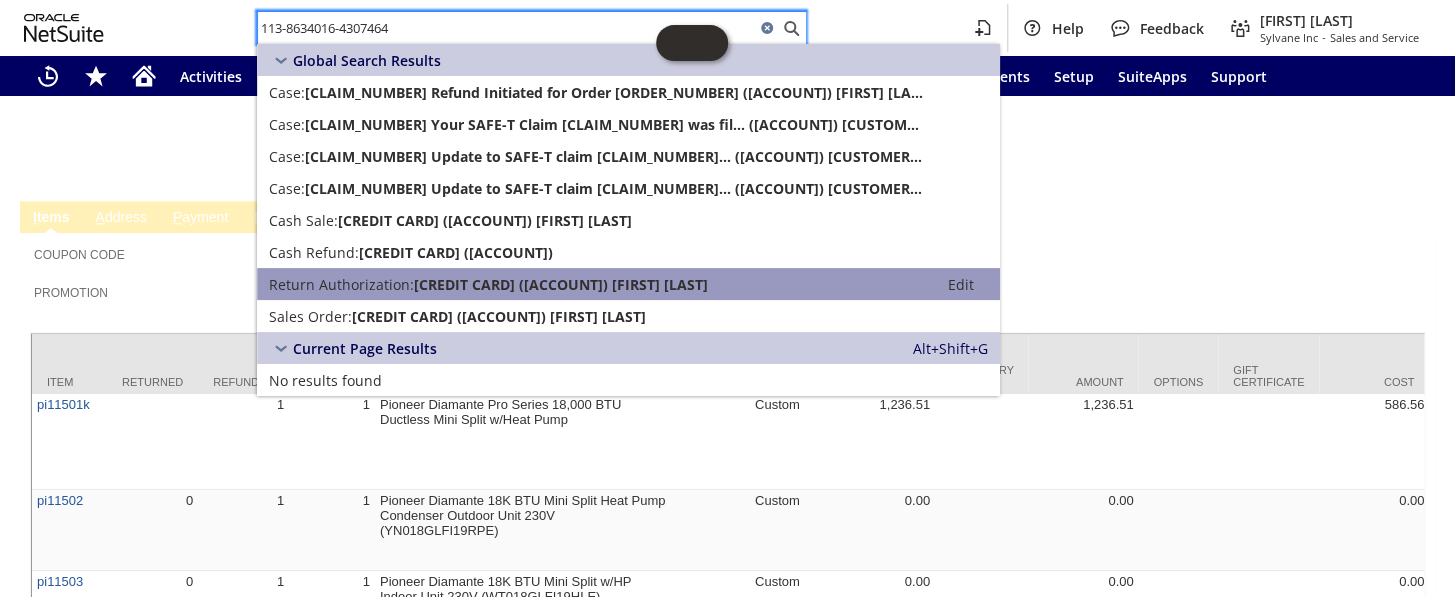 click on "RA88635 (CU1226801 Faith Ferguson)" at bounding box center [561, 284] 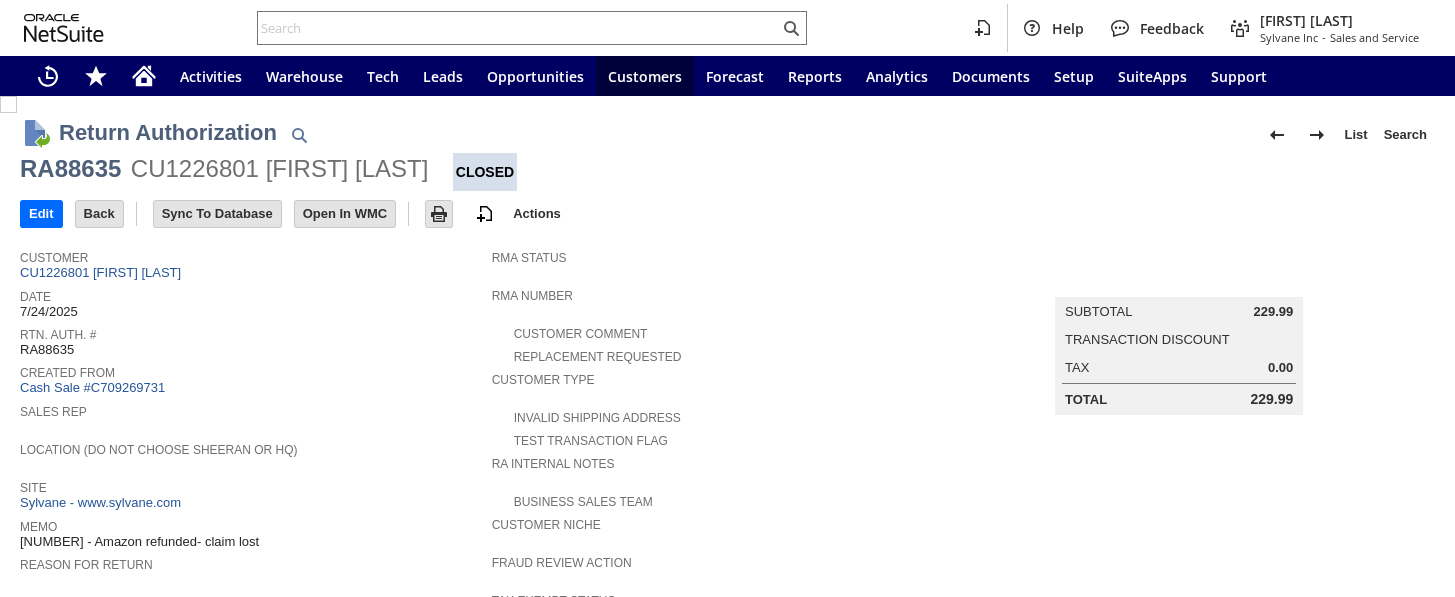 scroll, scrollTop: 0, scrollLeft: 0, axis: both 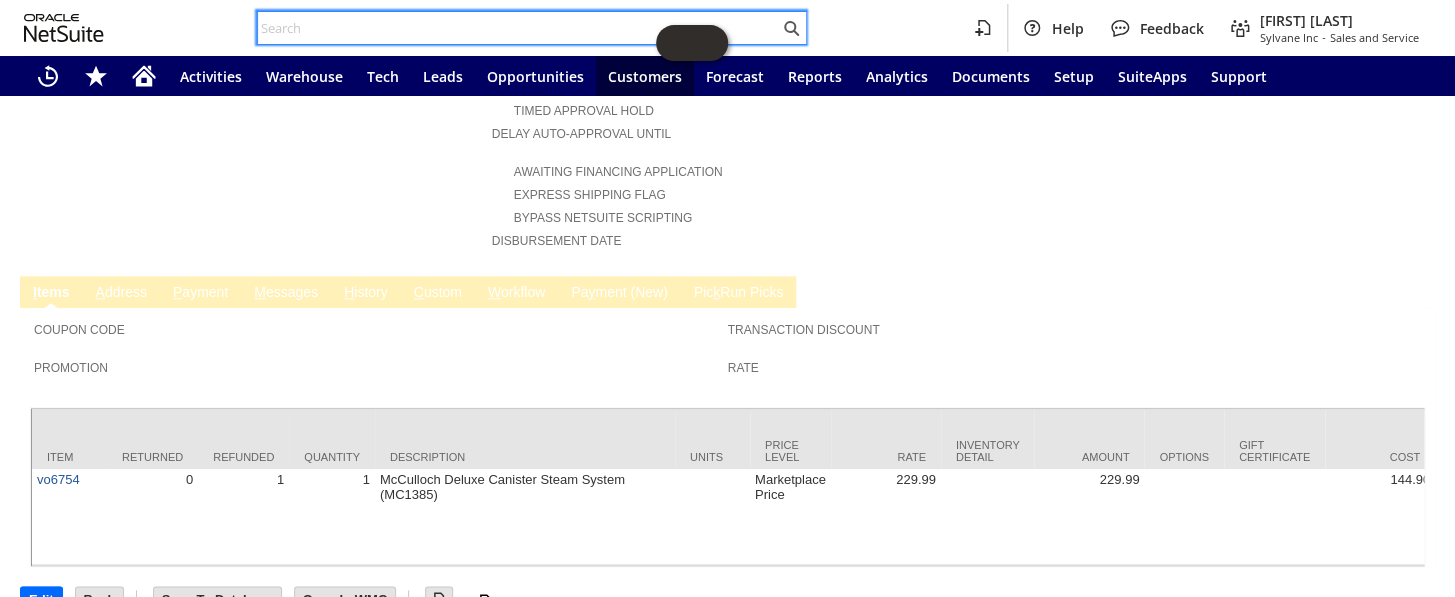 click at bounding box center [518, 28] 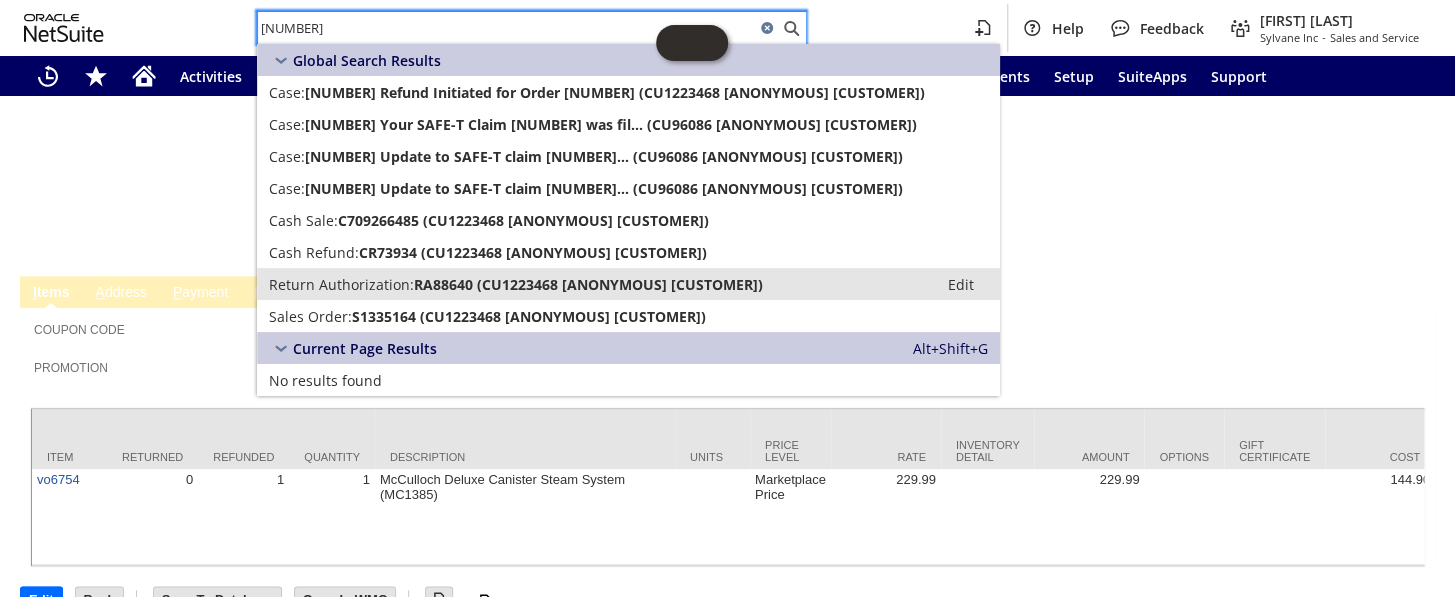 type on "[NUMBER]" 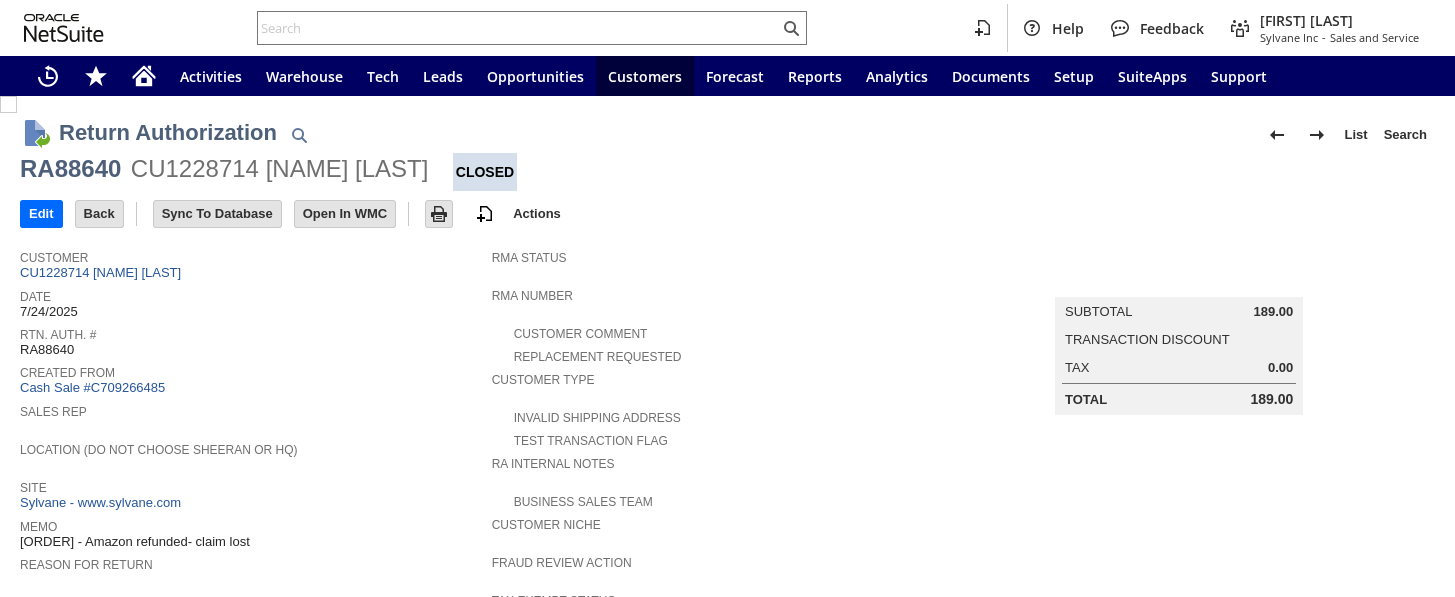 scroll, scrollTop: 0, scrollLeft: 0, axis: both 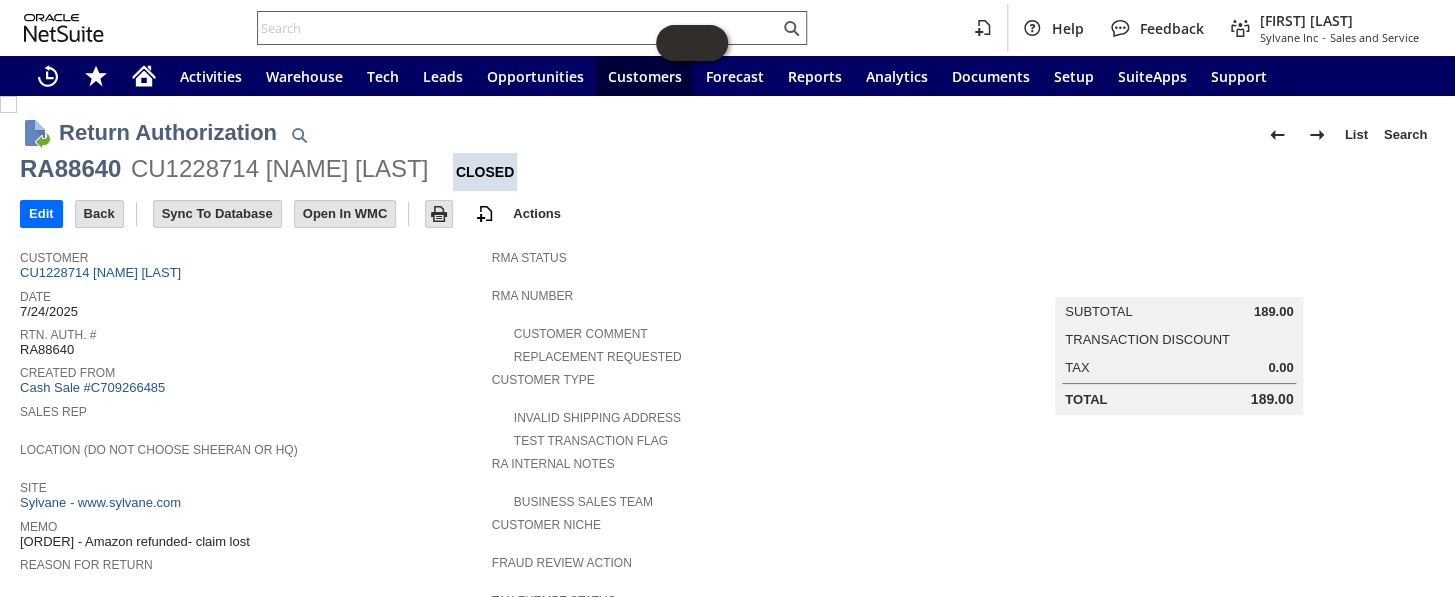 click at bounding box center (518, 28) 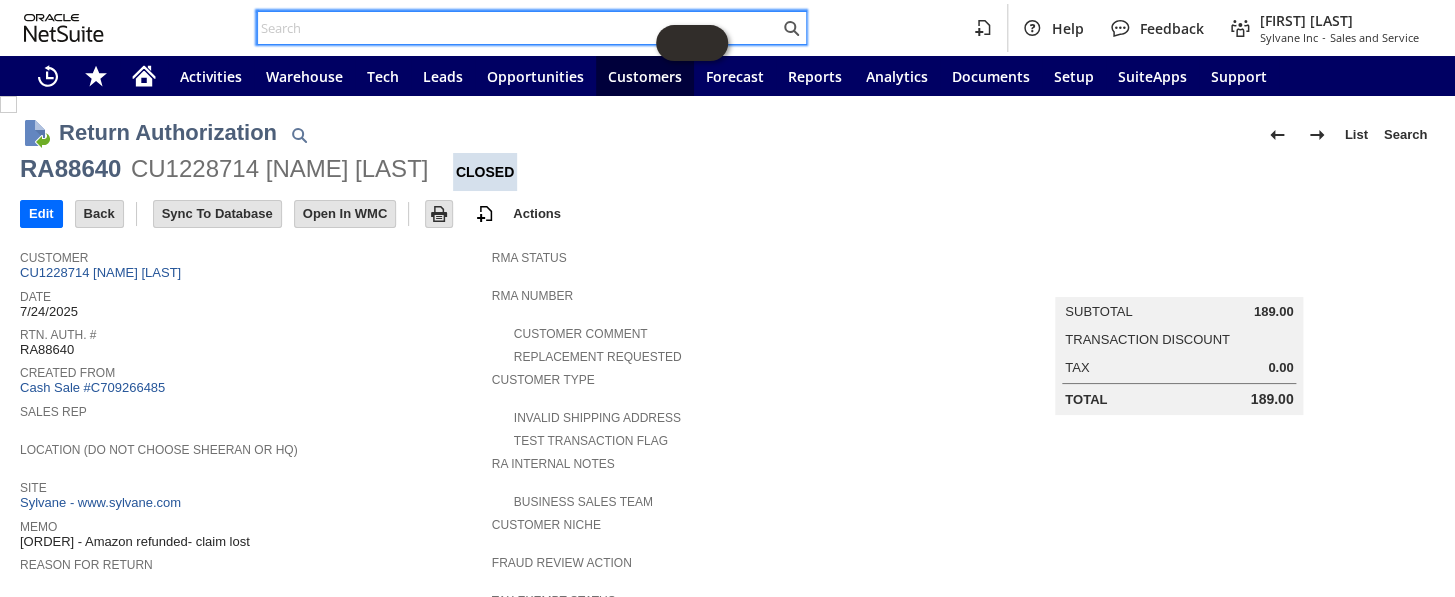 paste on "111-1555371-6005837" 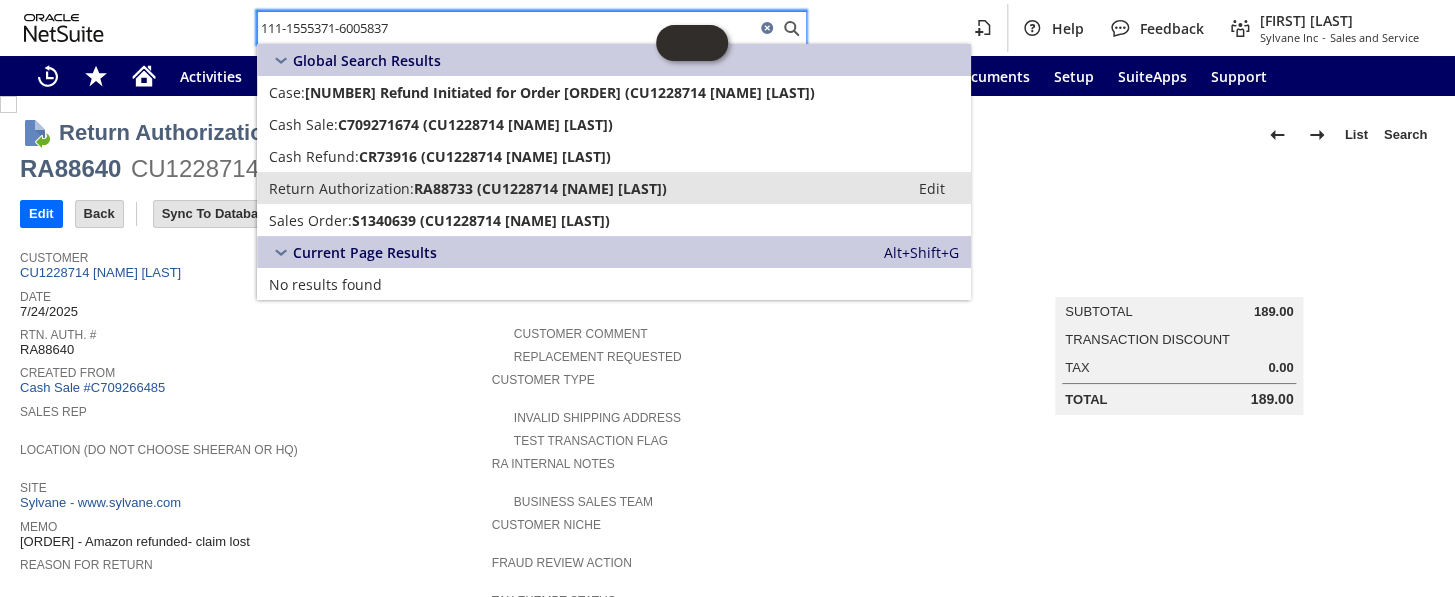 type on "111-1555371-6005837" 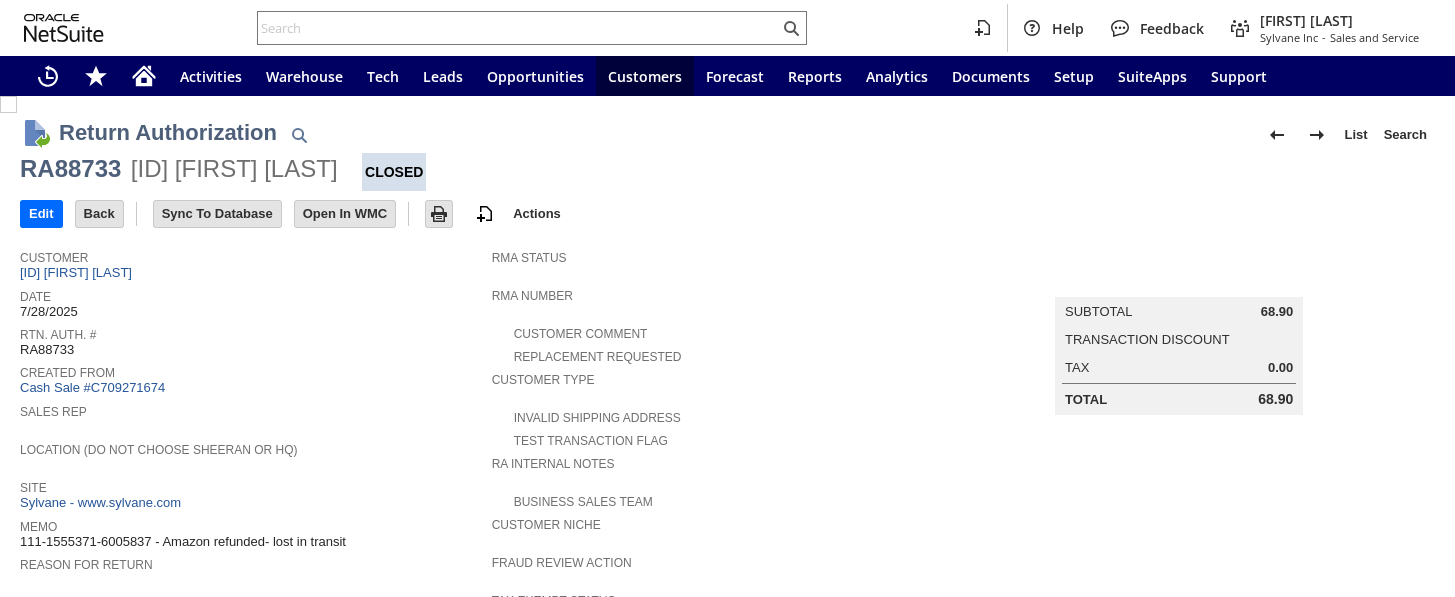 scroll, scrollTop: 0, scrollLeft: 0, axis: both 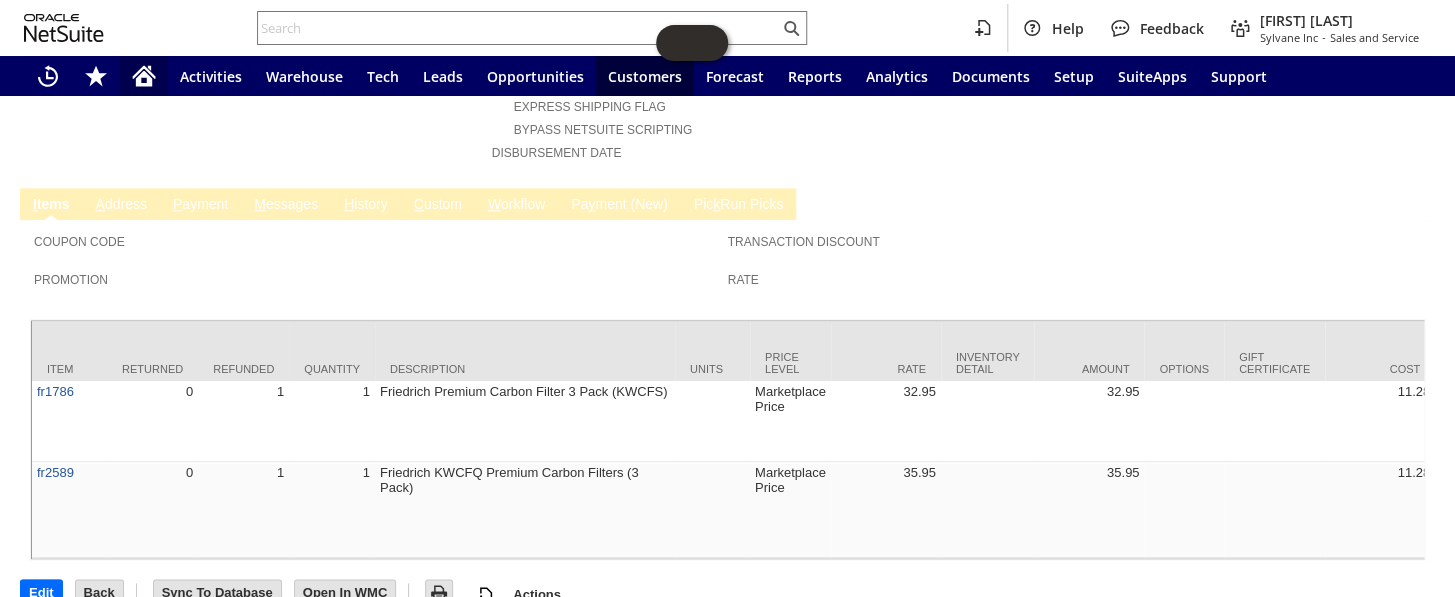 click 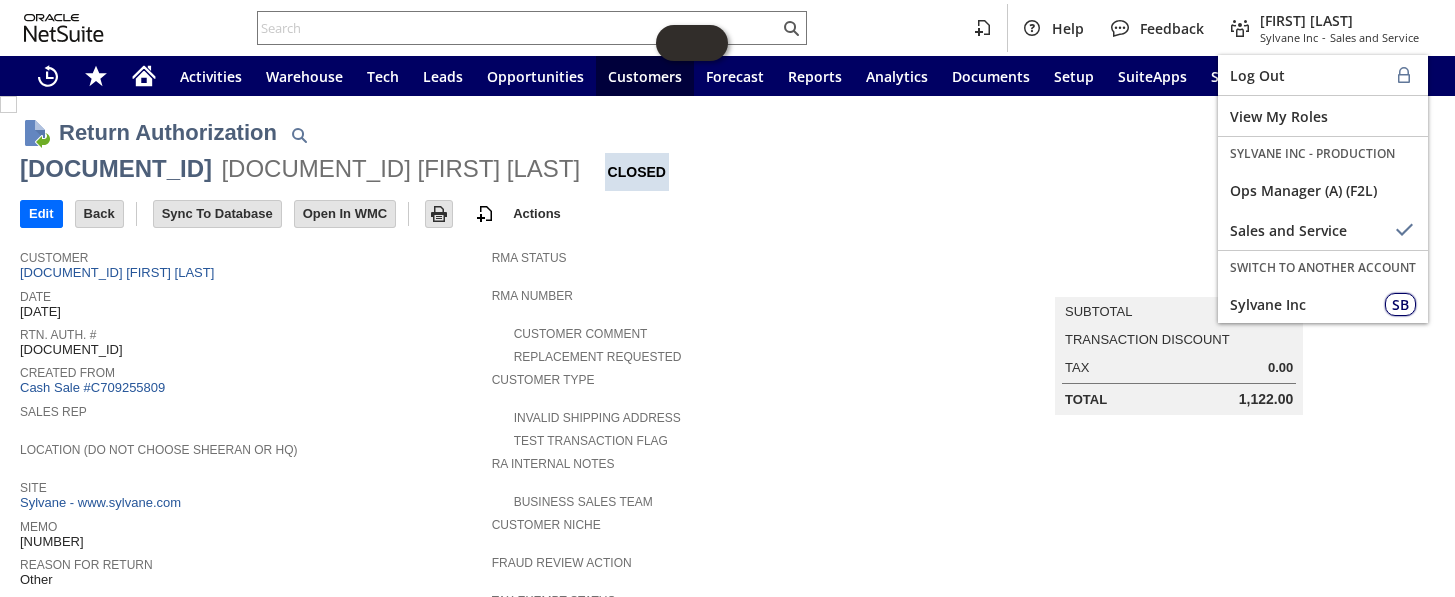 scroll, scrollTop: 0, scrollLeft: 0, axis: both 